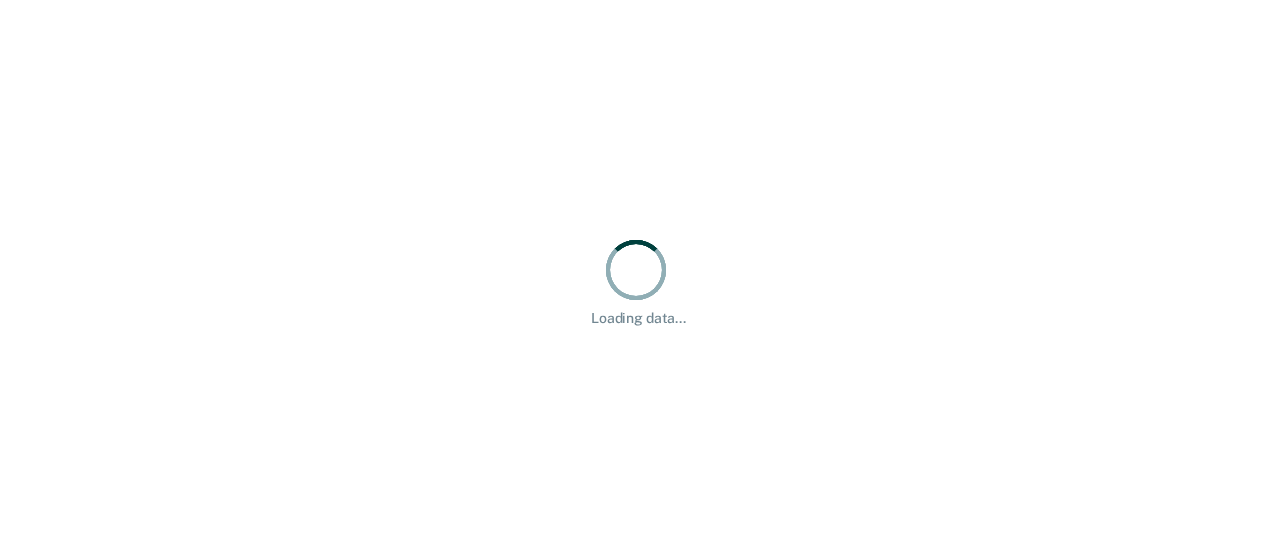 scroll, scrollTop: 0, scrollLeft: 0, axis: both 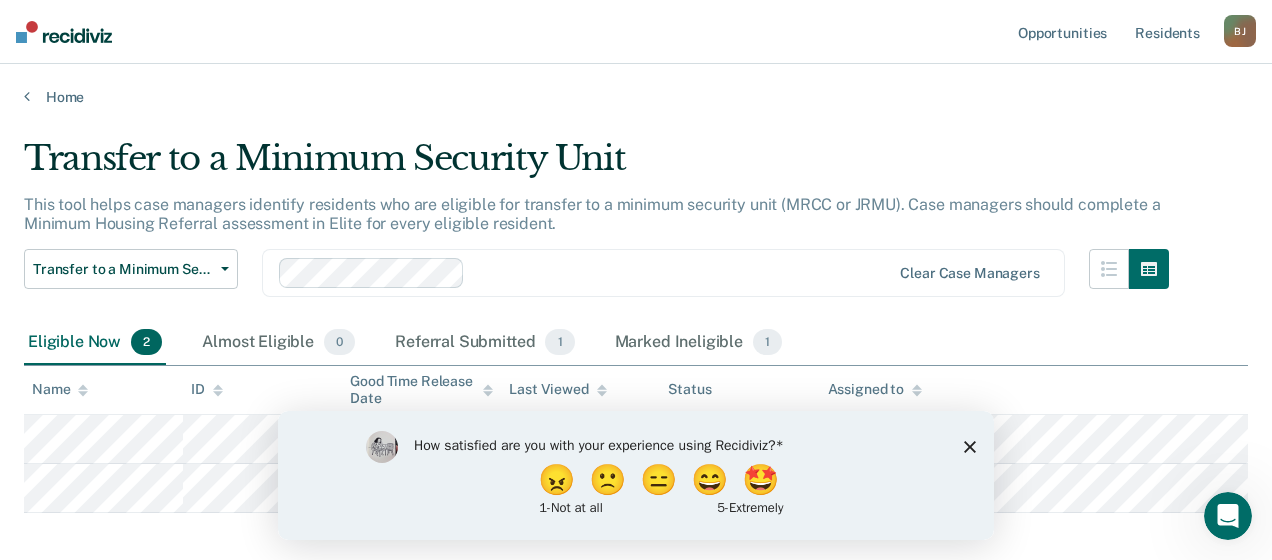 click 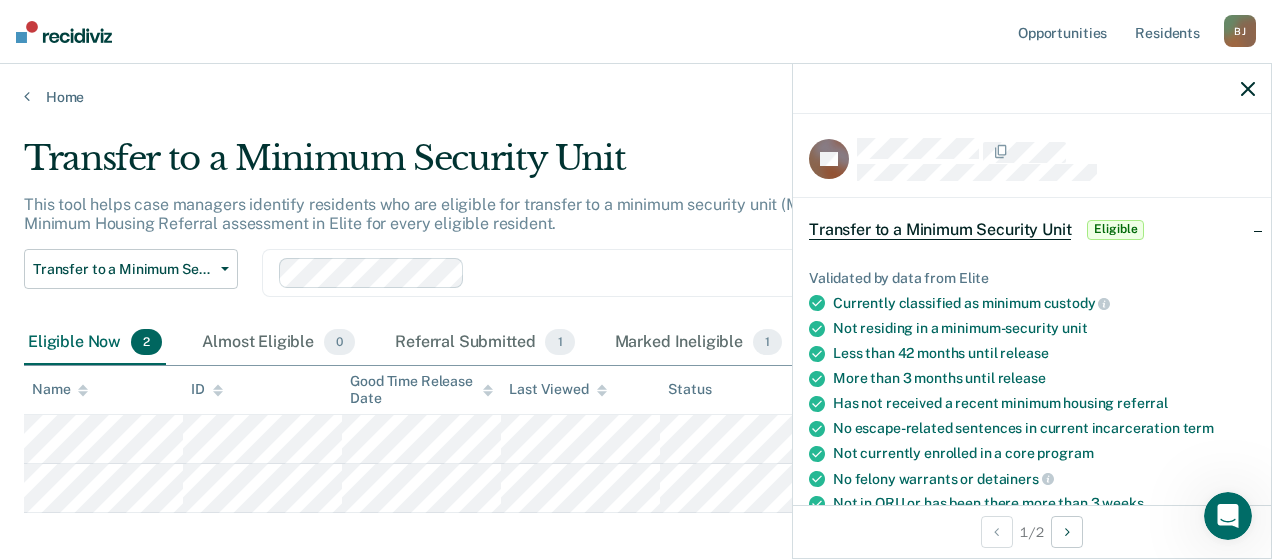 drag, startPoint x: 1268, startPoint y: 173, endPoint x: 736, endPoint y: 123, distance: 534.3445 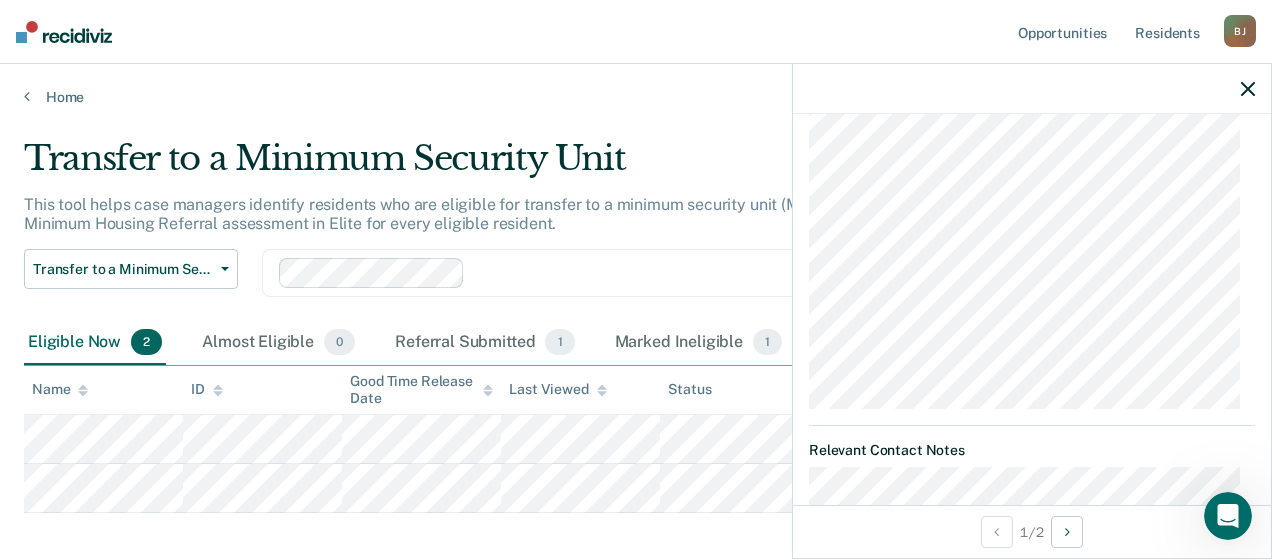 scroll, scrollTop: 0, scrollLeft: 0, axis: both 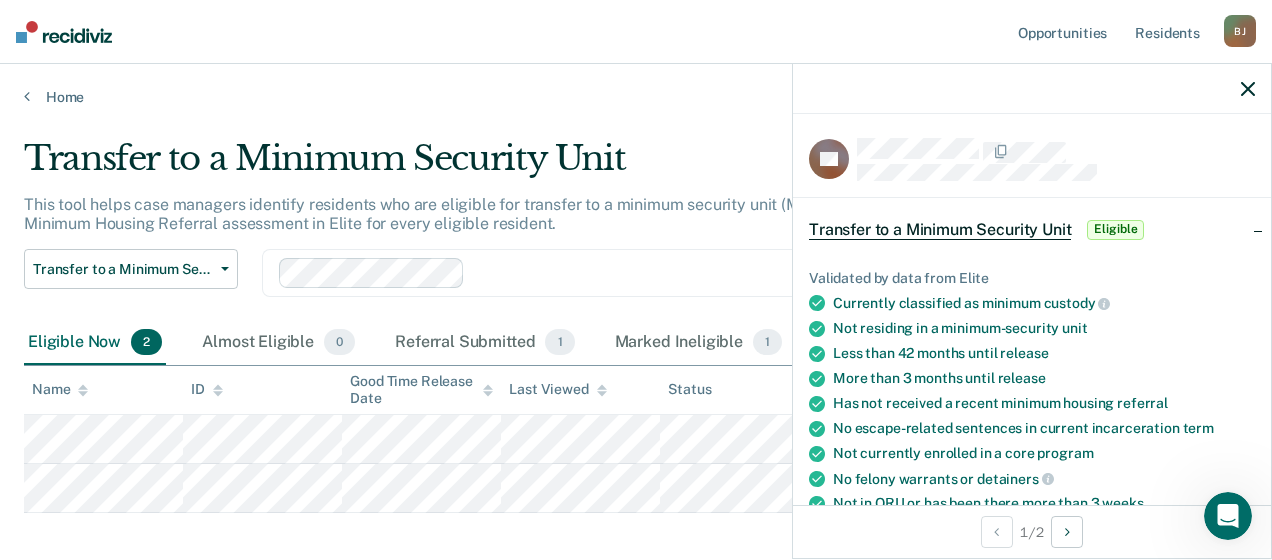 click on "Eligible" at bounding box center [1115, 230] 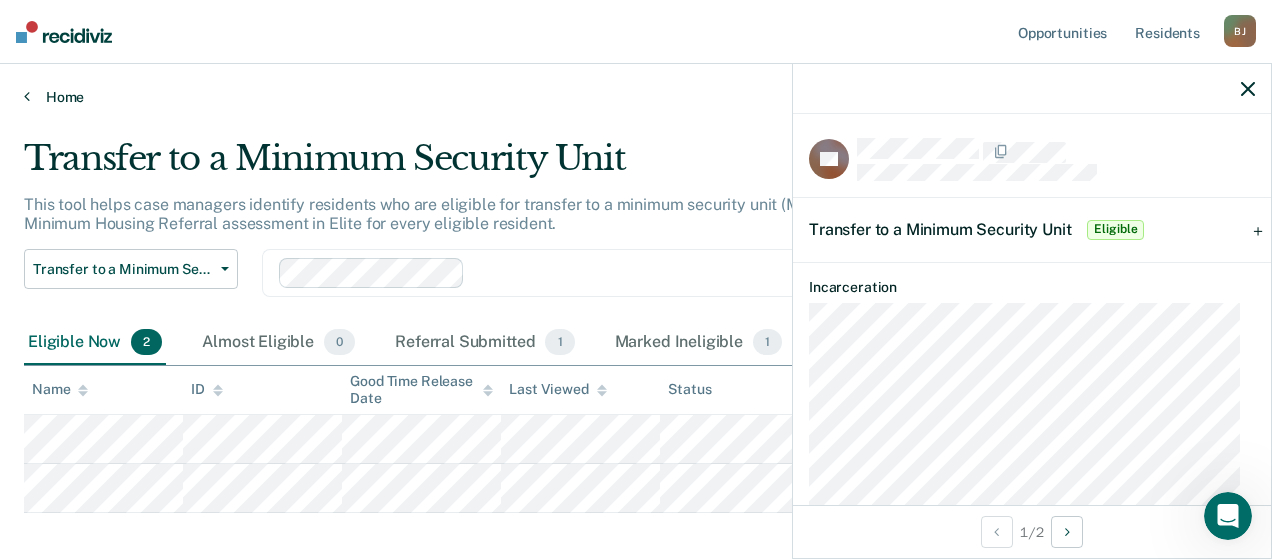 click on "Home" at bounding box center [636, 97] 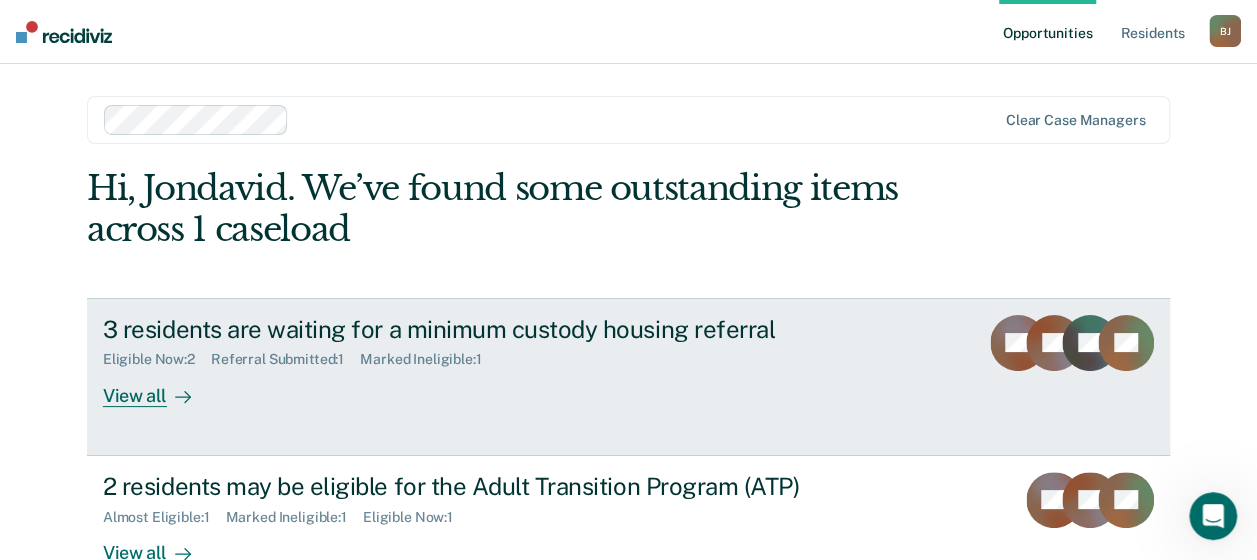 click on "3 residents are waiting for a minimum custody housing referral Eligible Now :  2 Referral Submitted :  1 Marked Ineligible :  1 View all   DK TC AE CT" at bounding box center [628, 377] 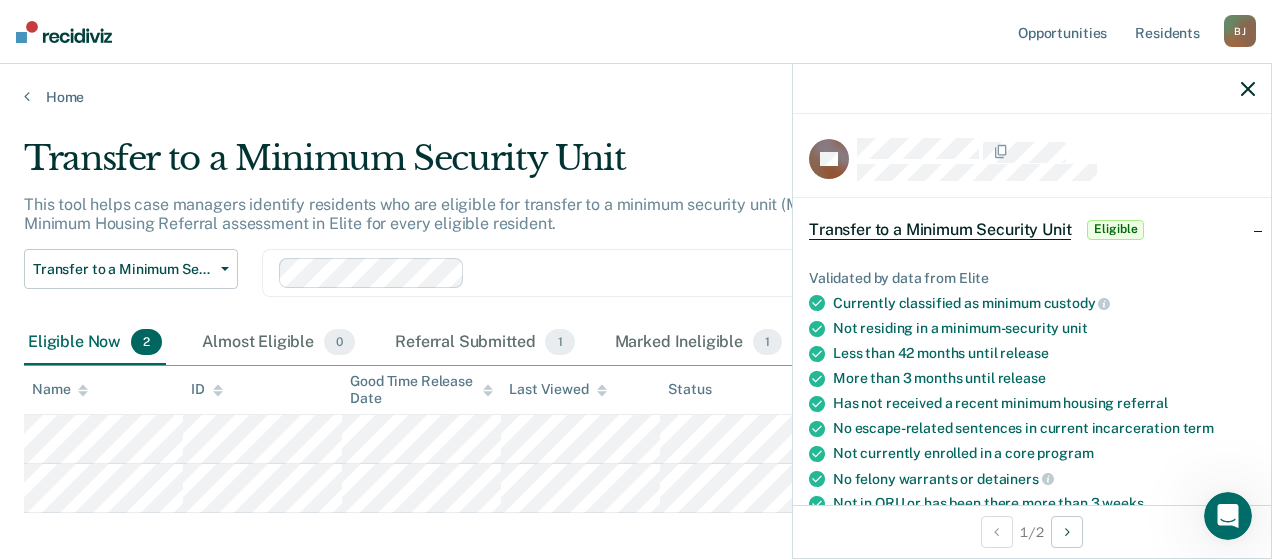 click on "Transfer to a Minimum Security Unit Eligible" at bounding box center (1032, 230) 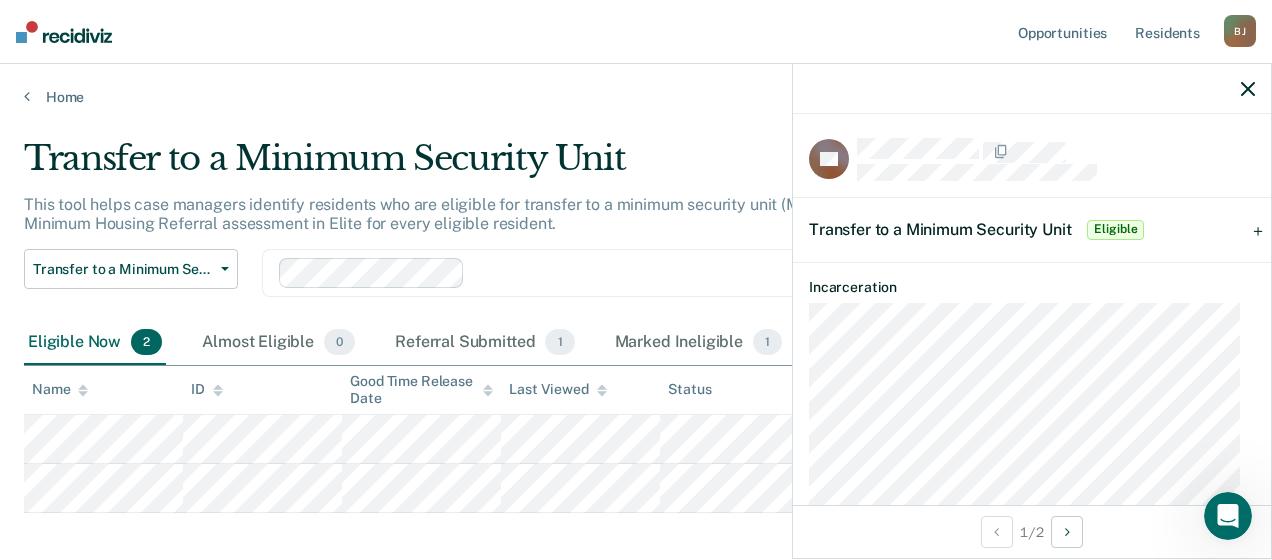 click on "Transfer to a Minimum Security Unit Eligible" at bounding box center (1032, 230) 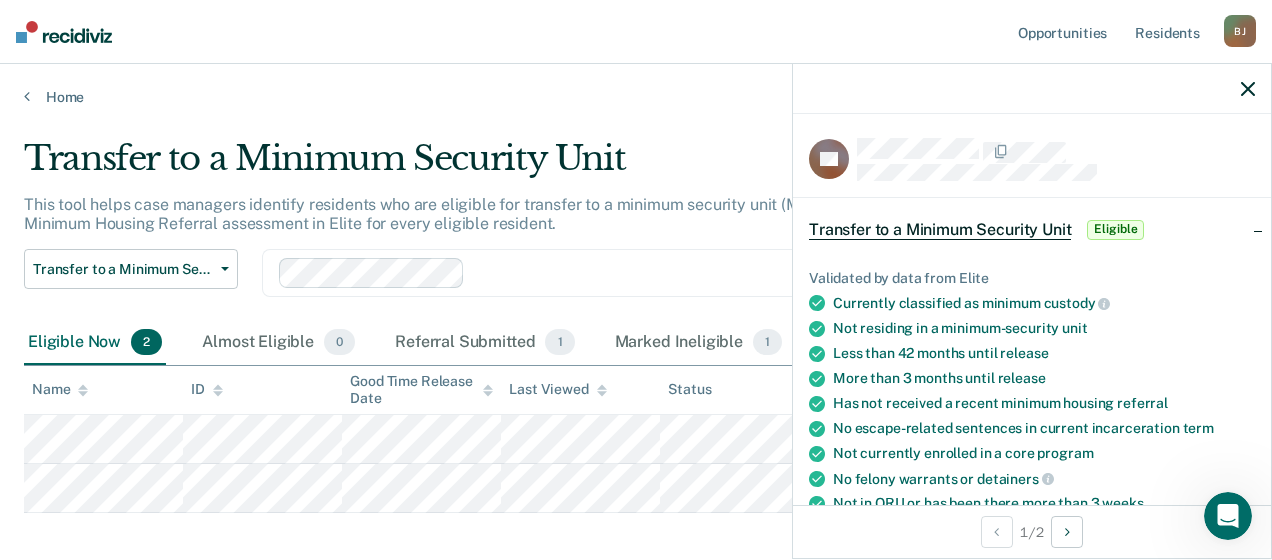 click on "Eligible" at bounding box center (1115, 230) 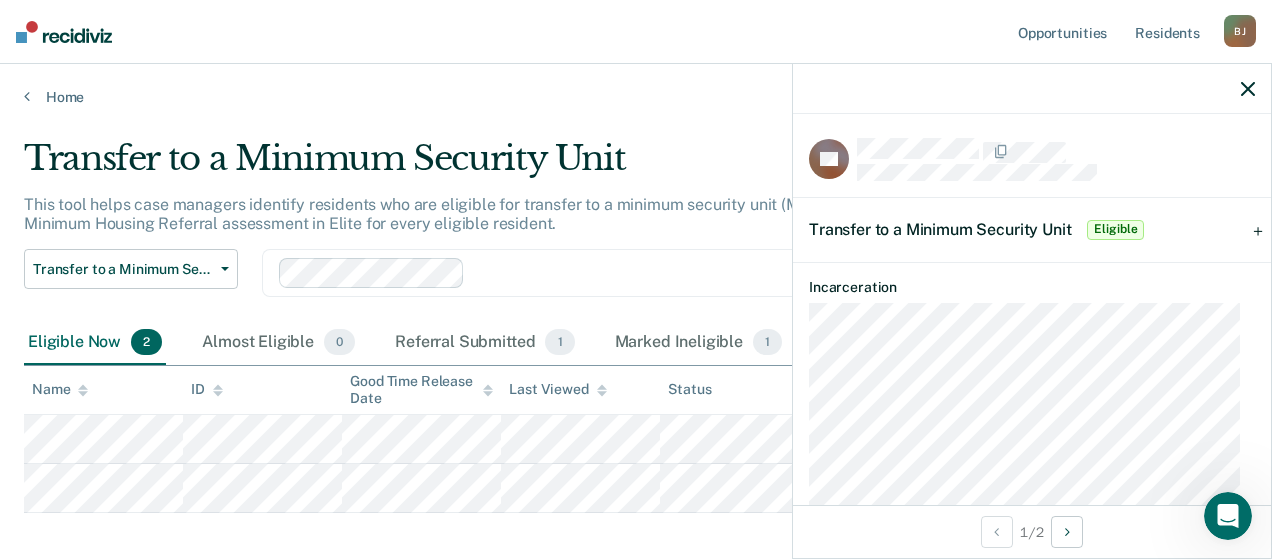 click on "Eligible" at bounding box center [1115, 230] 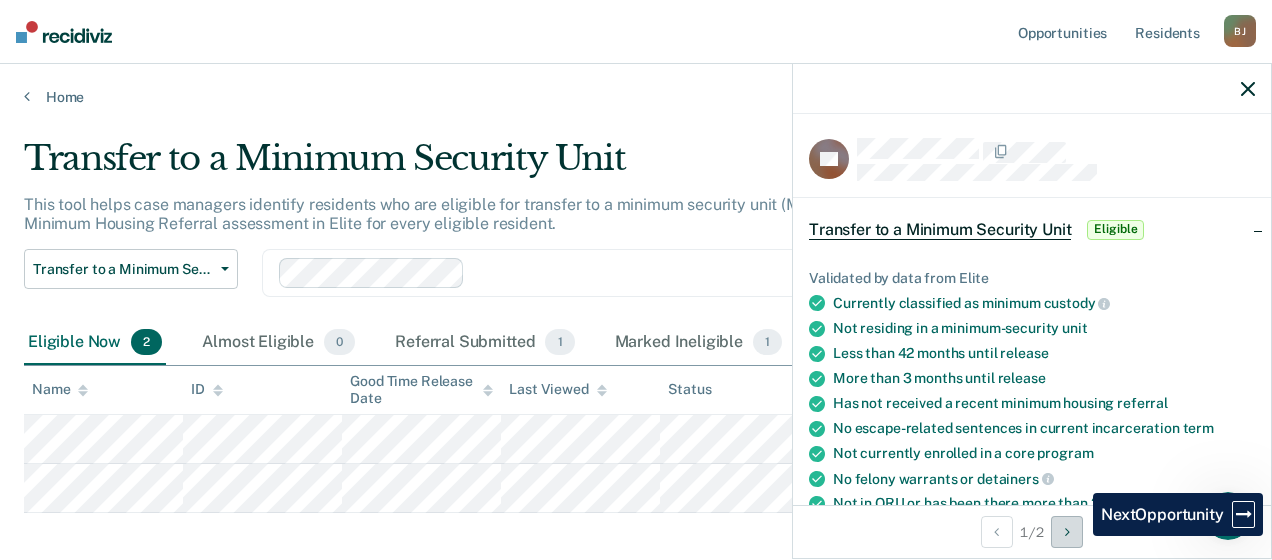 click at bounding box center (1067, 532) 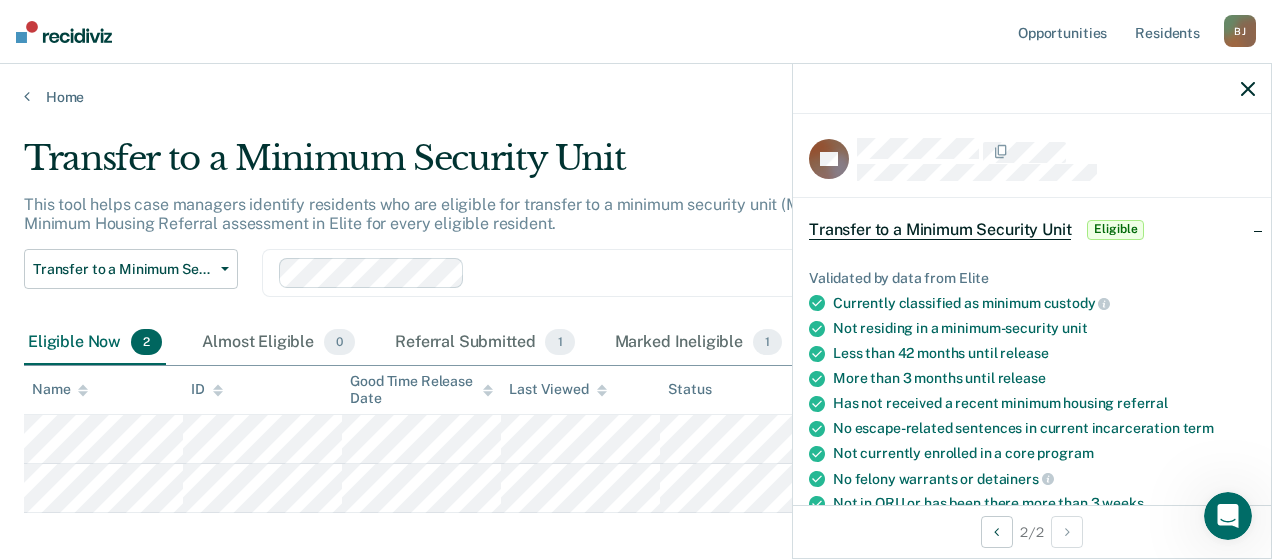 click 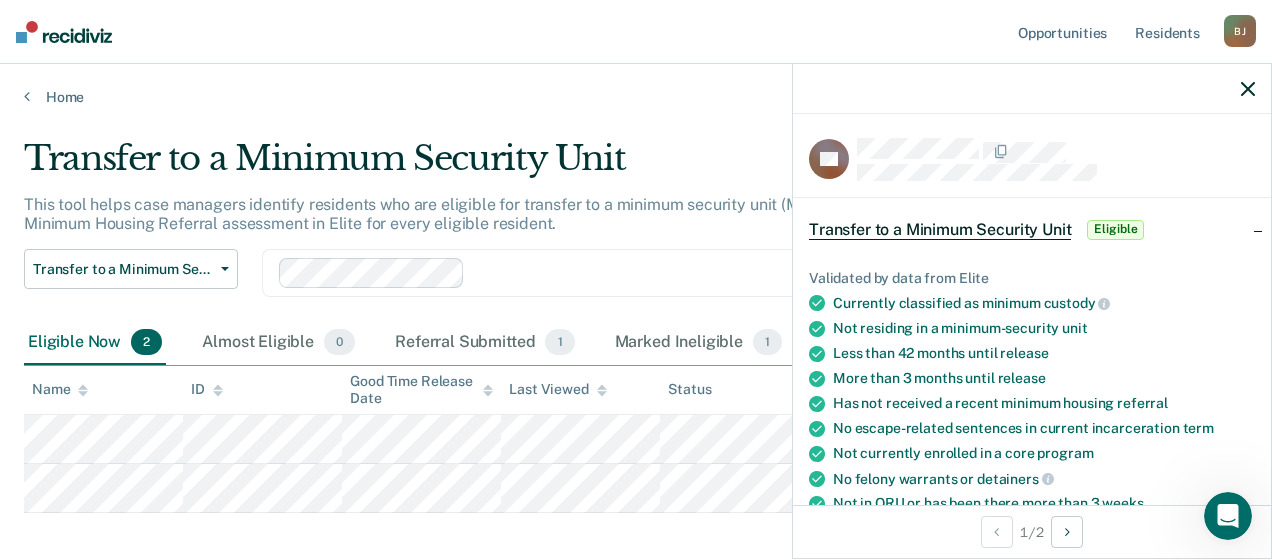 click 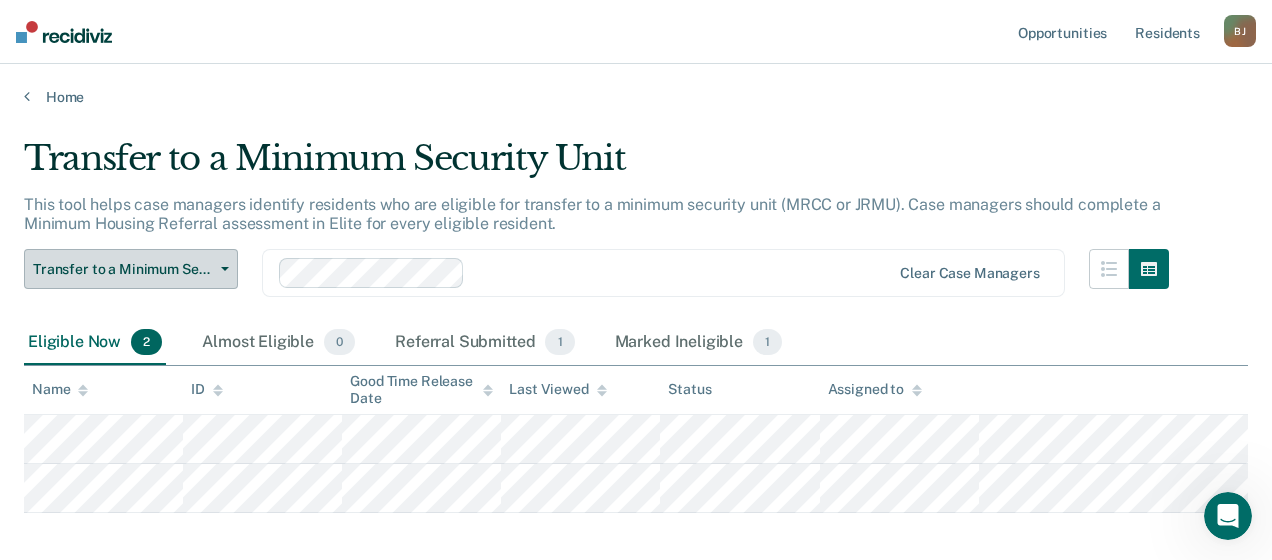 click on "Transfer to a Minimum Security Unit" at bounding box center (123, 269) 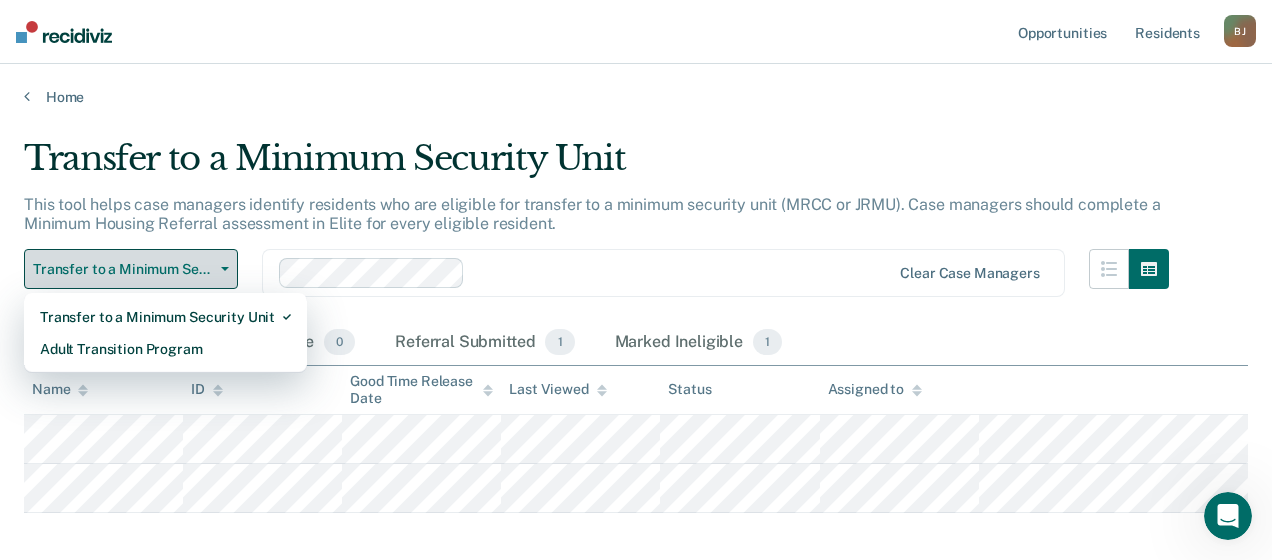 click on "Transfer to a Minimum Security Unit" at bounding box center [123, 269] 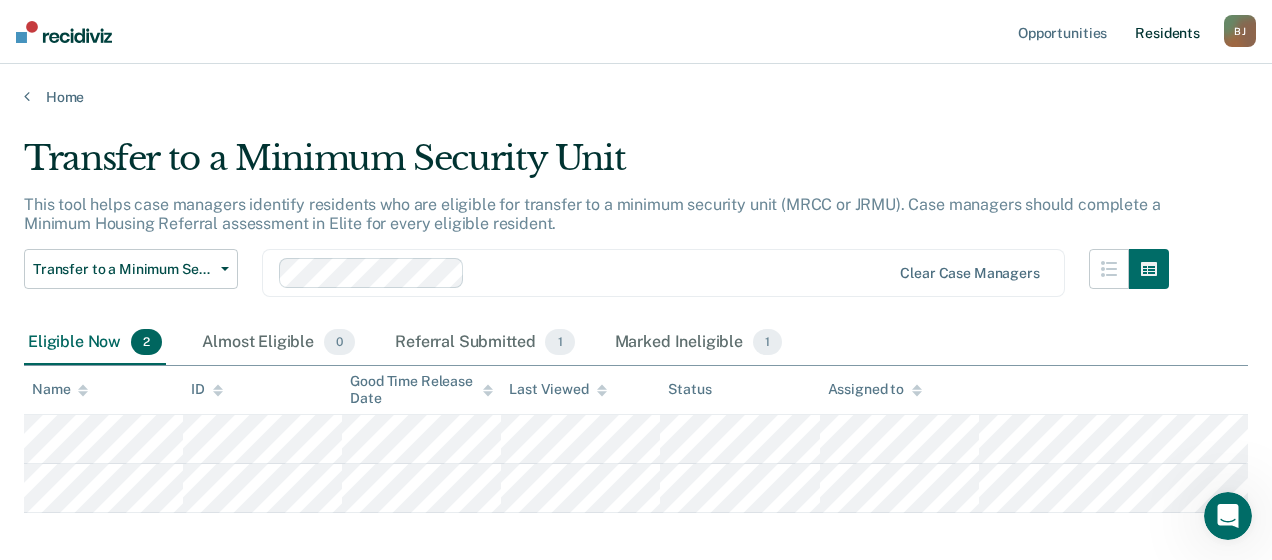 click on "Resident s" at bounding box center [1167, 32] 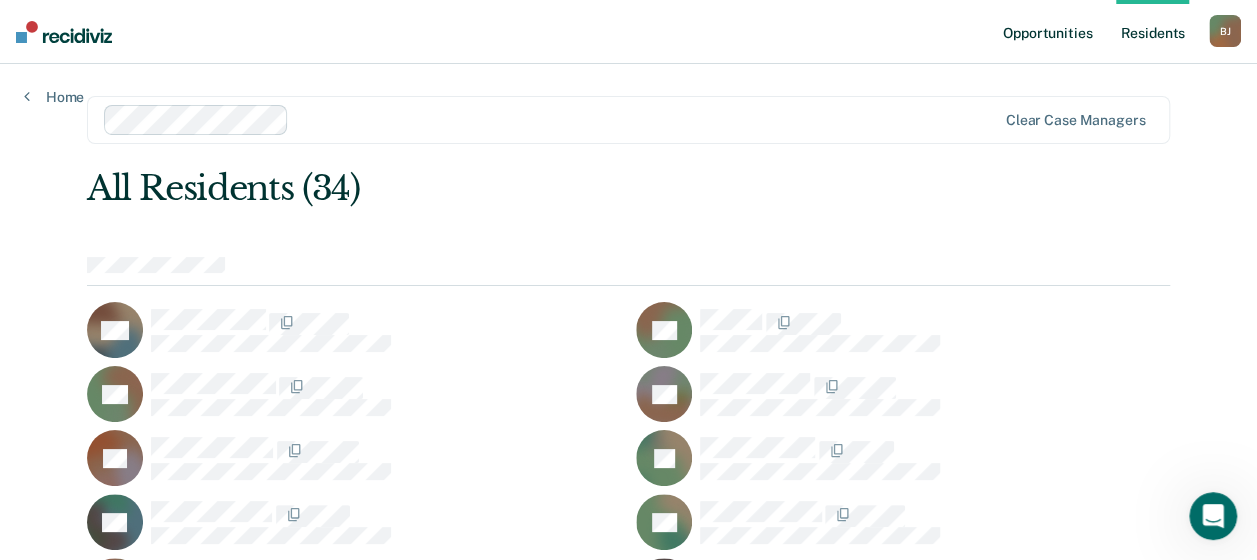click on "Opportunities" at bounding box center [1047, 32] 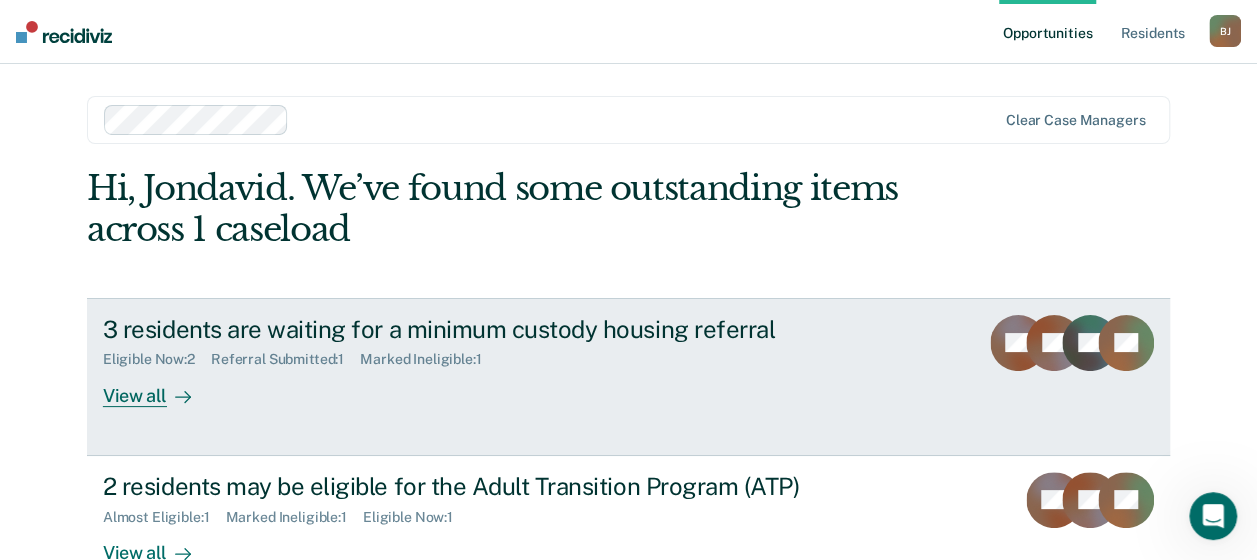 click on "View all" at bounding box center (159, 387) 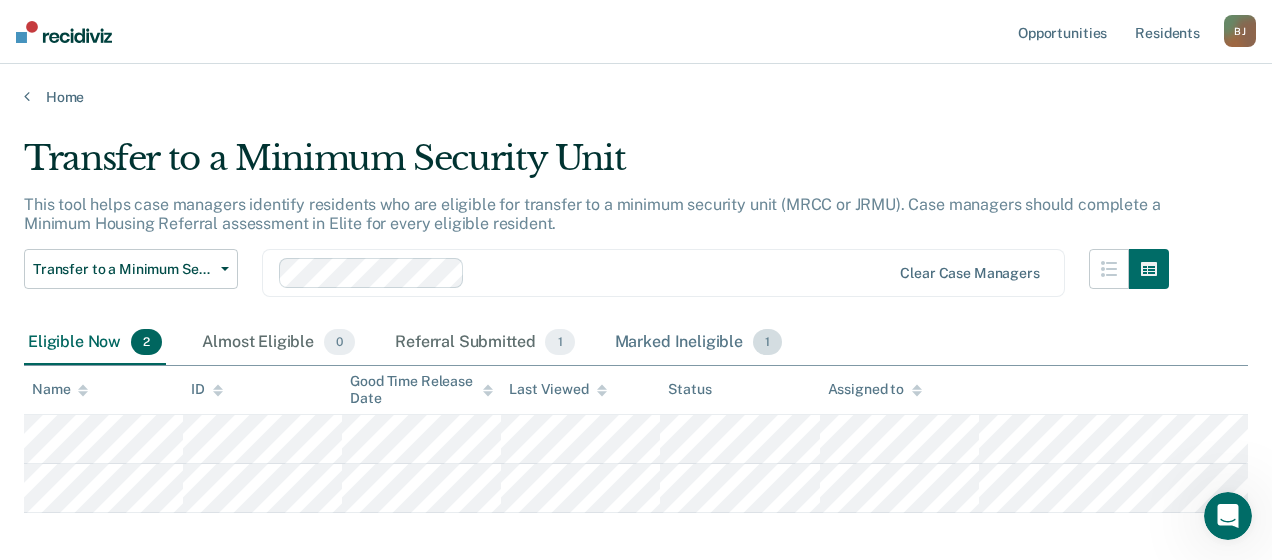 click on "Marked Ineligible 1" at bounding box center (699, 343) 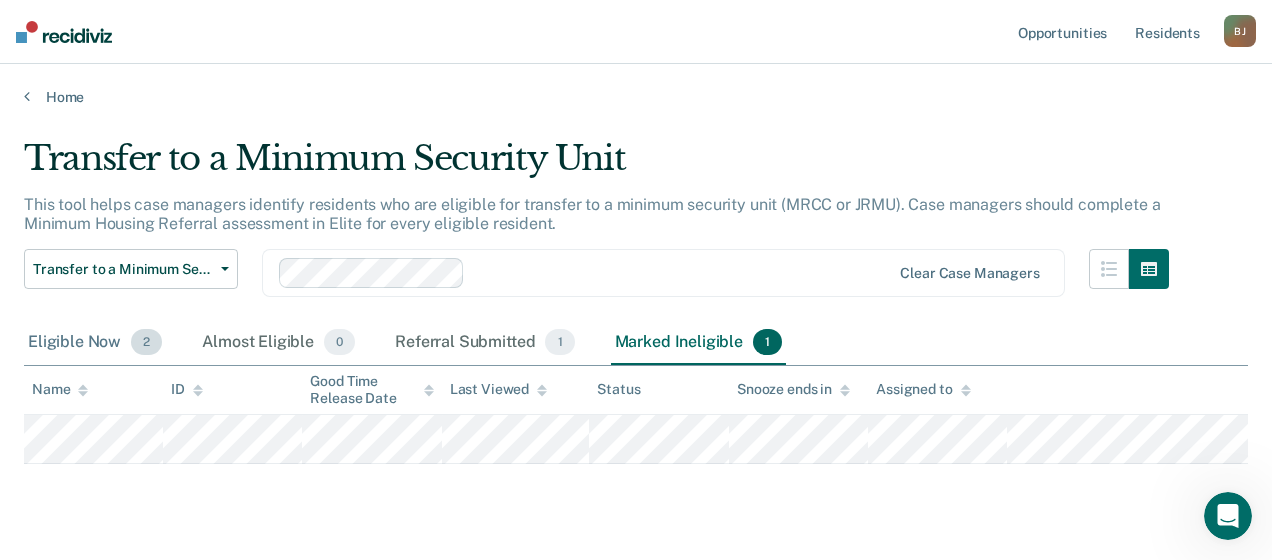 click on "Eligible Now 2" at bounding box center [95, 343] 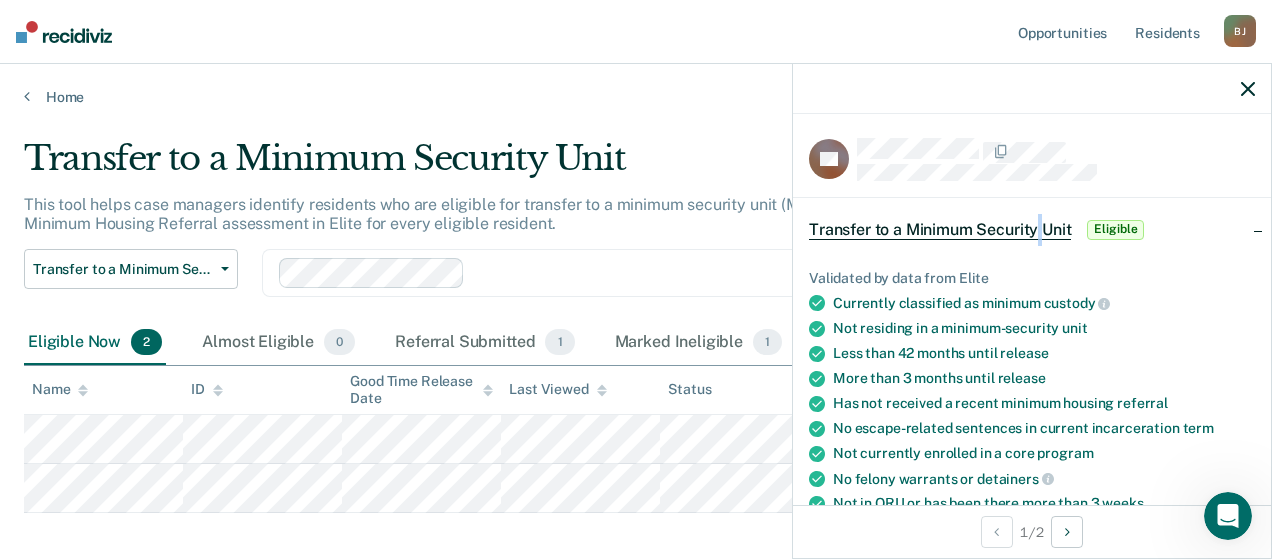 drag, startPoint x: 1006, startPoint y: 232, endPoint x: 1041, endPoint y: 228, distance: 35.22783 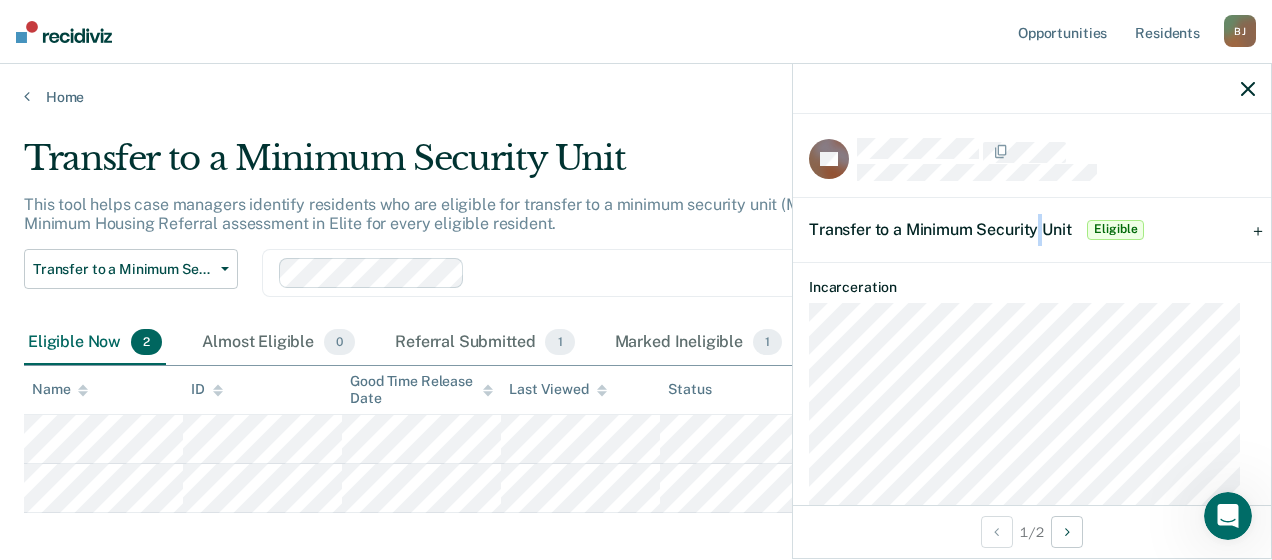 click on "Transfer to a Minimum Security Unit" at bounding box center [940, 229] 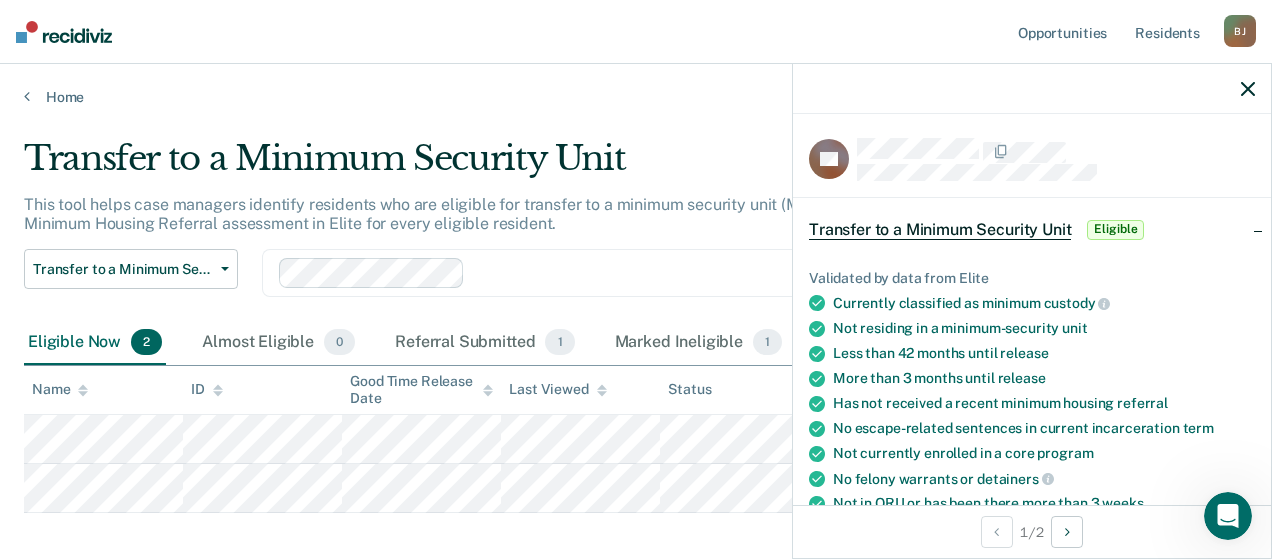 click on "Transfer to a Minimum Security Unit" at bounding box center (940, 230) 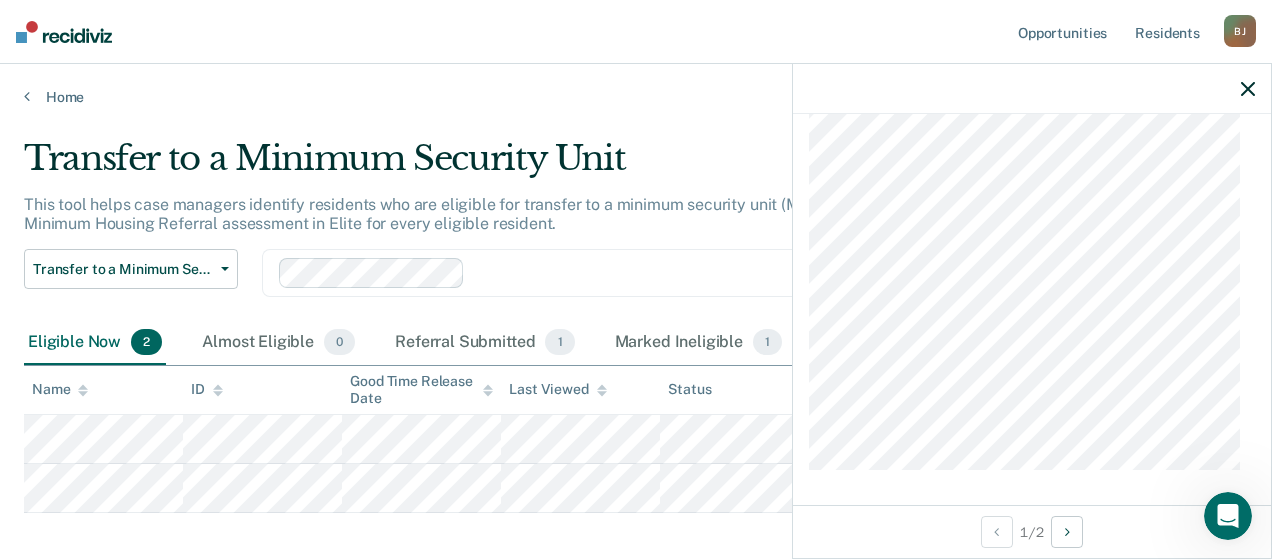 scroll, scrollTop: 0, scrollLeft: 0, axis: both 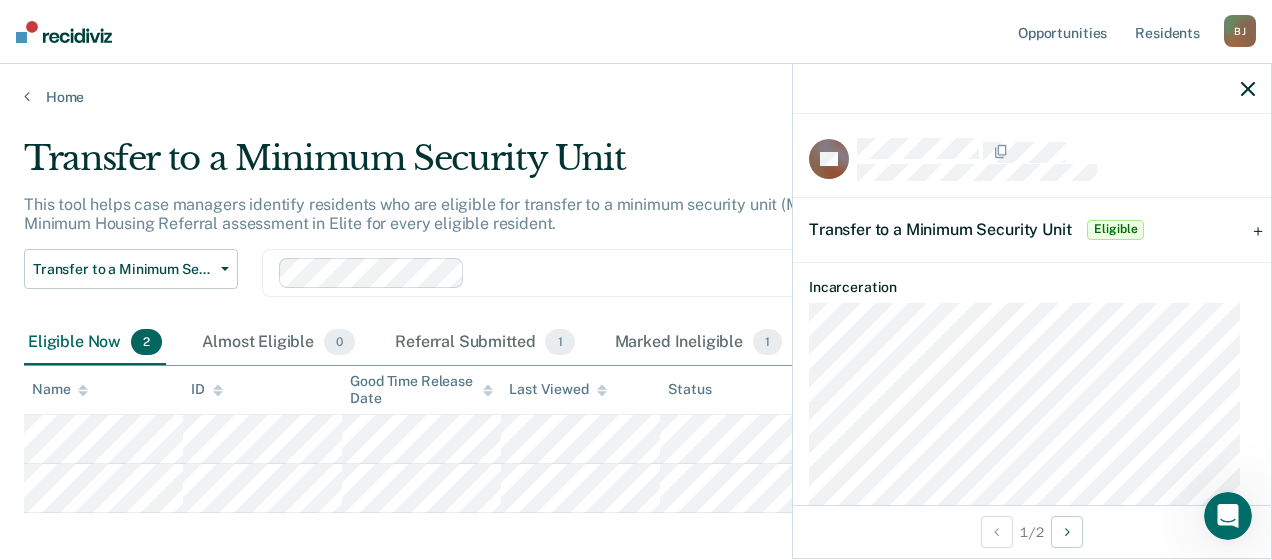 click on "Transfer to a Minimum Security Unit Eligible" at bounding box center [1032, 230] 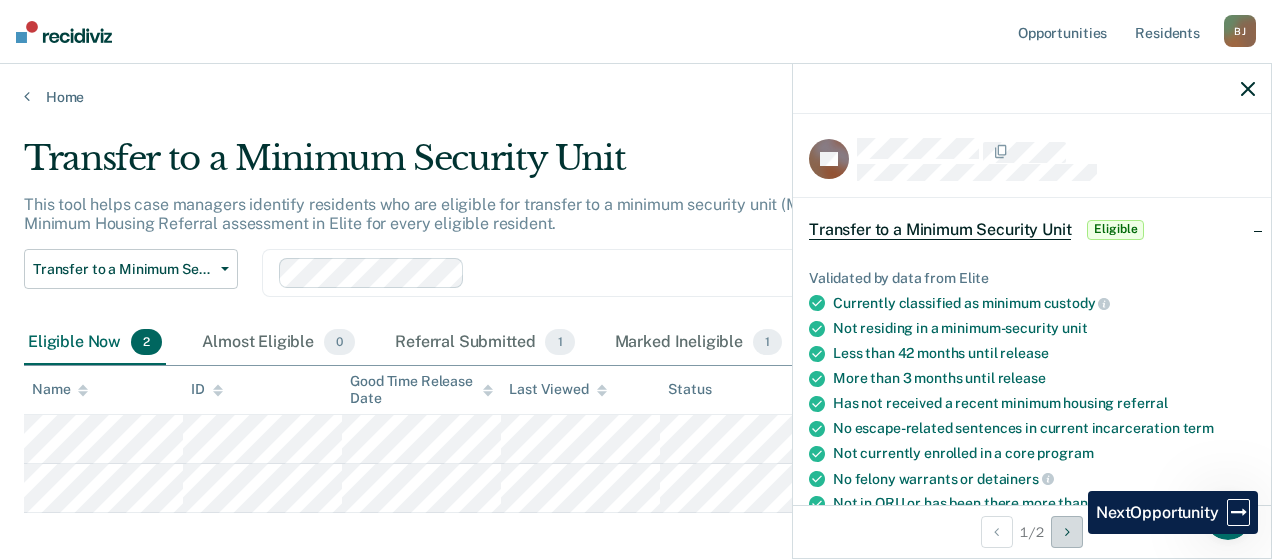 click at bounding box center [1067, 532] 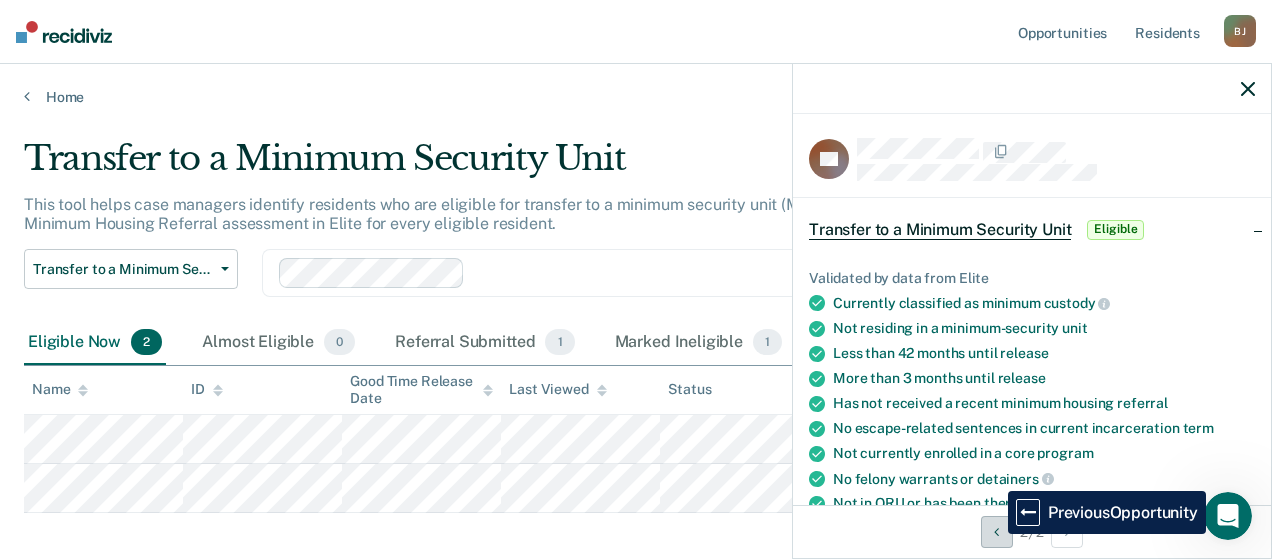 click at bounding box center [996, 532] 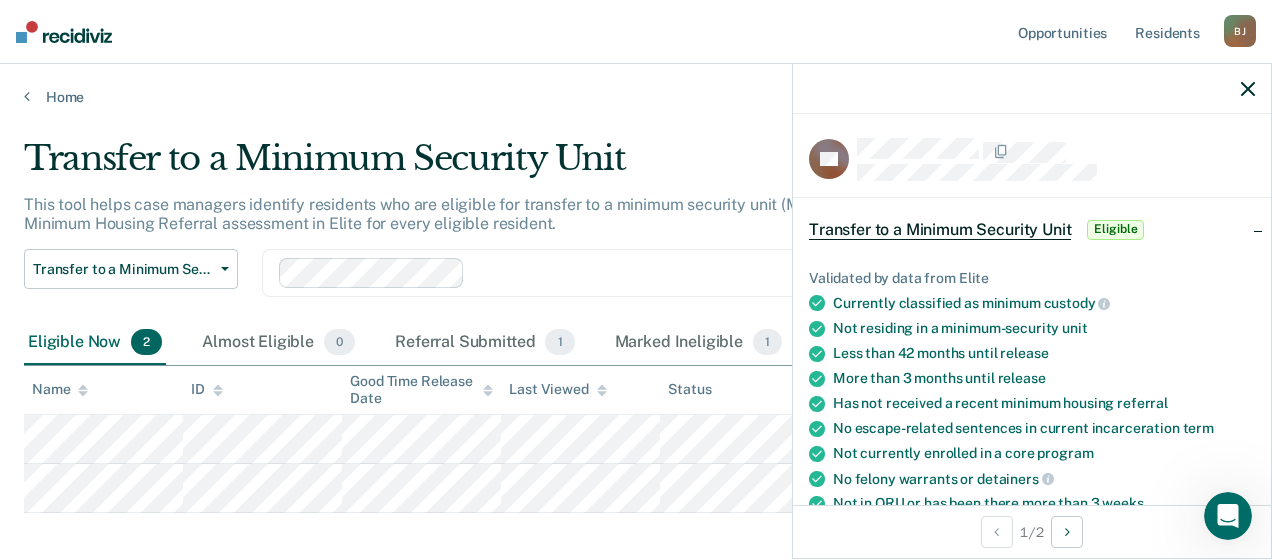 click on "Transfer to a Minimum Security Unit" at bounding box center (940, 230) 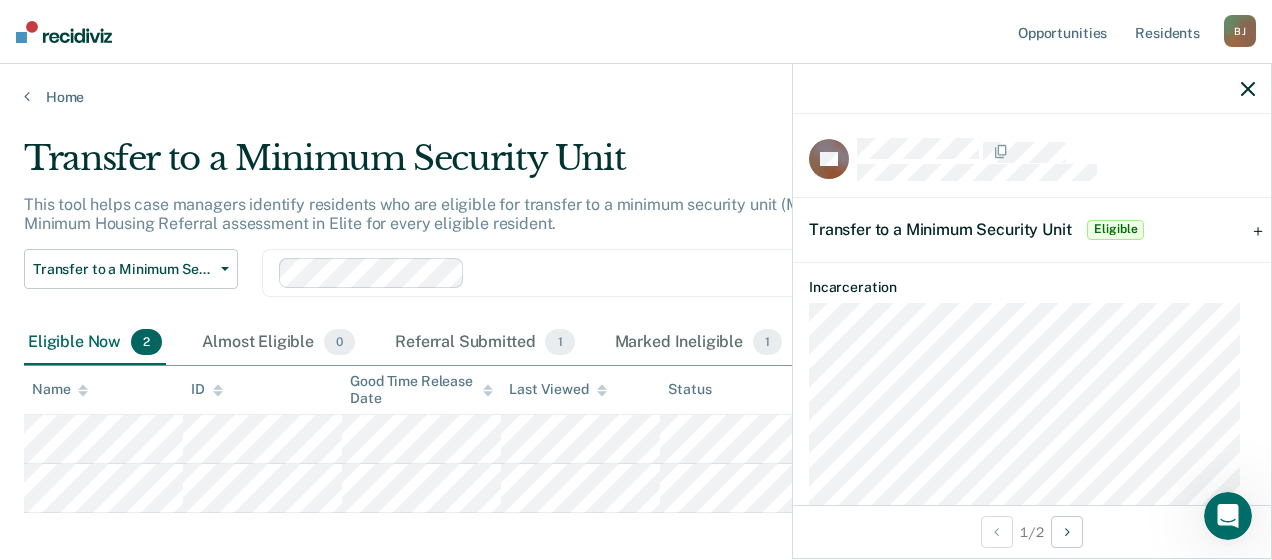 click on "Transfer to a Minimum Security Unit" at bounding box center (940, 229) 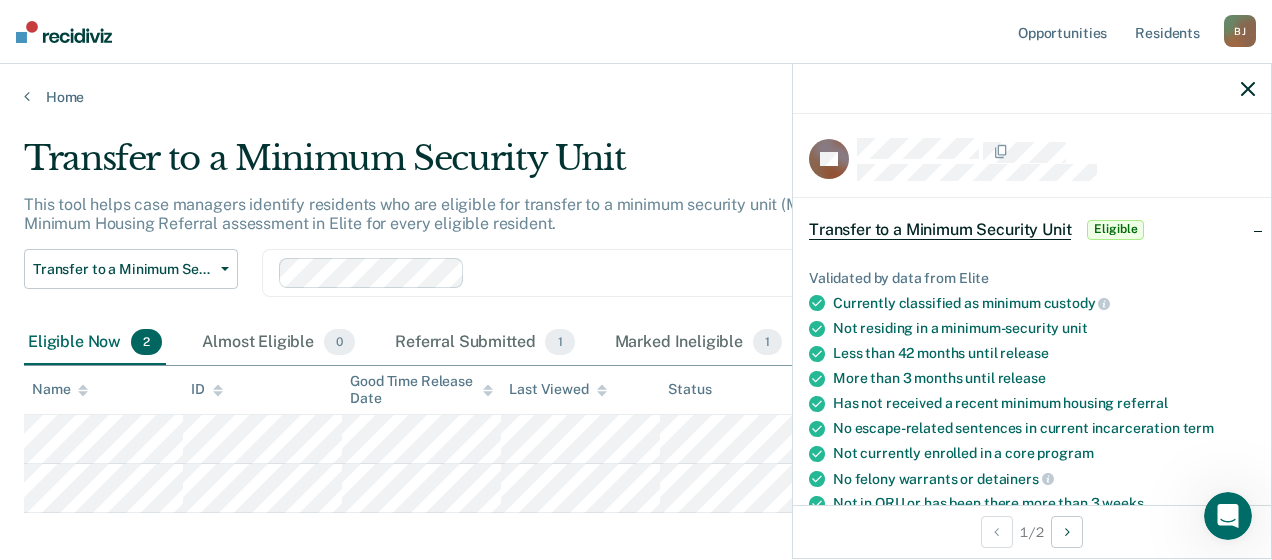 click on "Transfer to a Minimum Security Unit" at bounding box center (940, 230) 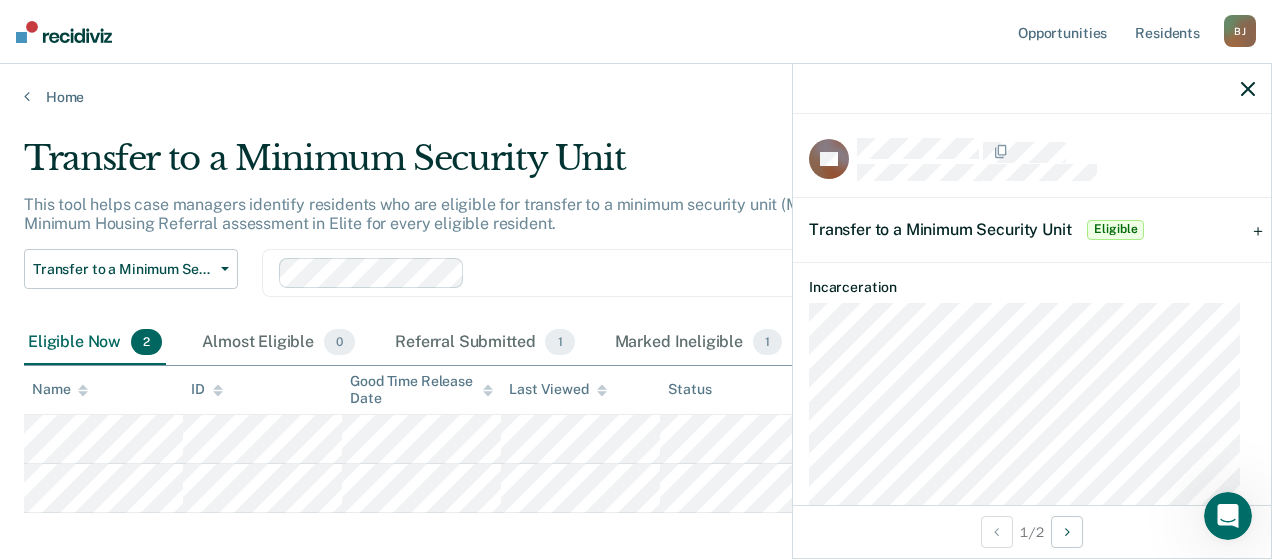 click on "Transfer to a Minimum Security Unit" at bounding box center (940, 229) 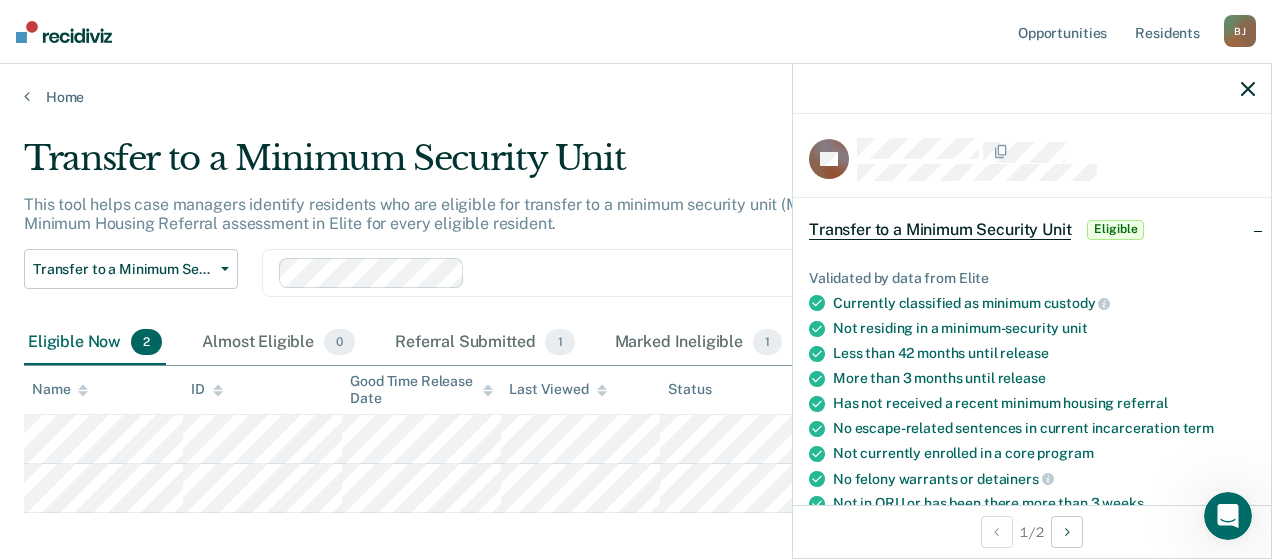 click on "Transfer to a Minimum Security Unit" at bounding box center [940, 230] 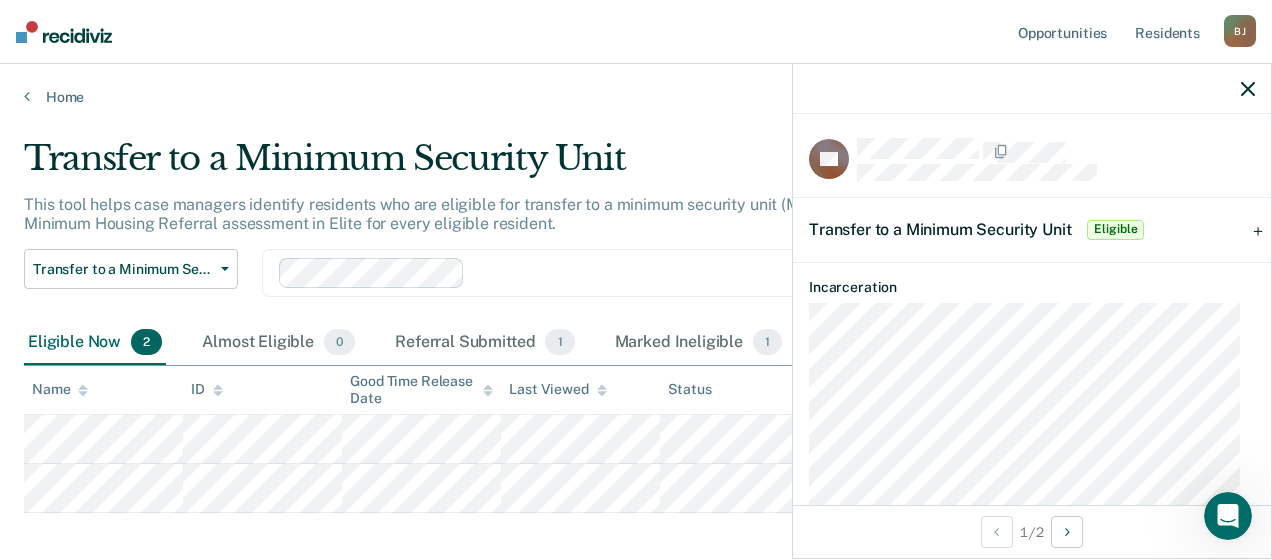 click on "Transfer to a Minimum Security Unit Eligible" at bounding box center [1032, 230] 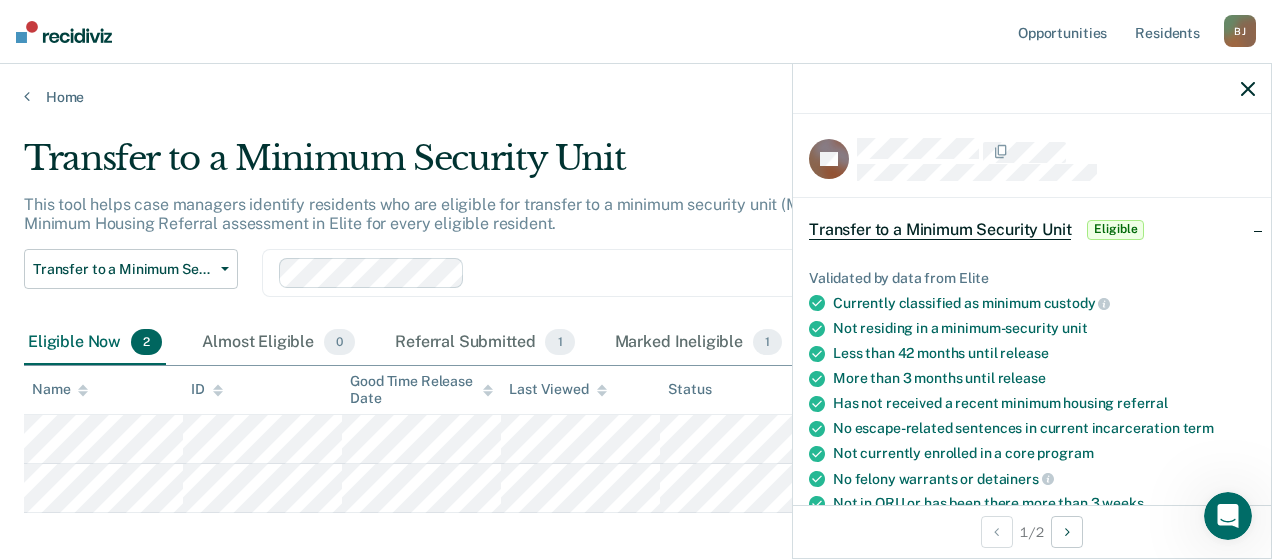 click on "Transfer to a Minimum Security Unit Eligible" at bounding box center (1032, 230) 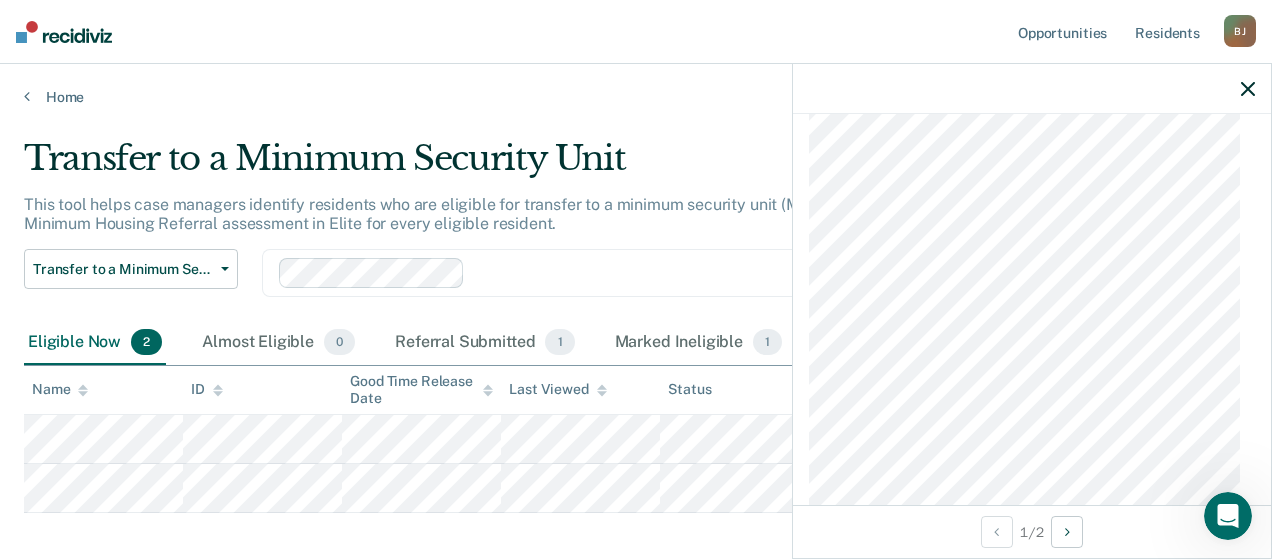 scroll, scrollTop: 1298, scrollLeft: 0, axis: vertical 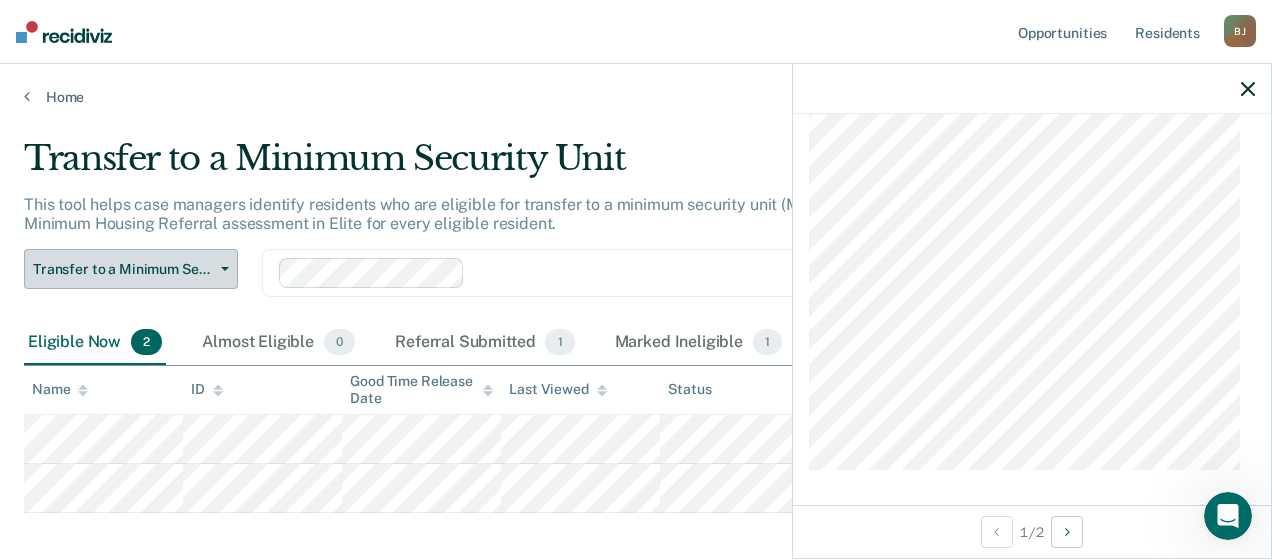 click on "Transfer to a Minimum Security Unit" at bounding box center (131, 269) 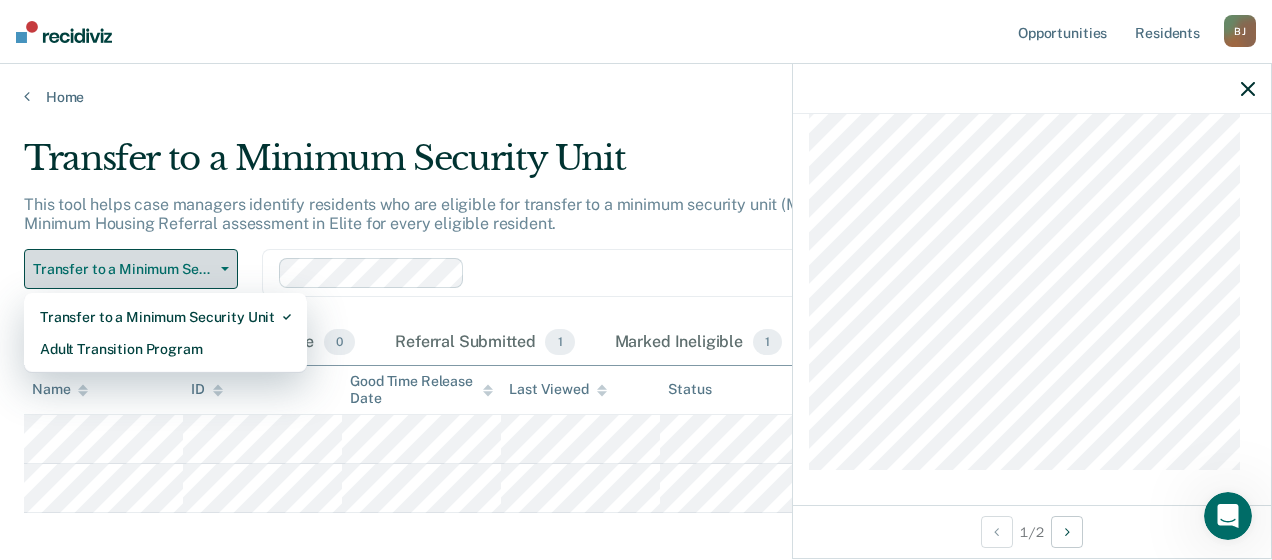 click on "Transfer to a Minimum Security Unit" at bounding box center [131, 269] 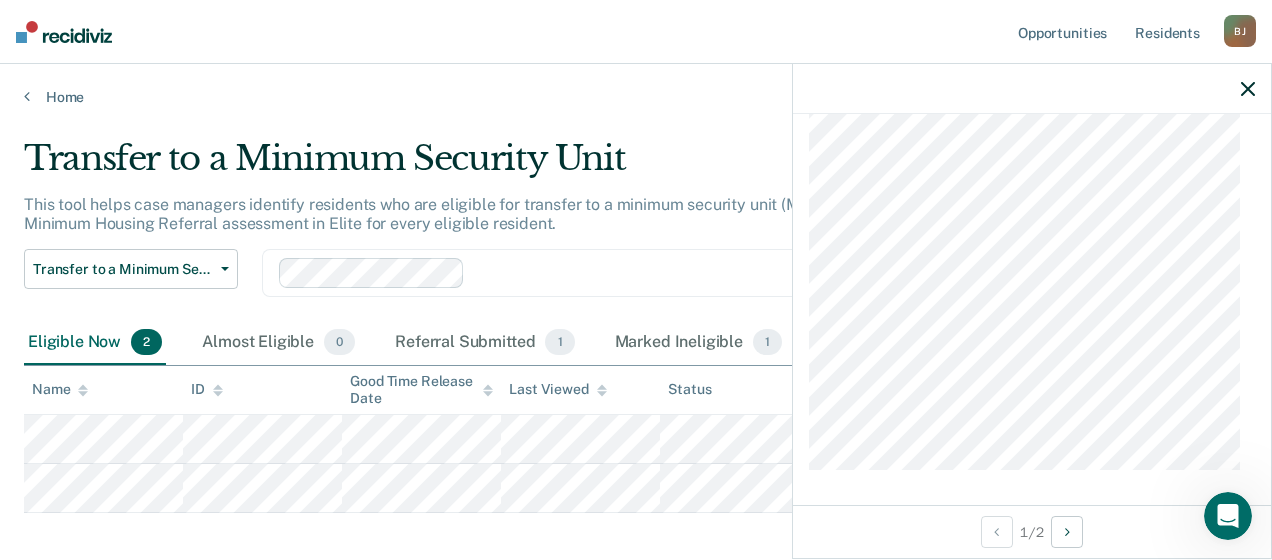 click on "Transfer to a Minimum Security Unit Transfer to a Minimum Security Unit Adult Transition Program Clear   case managers" at bounding box center (596, 285) 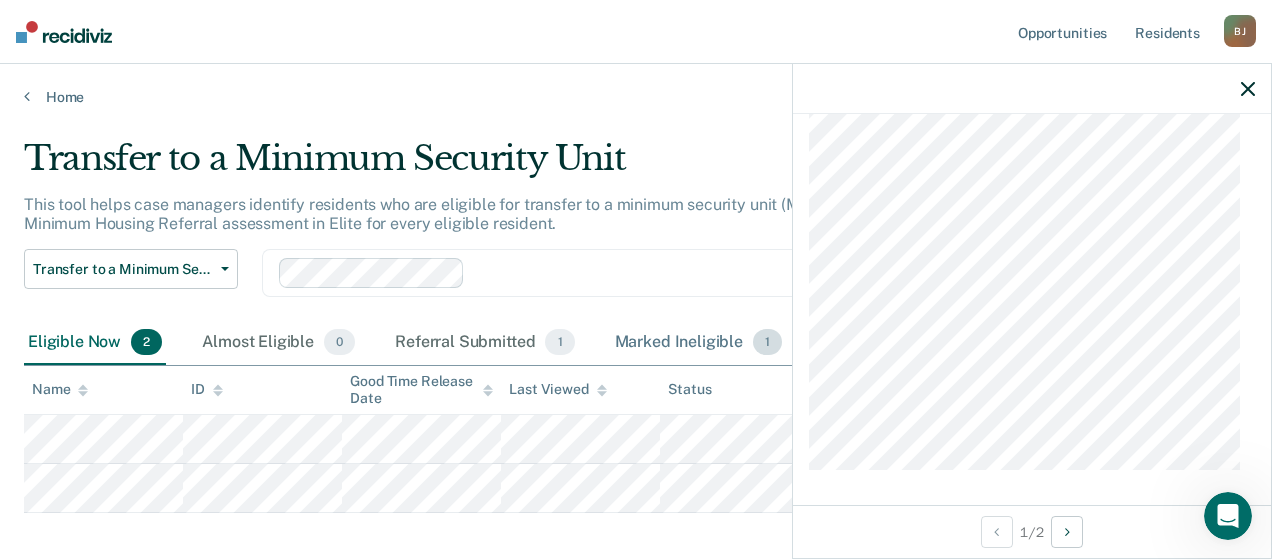 click on "Marked Ineligible 1" at bounding box center (699, 343) 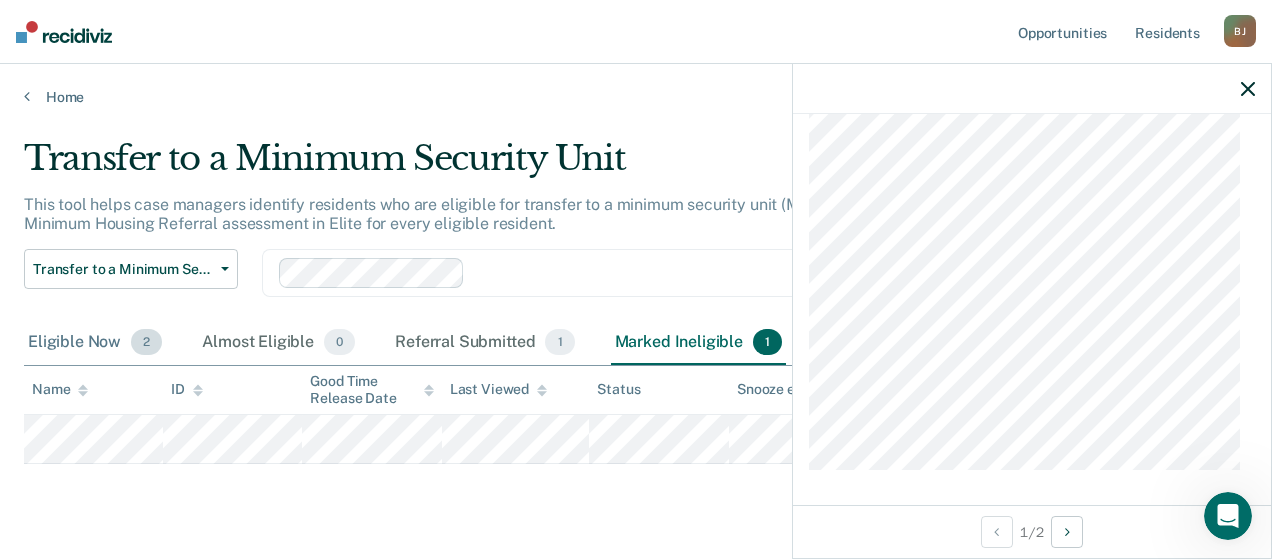 click on "Eligible Now 2" at bounding box center (95, 343) 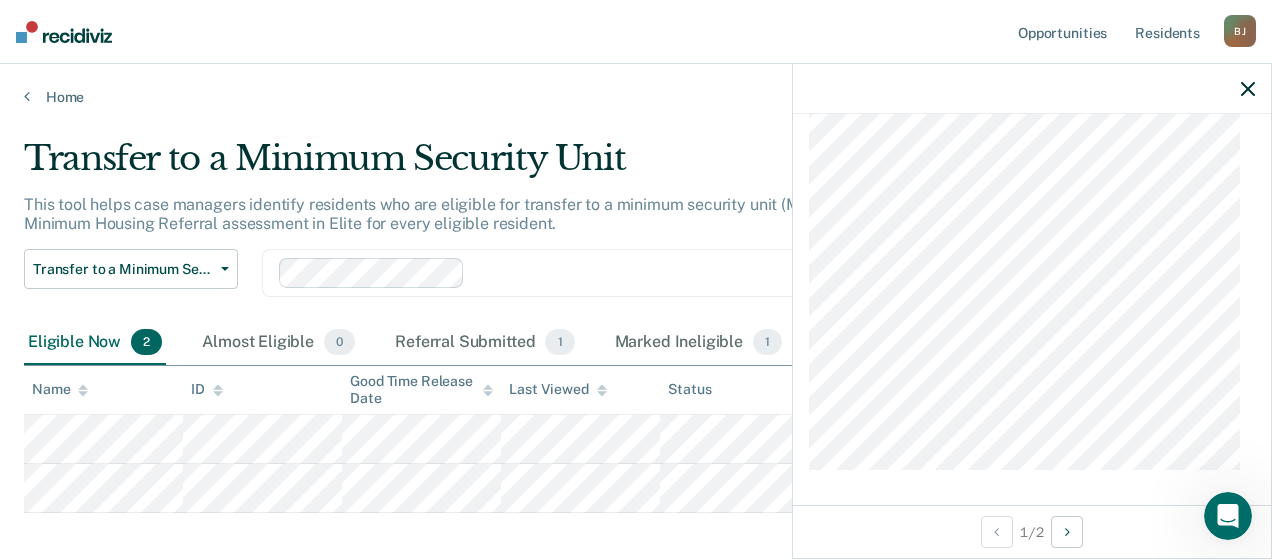 click 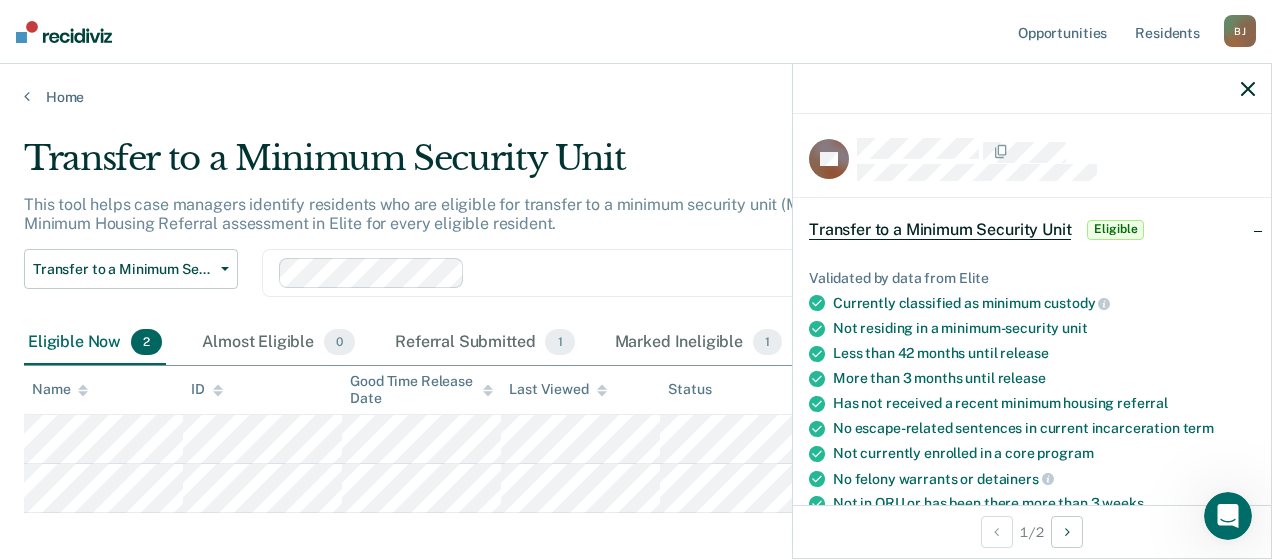 click 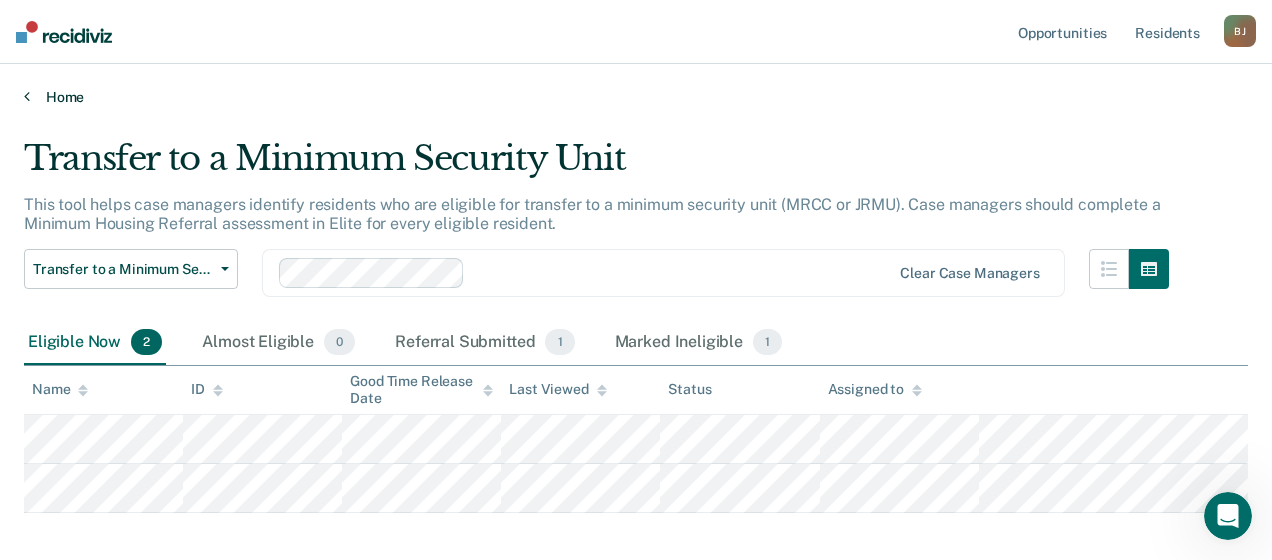 click on "Home" at bounding box center (636, 97) 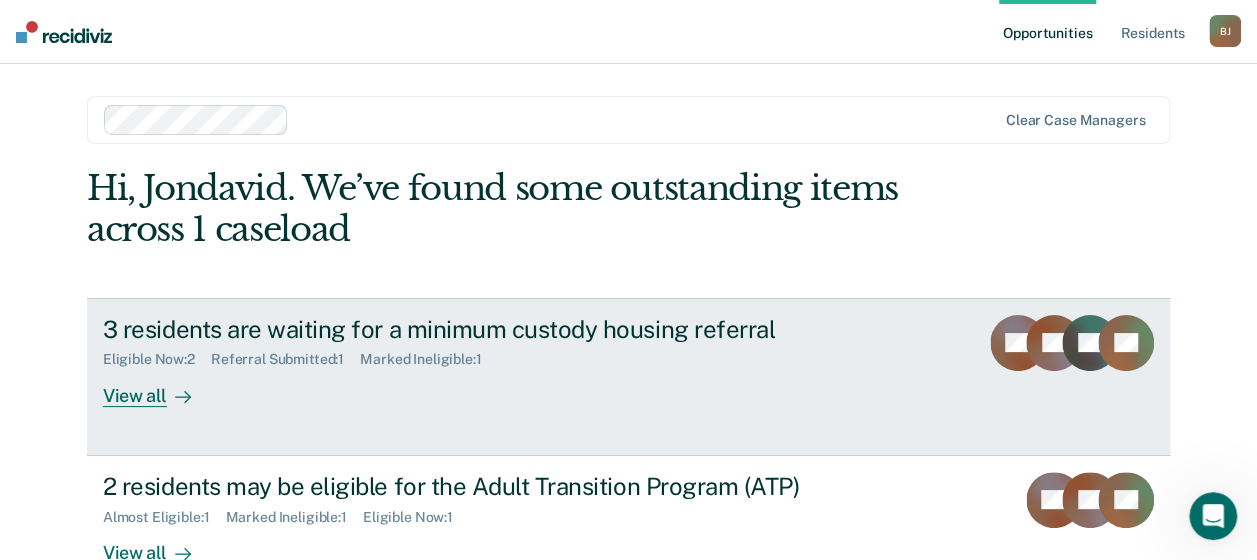 click on "View all" at bounding box center (159, 387) 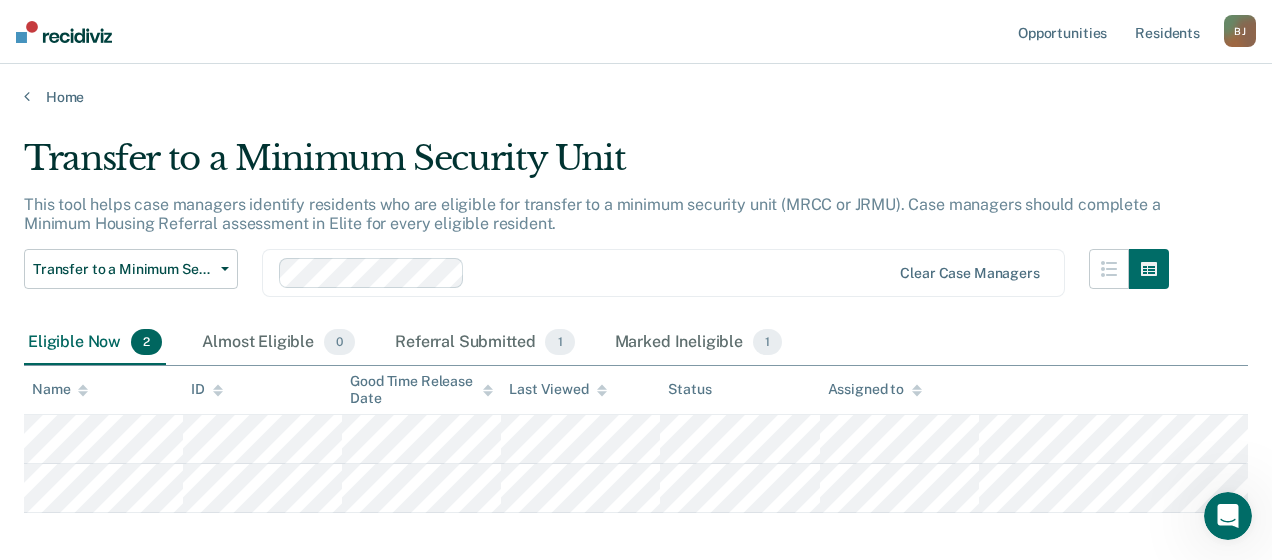 click on "Status" at bounding box center (689, 389) 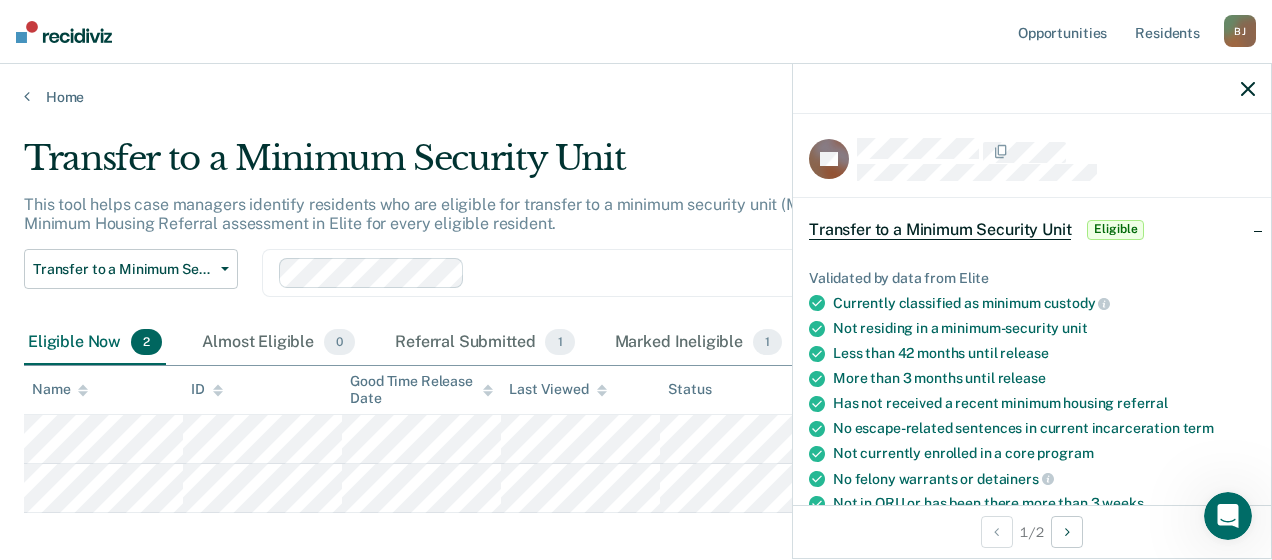 click on "Eligible" at bounding box center (1115, 230) 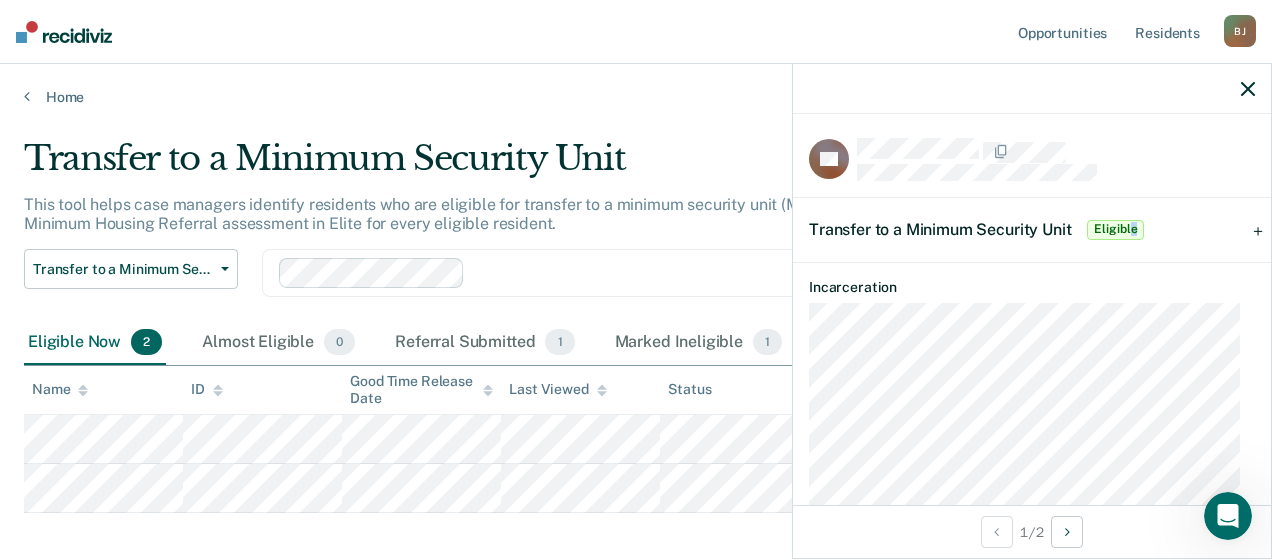 drag, startPoint x: 1118, startPoint y: 228, endPoint x: 1132, endPoint y: 224, distance: 14.56022 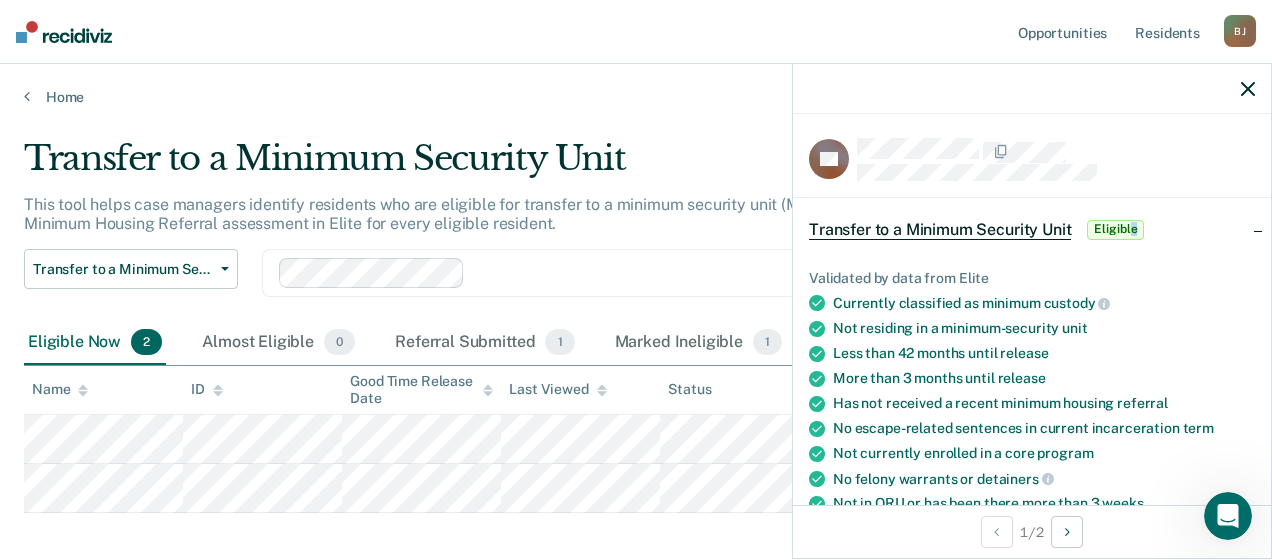 click on "Eligible" at bounding box center [1115, 230] 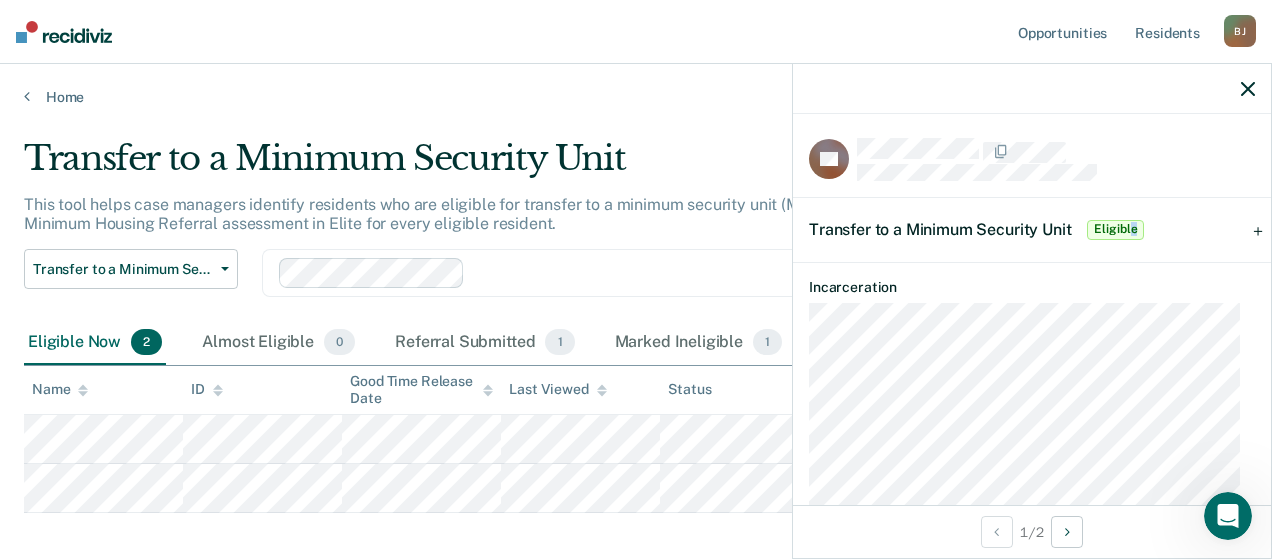 click on "Eligible" at bounding box center (1115, 230) 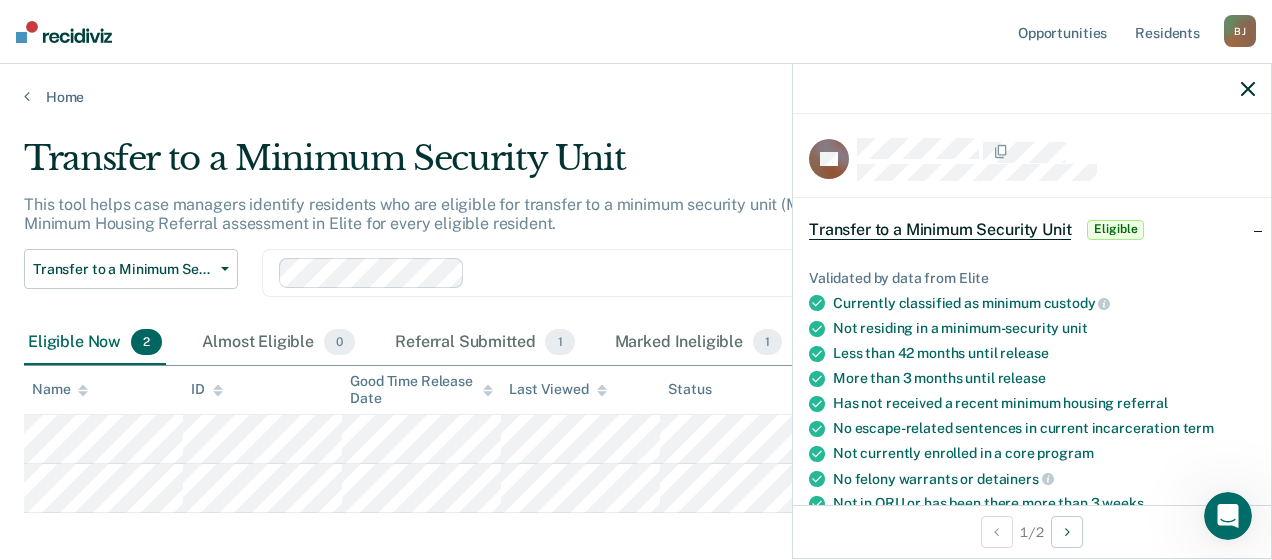 click on "Eligible" at bounding box center [1115, 230] 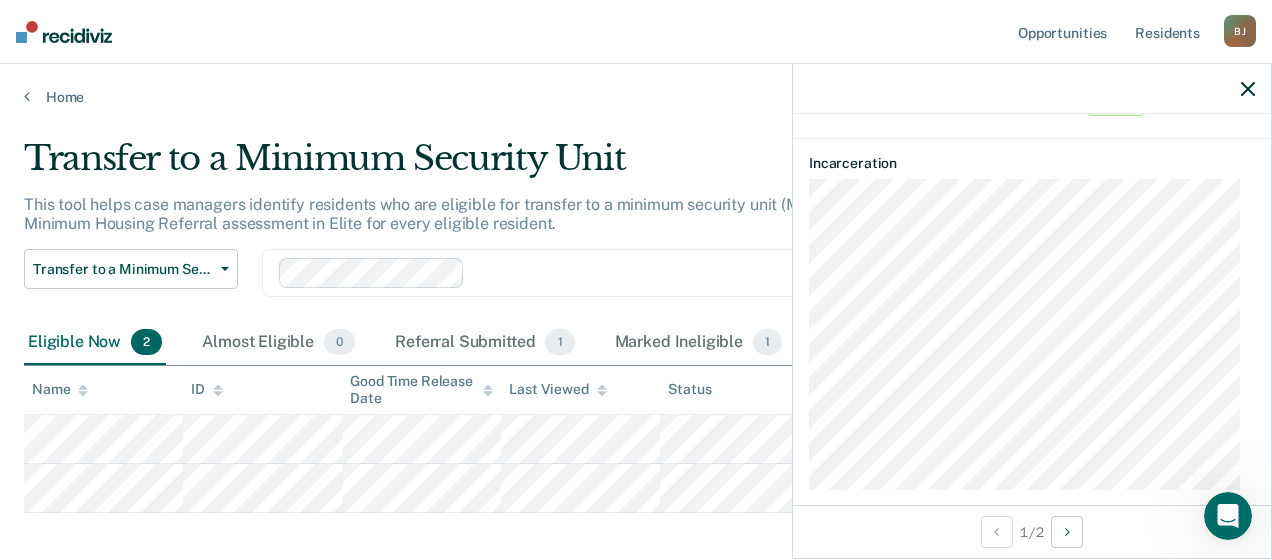 scroll, scrollTop: 0, scrollLeft: 0, axis: both 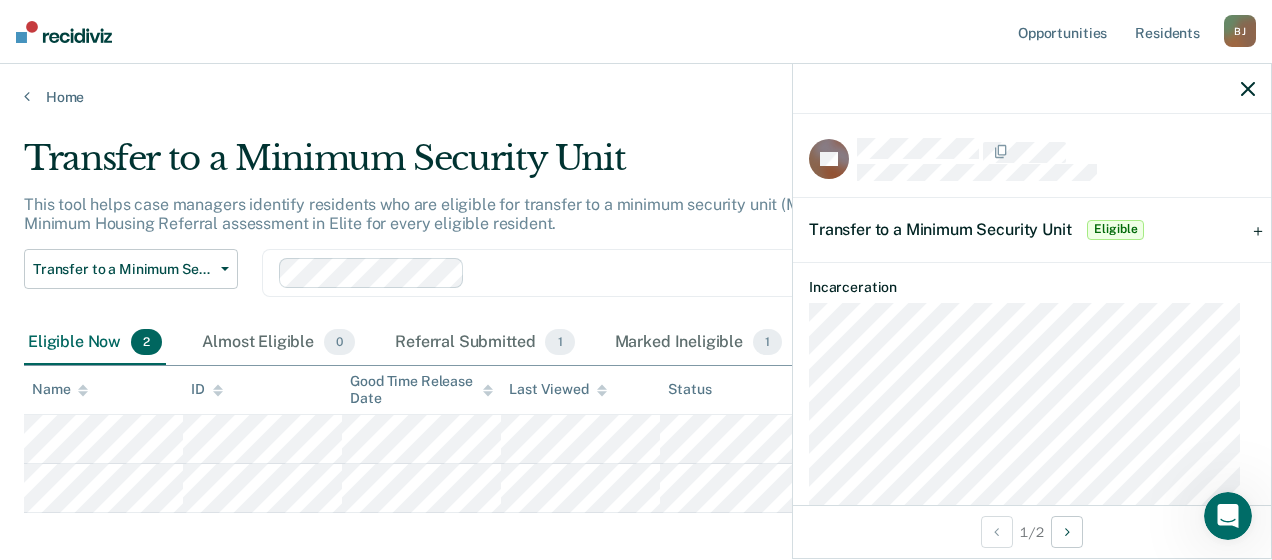 click 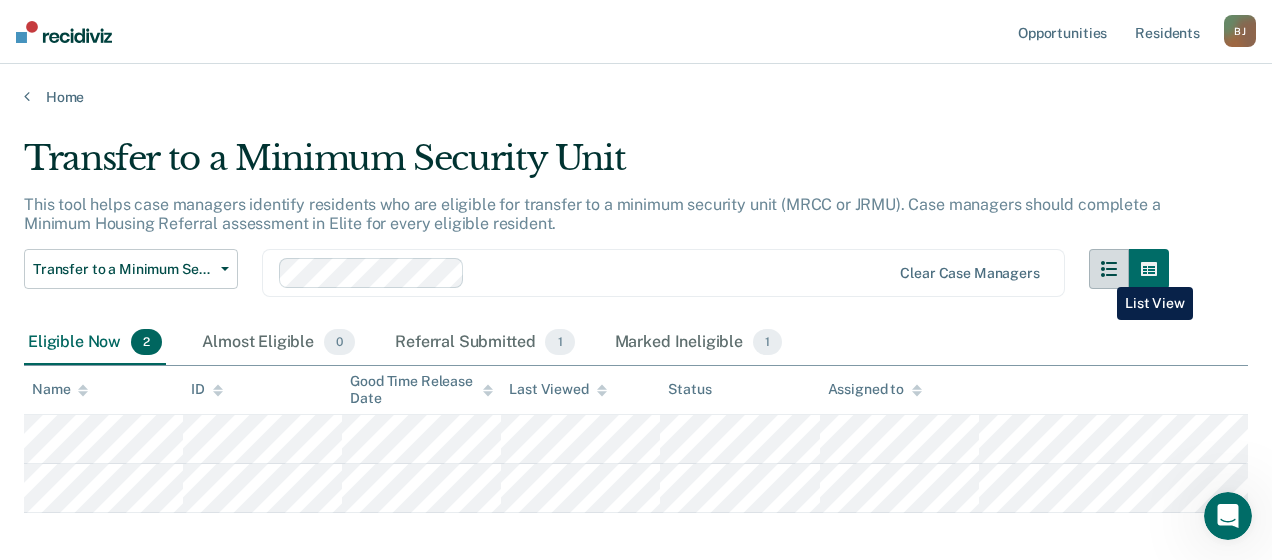click 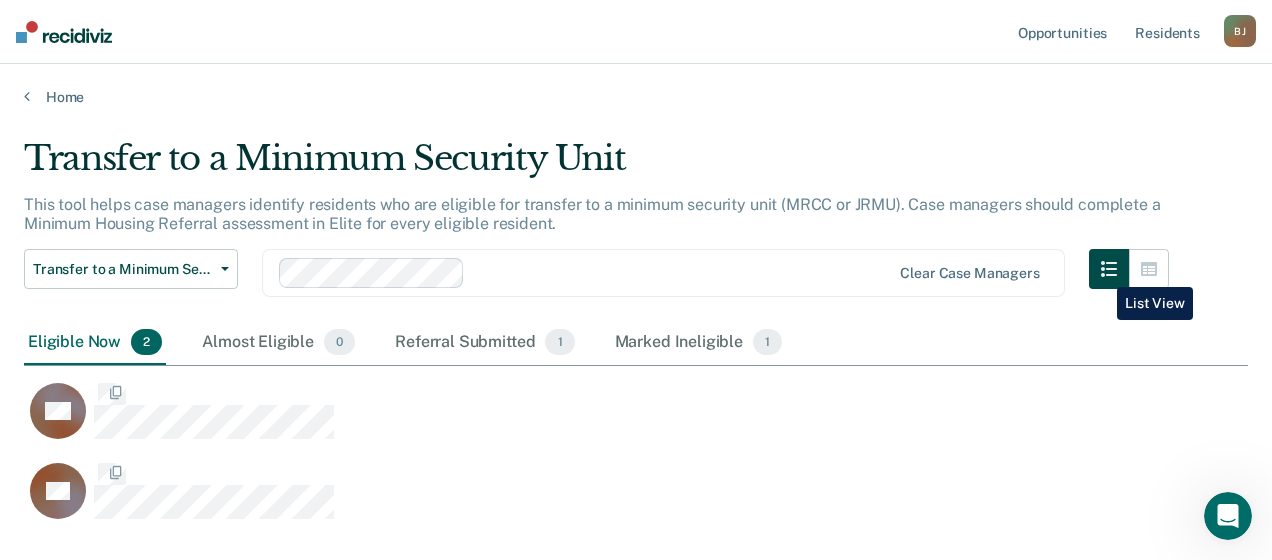 scroll, scrollTop: 256, scrollLeft: 1208, axis: both 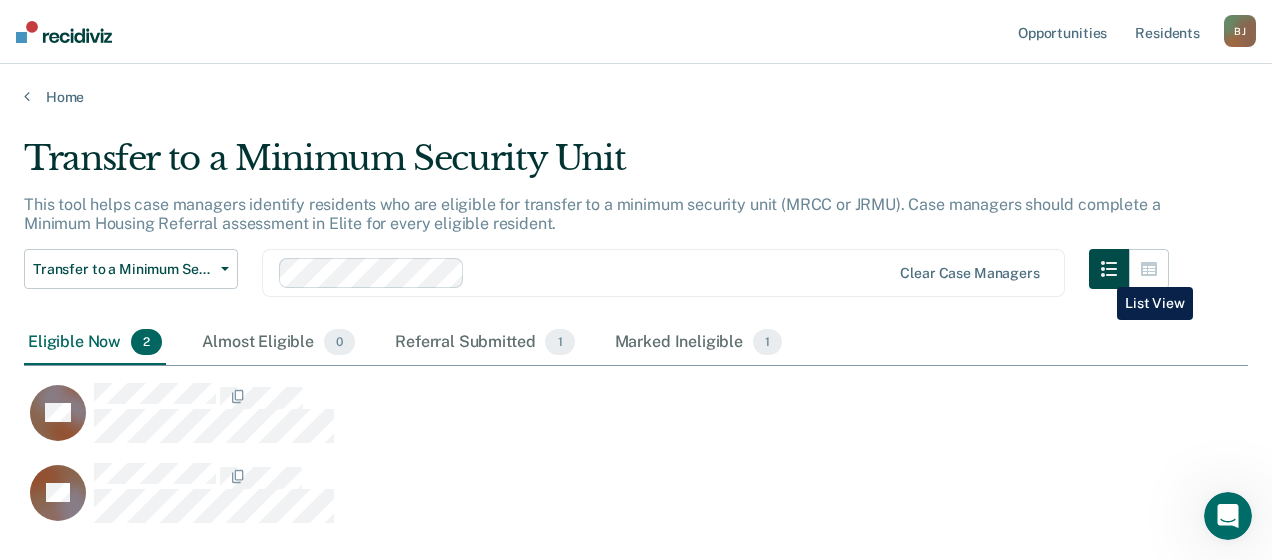 click 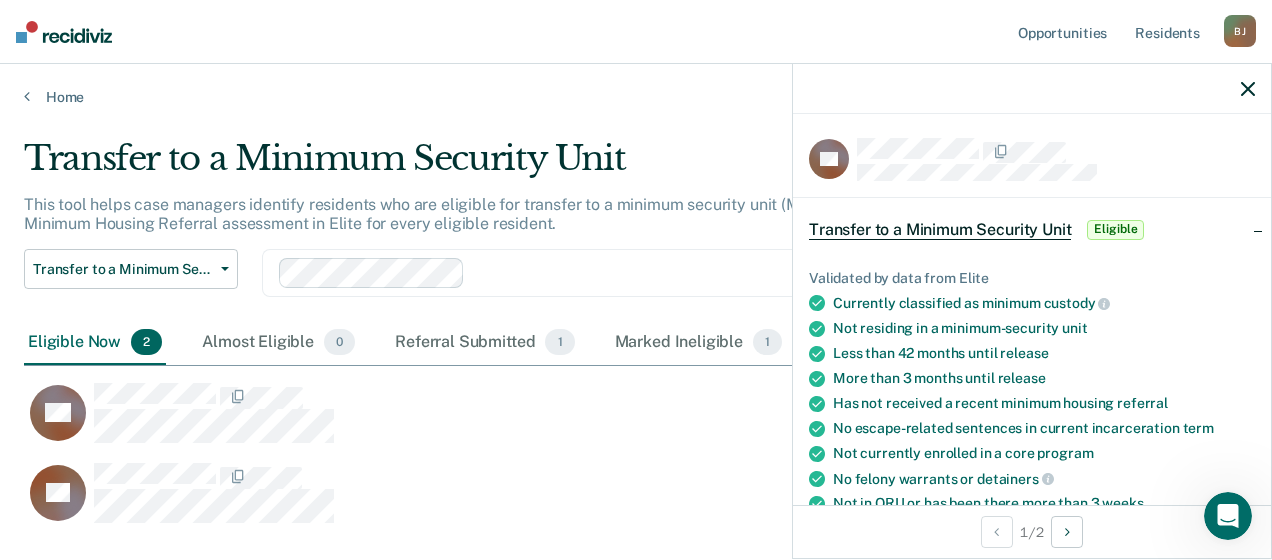 click at bounding box center [1032, 89] 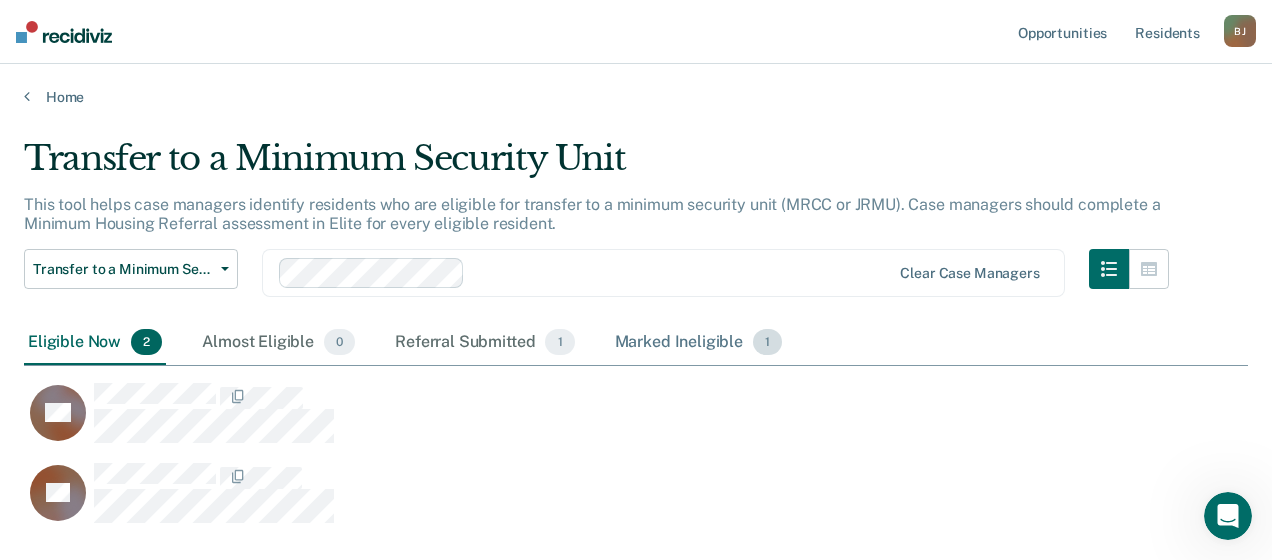 click on "Transfer to a Minimum Security Unit   This tool helps case managers identify residents who are eligible for transfer to a minimum security unit (MRCC or JRMU). Case managers should complete a Minimum Housing Referral assessment in Elite for every eligible resident. Transfer to a Minimum Security Unit Transfer to a Minimum Security Unit Adult Transition Program Clear   case managers Eligible Now 2 Almost Eligible 0 Referral Submitted 1 Marked Ineligible 1
To pick up a draggable item, press the space bar.
While dragging, use the arrow keys to move the item.
Press space again to drop the item in its new position, or press escape to cancel.
DK   TC" at bounding box center [636, 274] 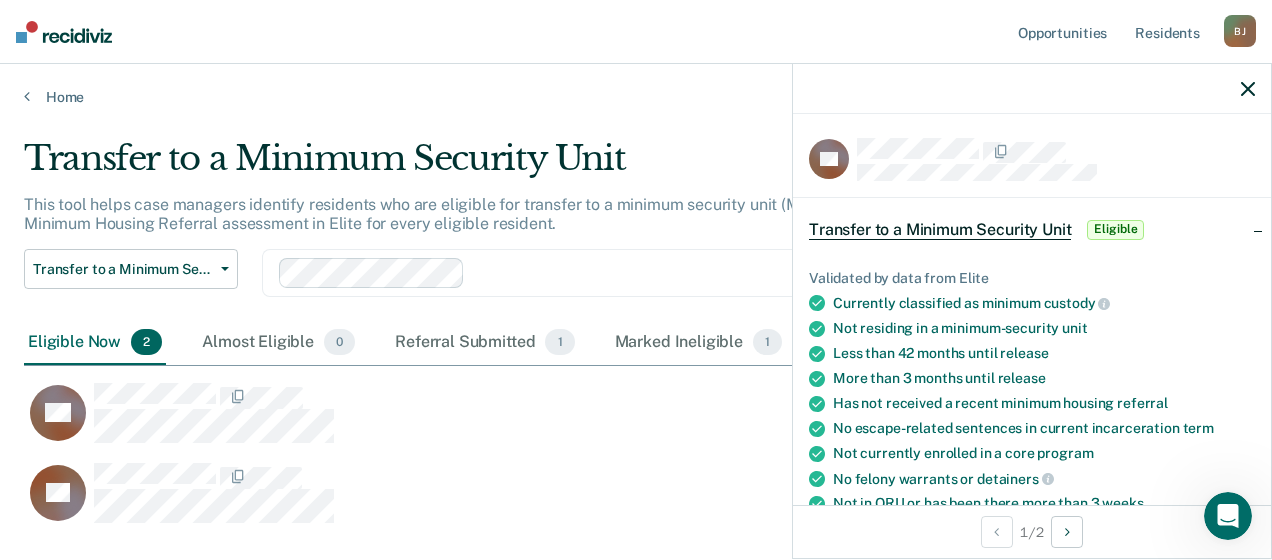 click 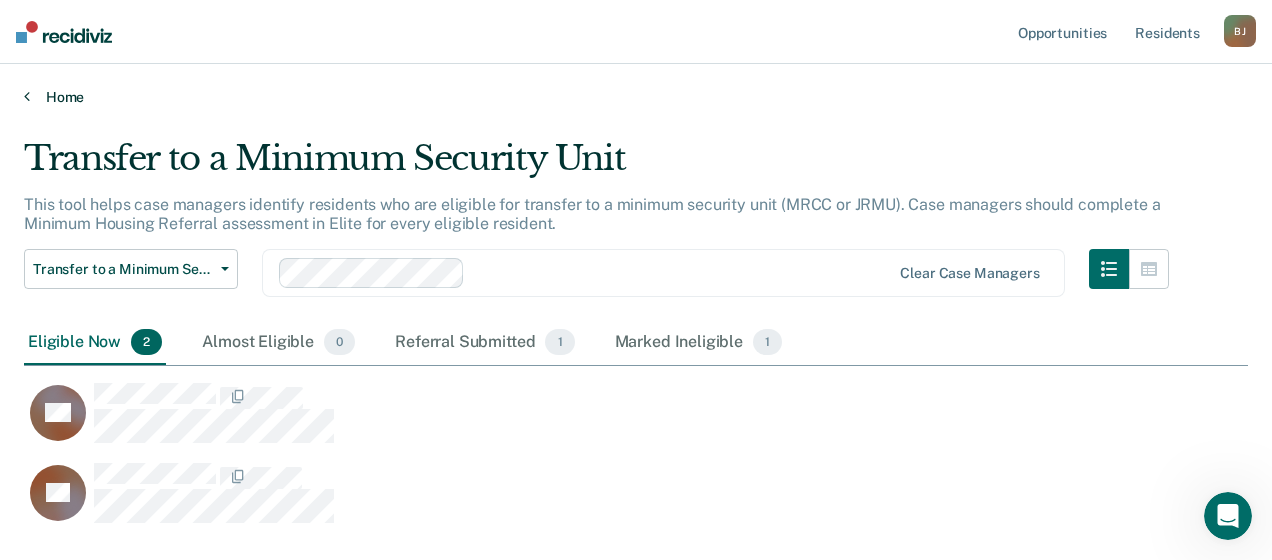 click on "Home" at bounding box center (636, 97) 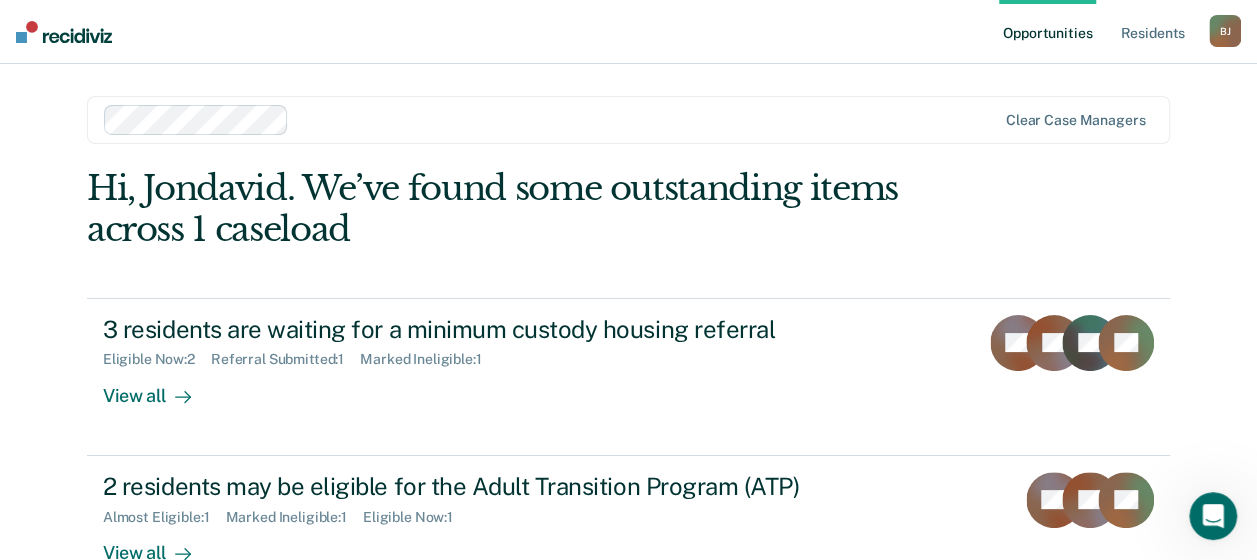 click on "Clear   case managers Hi, Jondavid. We’ve found some outstanding items across 1 caseload 3 residents are waiting for a minimum custody housing referral Eligible Now :  2 Referral Submitted :  1 Marked Ineligible :  1 View all   DK TC AE CT 2 residents may be eligible for the Adult Transition Program (ATP) Almost Eligible :  1 Marked Ineligible :  1 Eligible Now :  1 View all   DK TC CT" at bounding box center [628, 288] 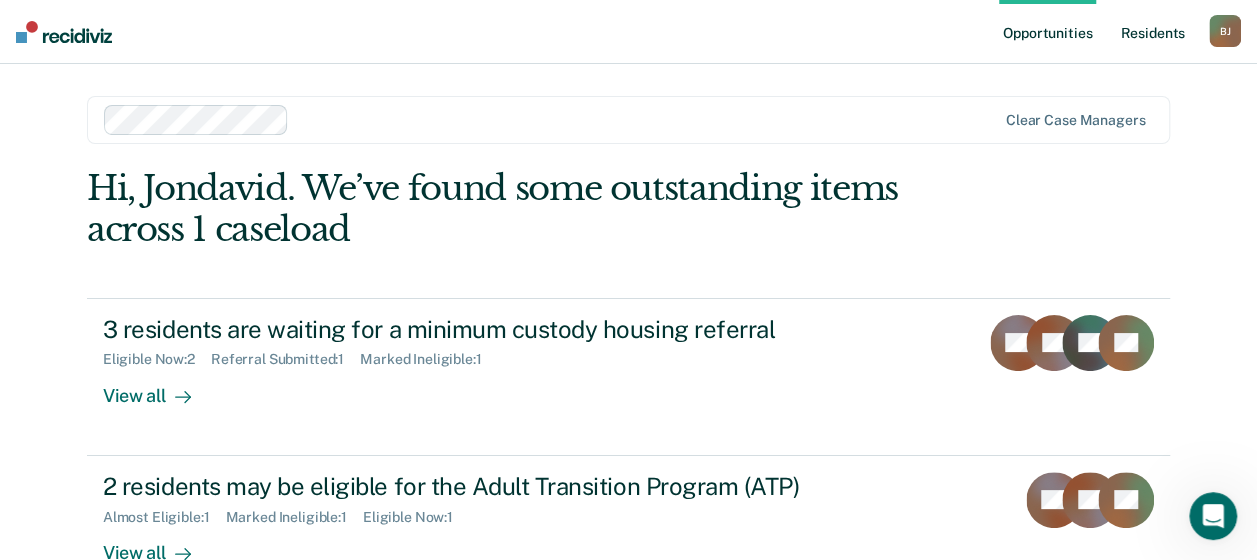click on "Resident s" at bounding box center [1152, 32] 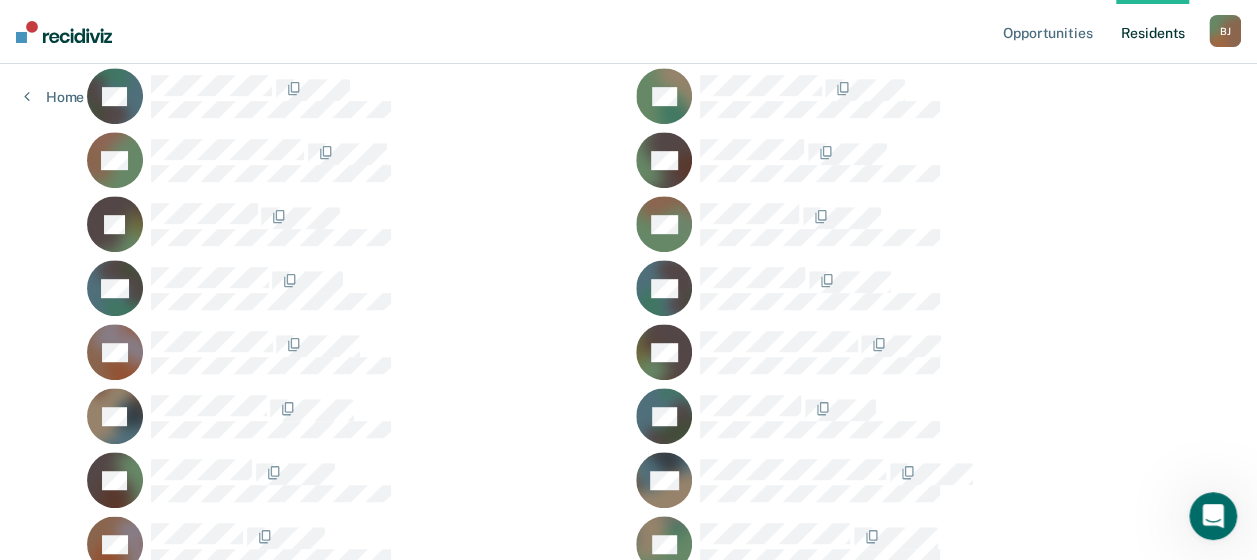 scroll, scrollTop: 417, scrollLeft: 0, axis: vertical 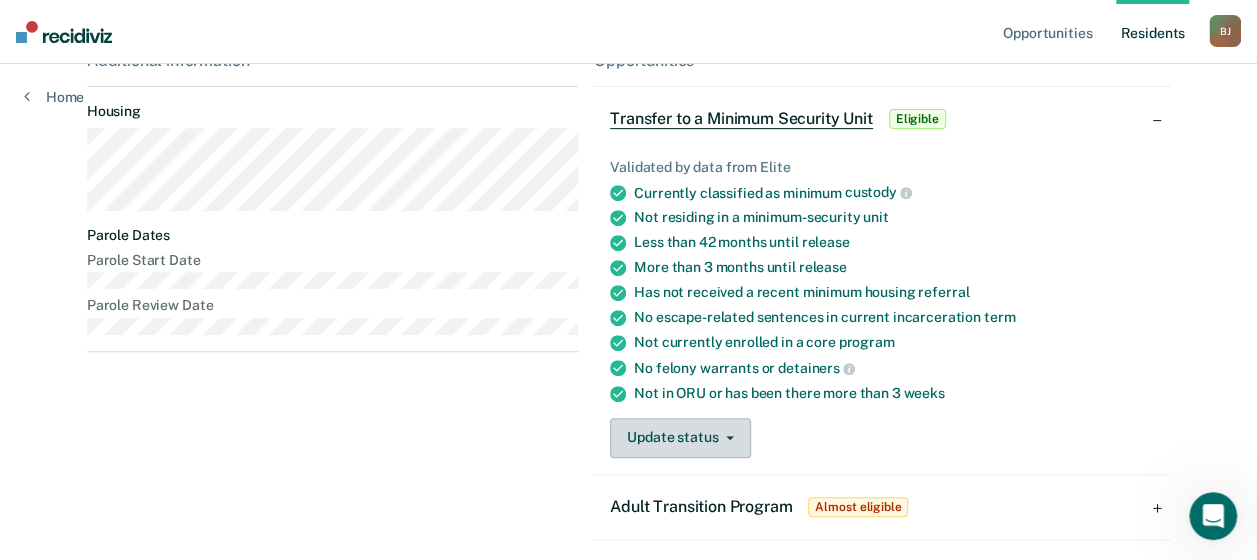 click on "Update status" at bounding box center [680, 438] 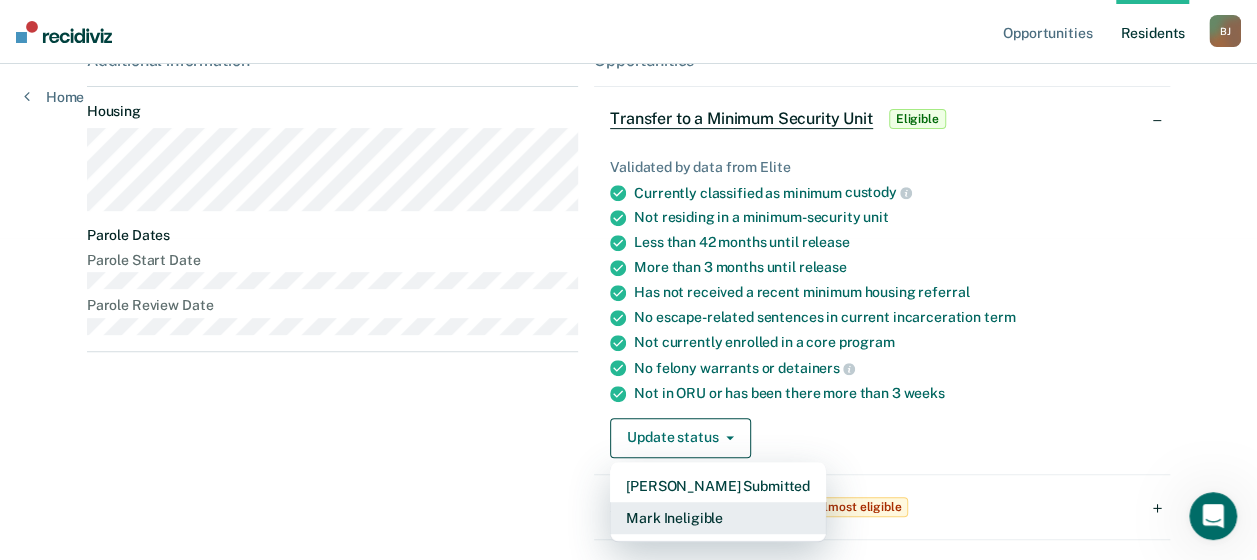 click on "Mark Ineligible" at bounding box center (718, 518) 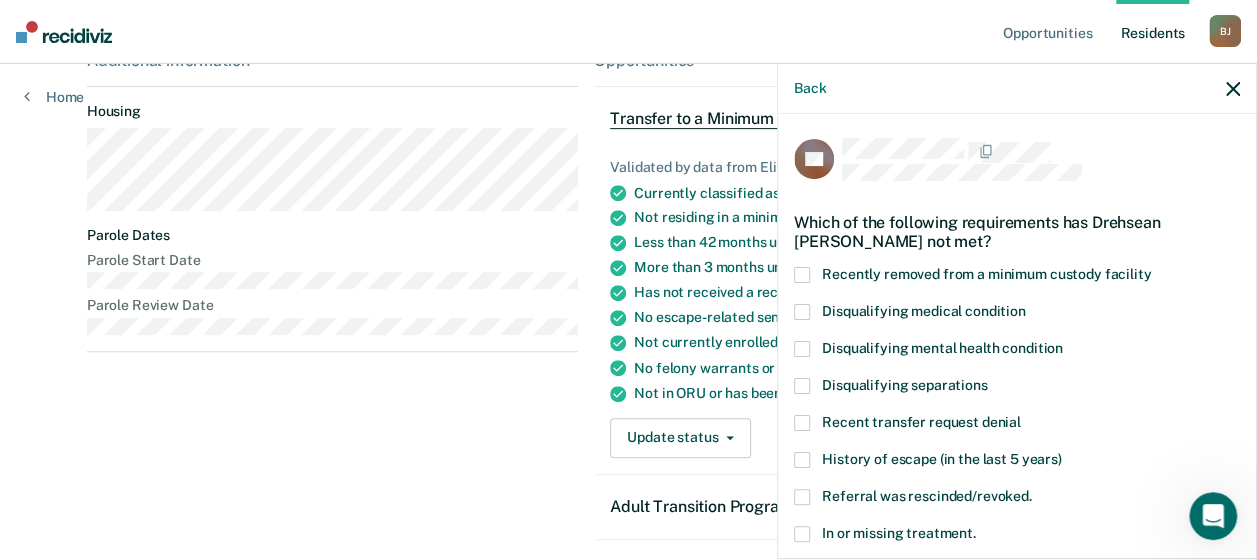click at bounding box center (802, 275) 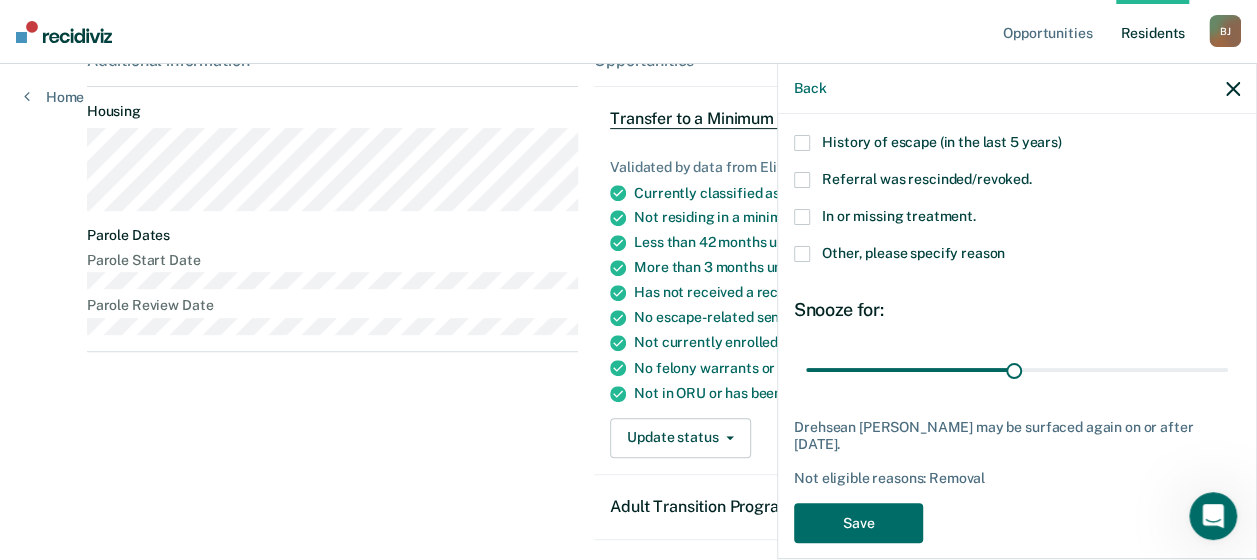 scroll, scrollTop: 321, scrollLeft: 0, axis: vertical 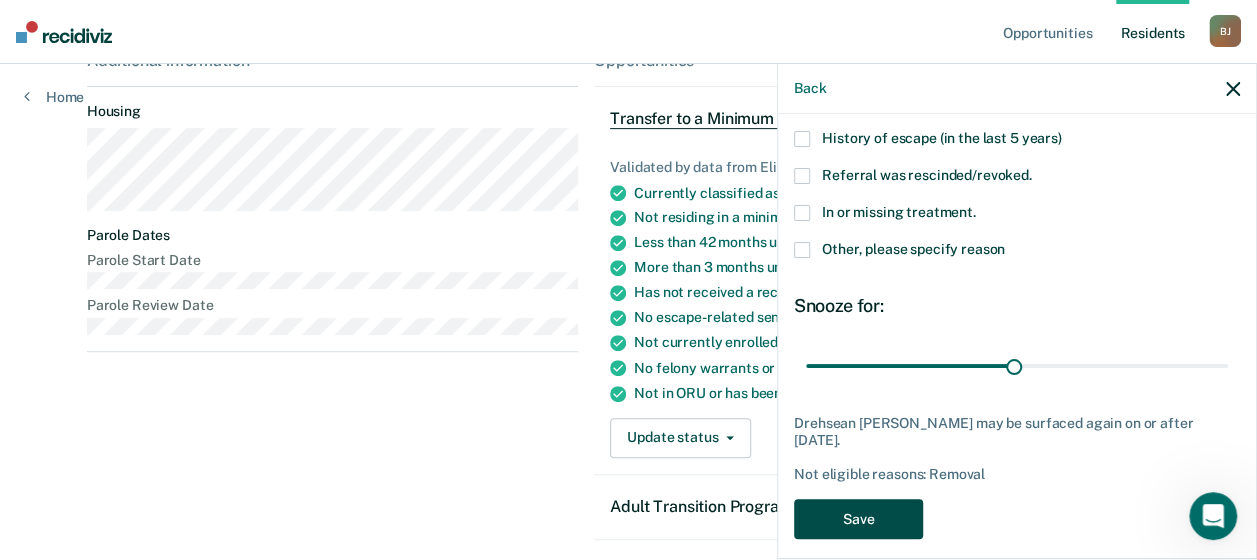 click on "Save" at bounding box center [858, 519] 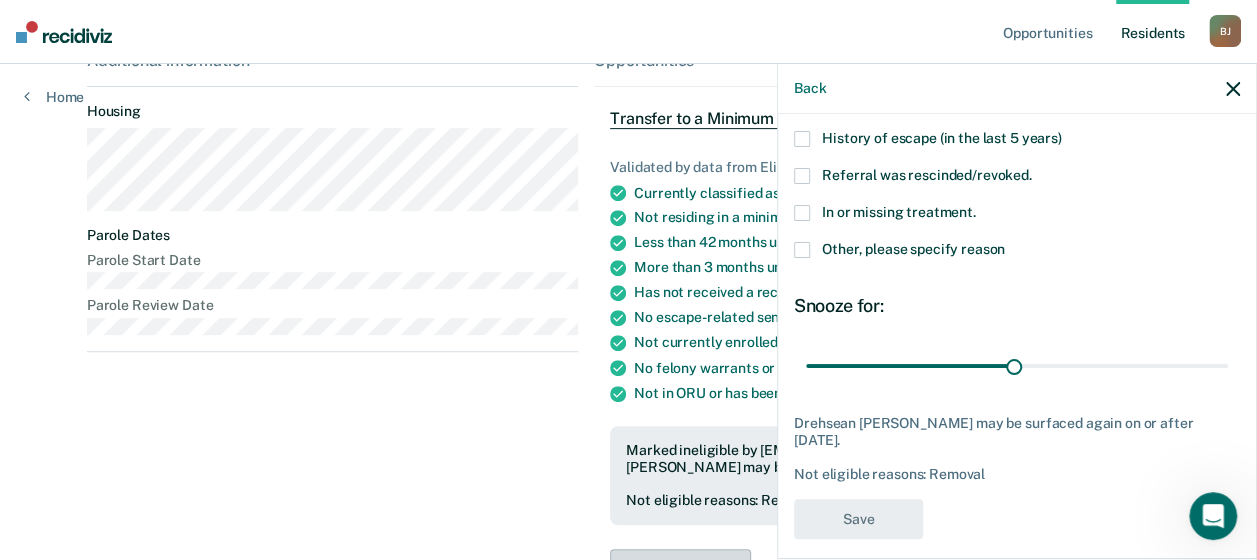 scroll, scrollTop: 348, scrollLeft: 0, axis: vertical 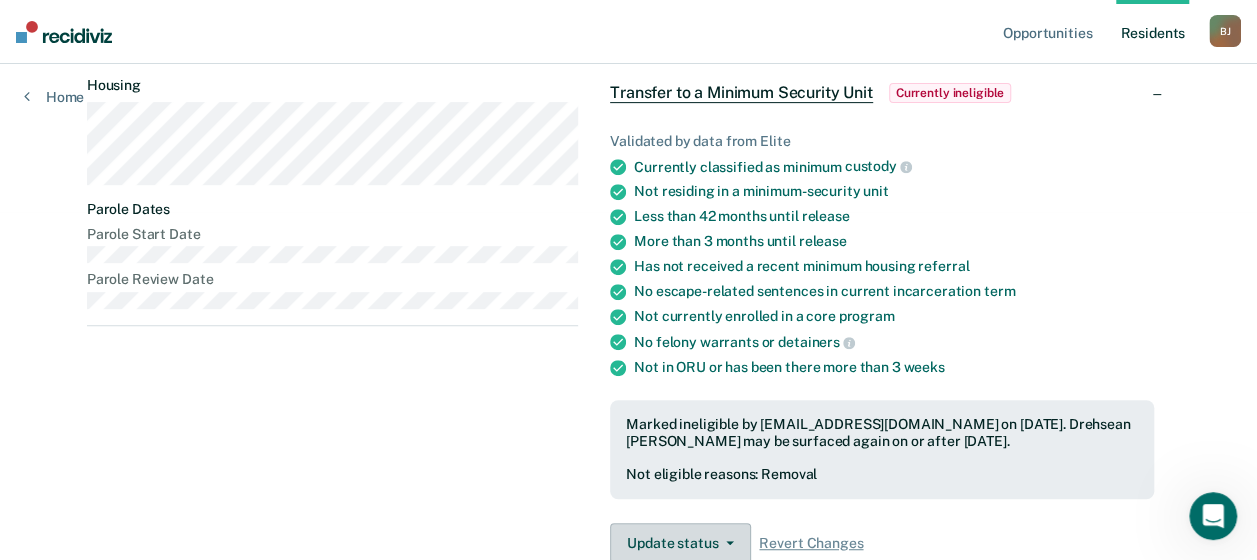 click on "Update status" at bounding box center (680, 543) 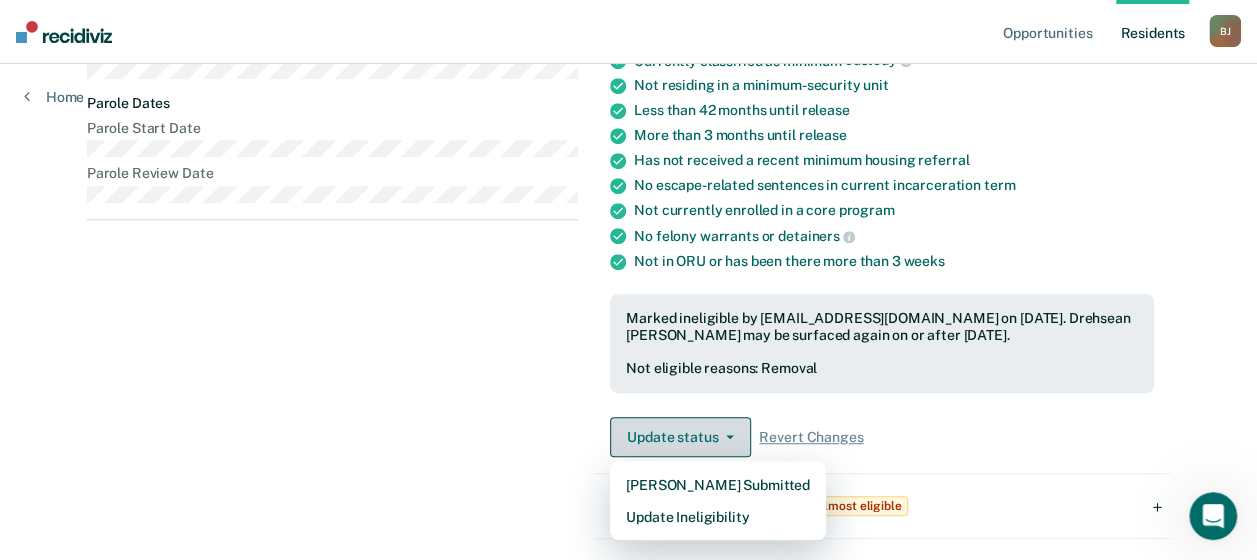 click on "Update status" at bounding box center [680, 437] 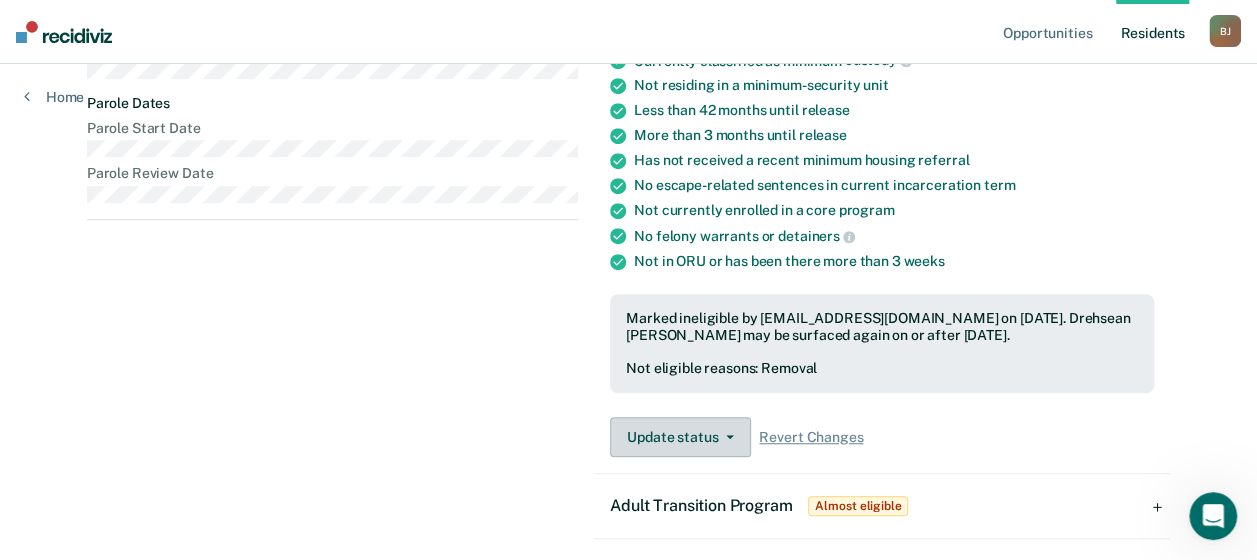 click on "Update status" at bounding box center [680, 437] 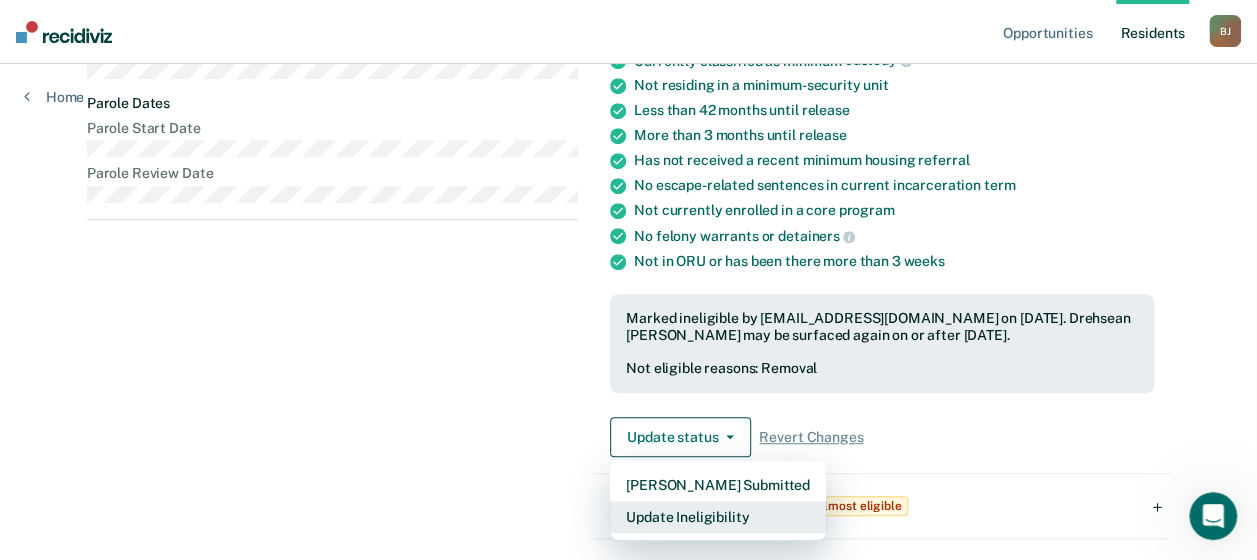 click on "Update Ineligibility" at bounding box center [718, 517] 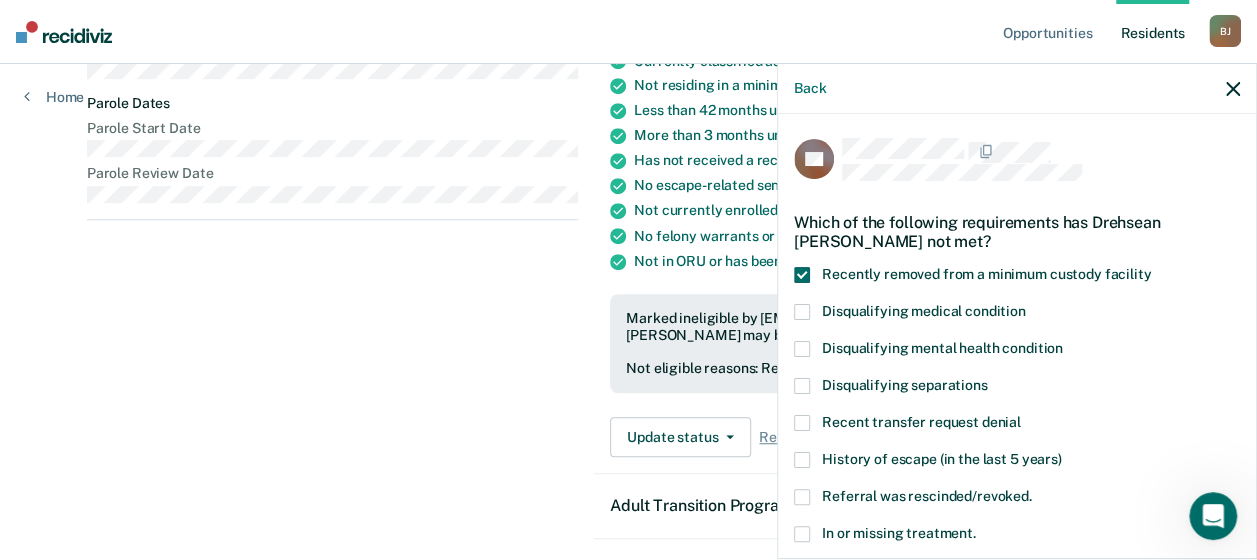 click on "Adult Transition Program Almost eligible" at bounding box center (761, 506) 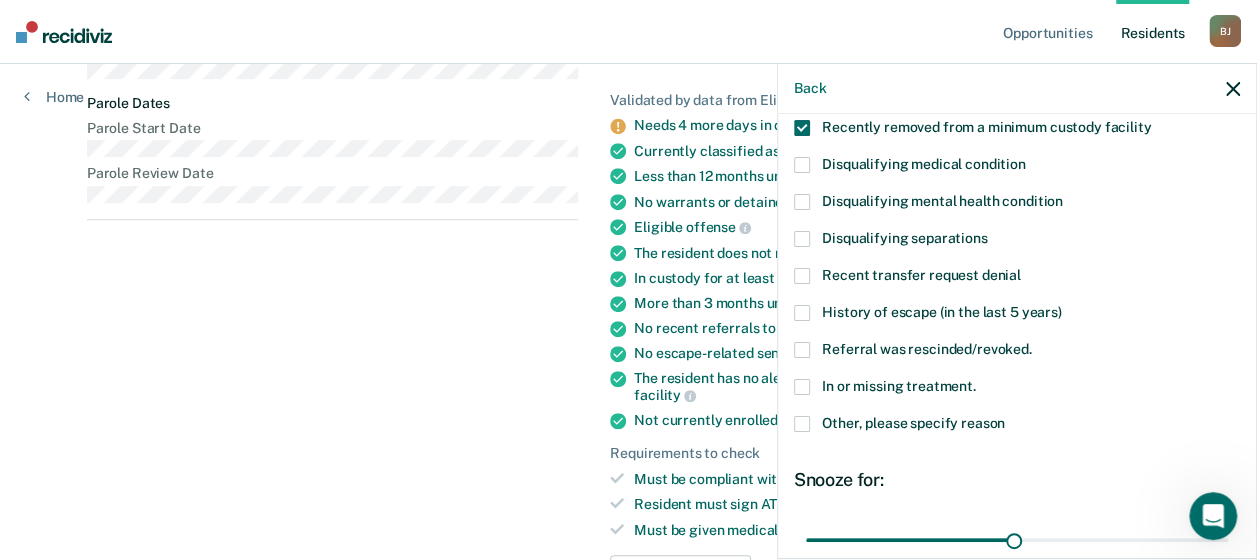 scroll, scrollTop: 321, scrollLeft: 0, axis: vertical 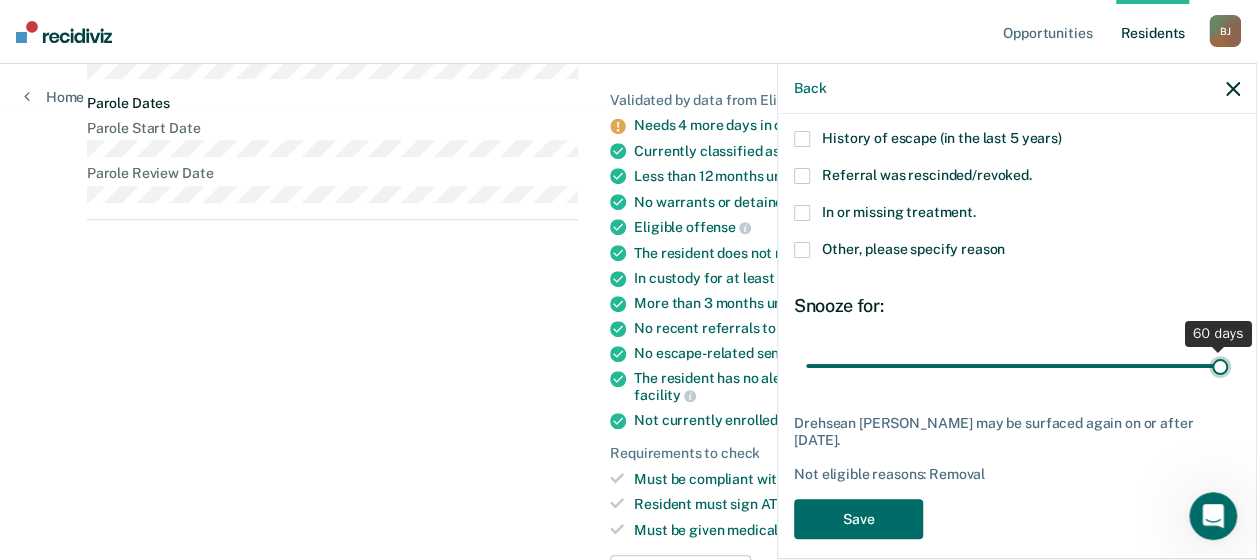 drag, startPoint x: 1008, startPoint y: 362, endPoint x: 1232, endPoint y: 358, distance: 224.0357 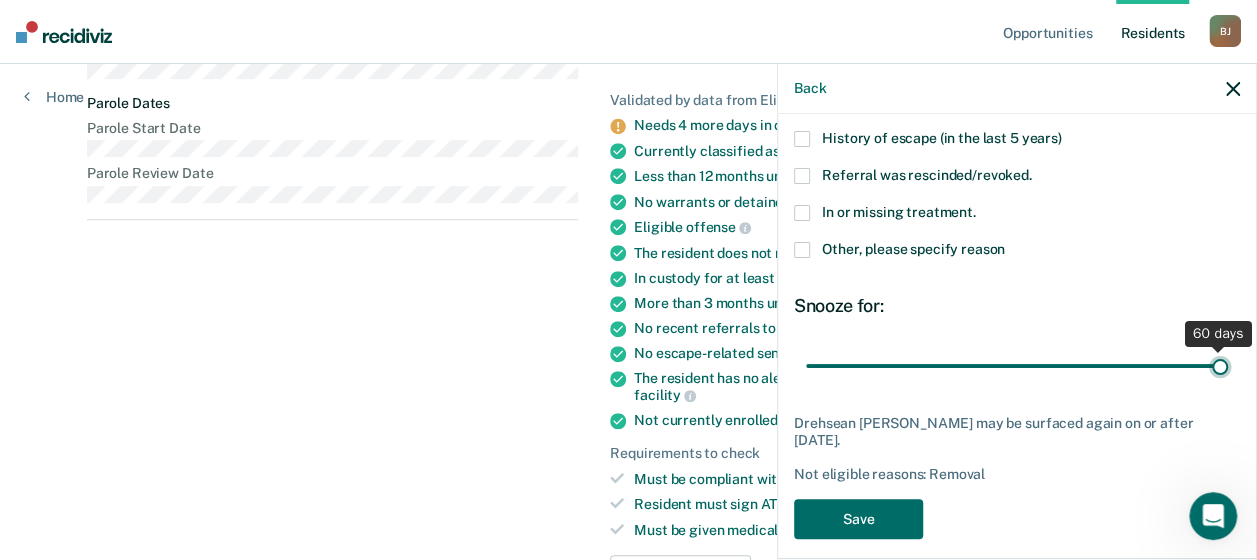 type on "60" 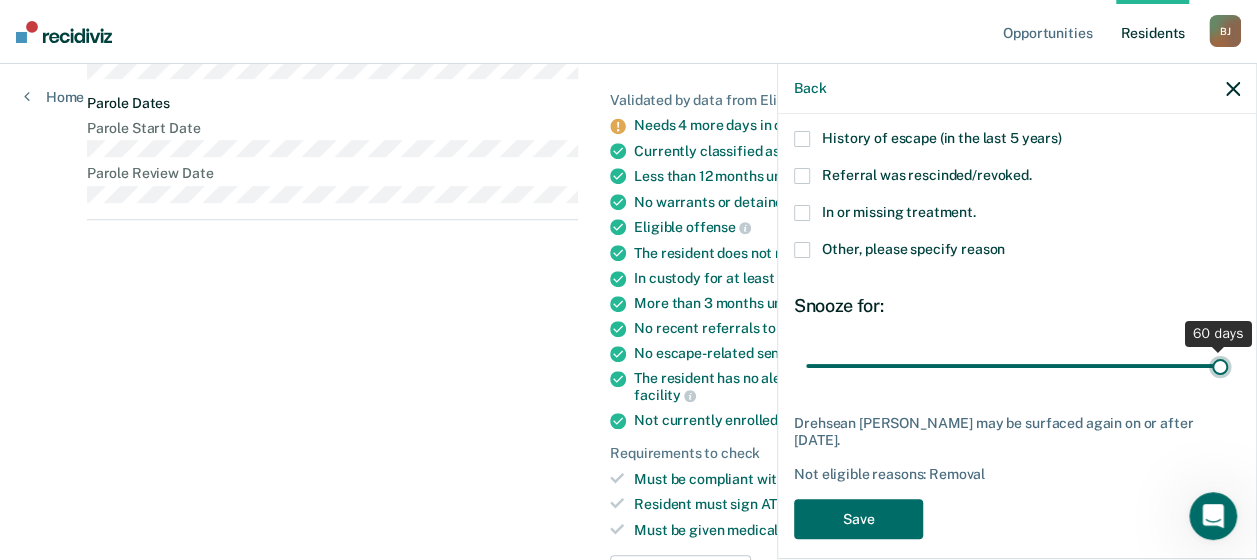 click at bounding box center (1017, 365) 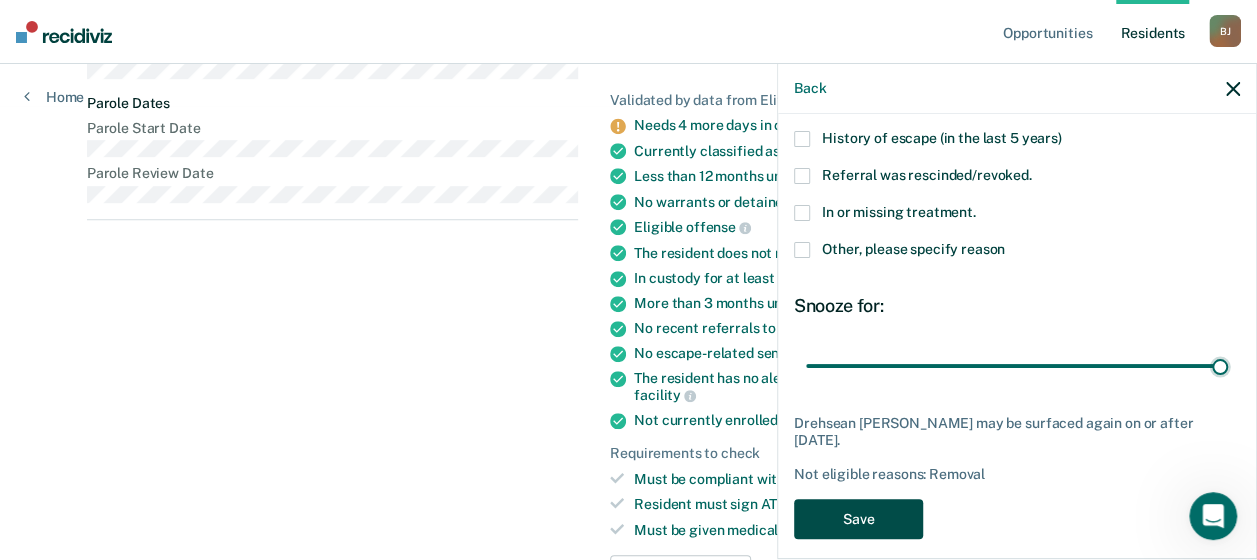 click on "Save" at bounding box center [858, 519] 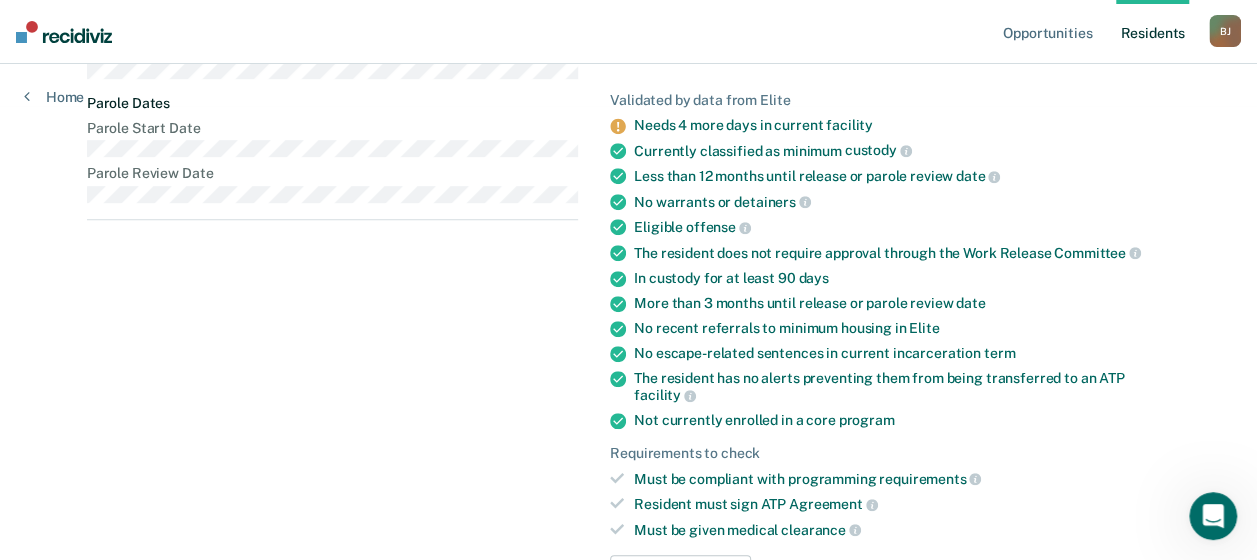 click on "Resident s" at bounding box center [1152, 32] 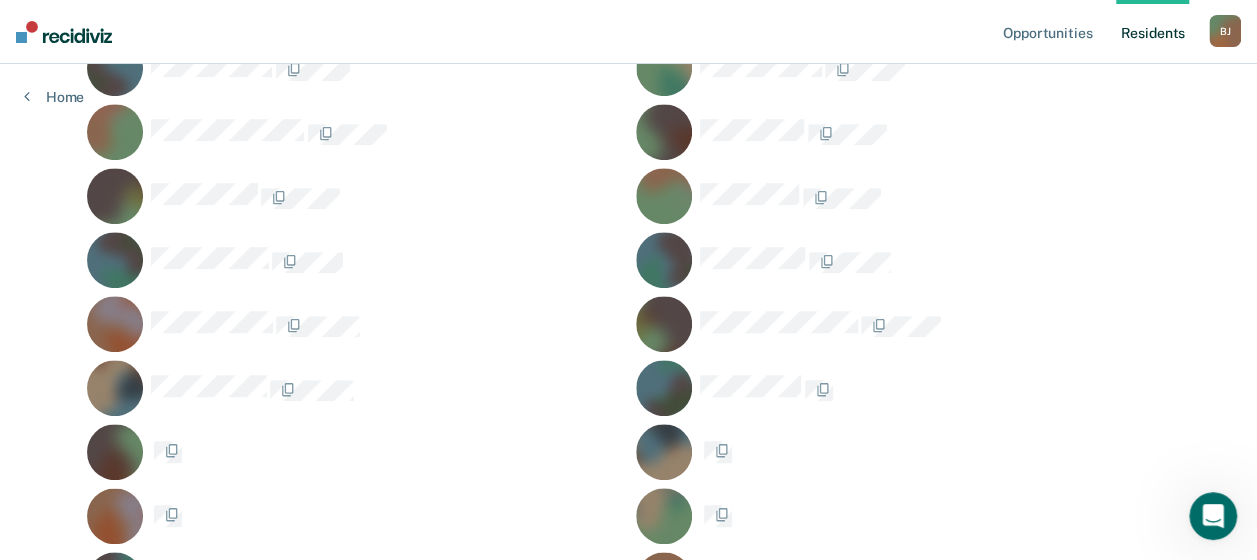 scroll, scrollTop: 0, scrollLeft: 0, axis: both 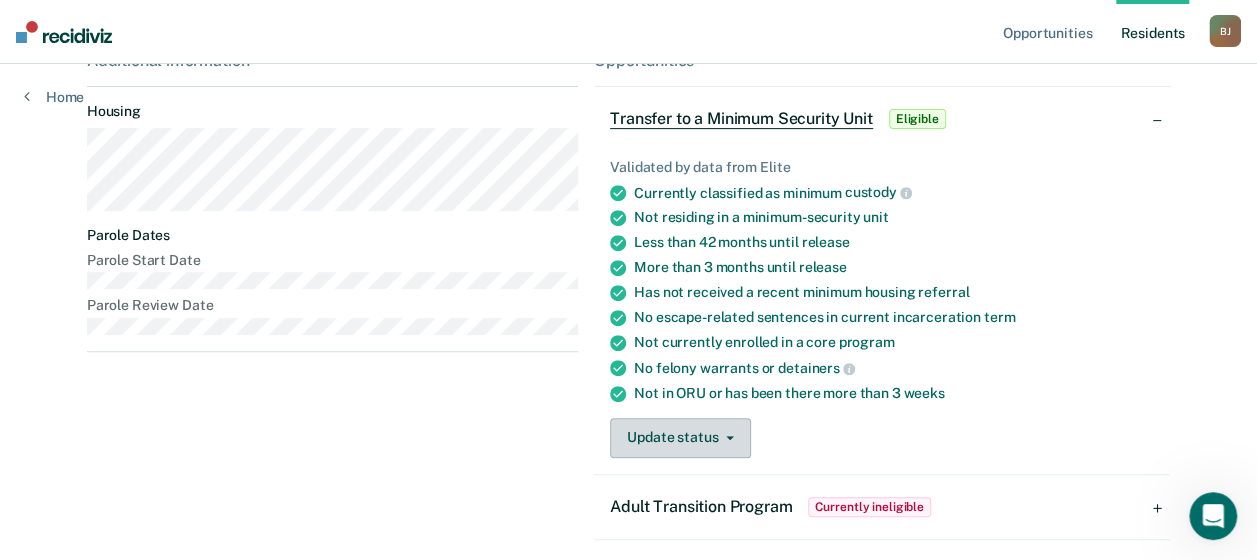 click on "Update status" at bounding box center [680, 438] 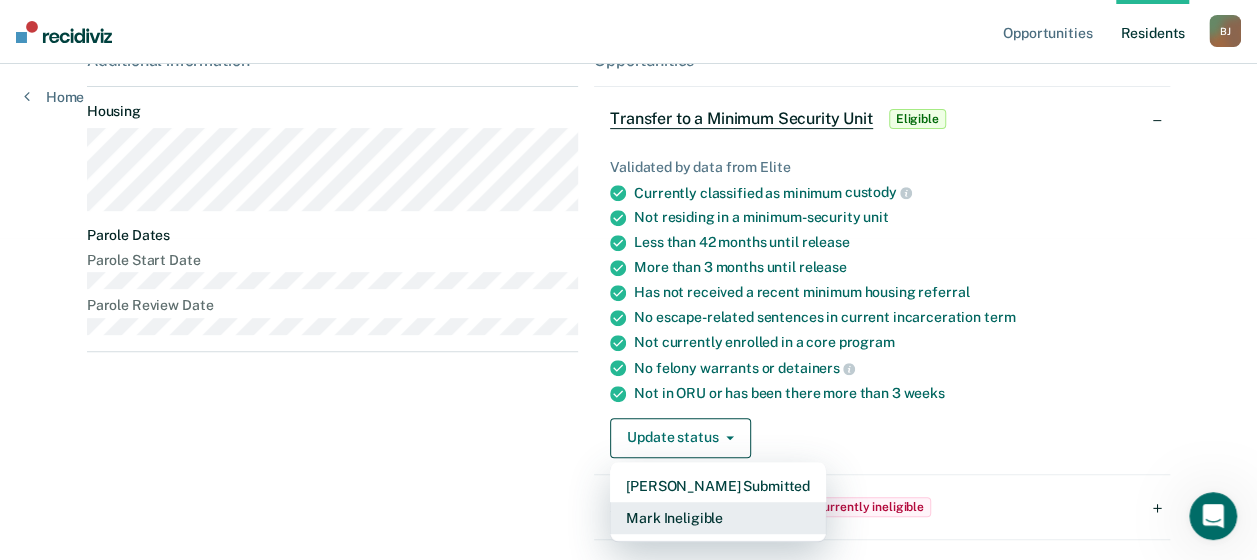 click on "Mark Ineligible" at bounding box center [718, 518] 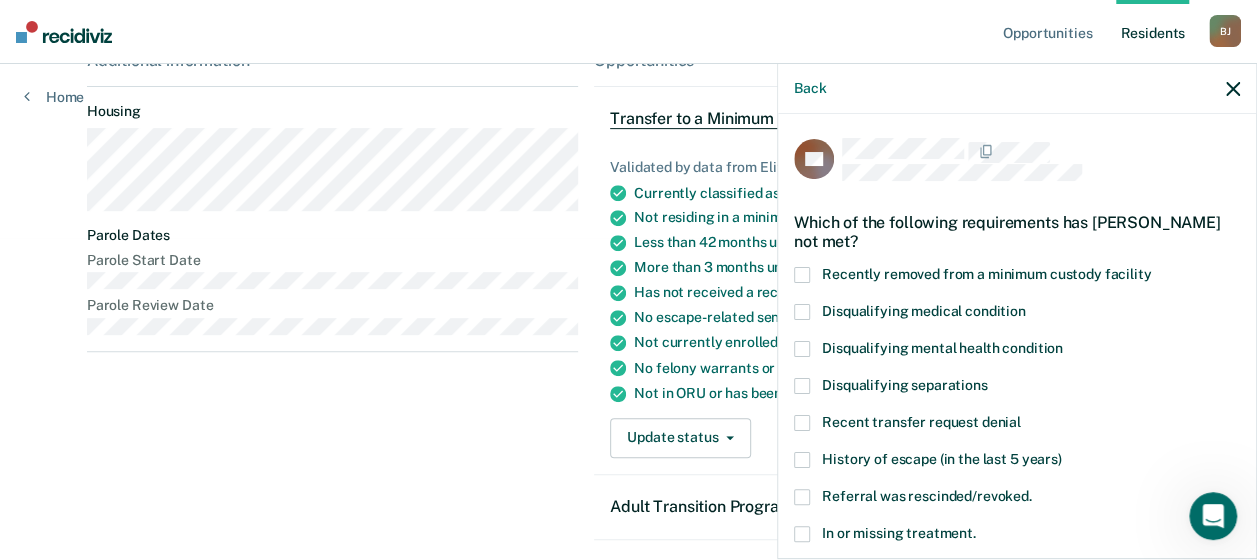 click at bounding box center (802, 275) 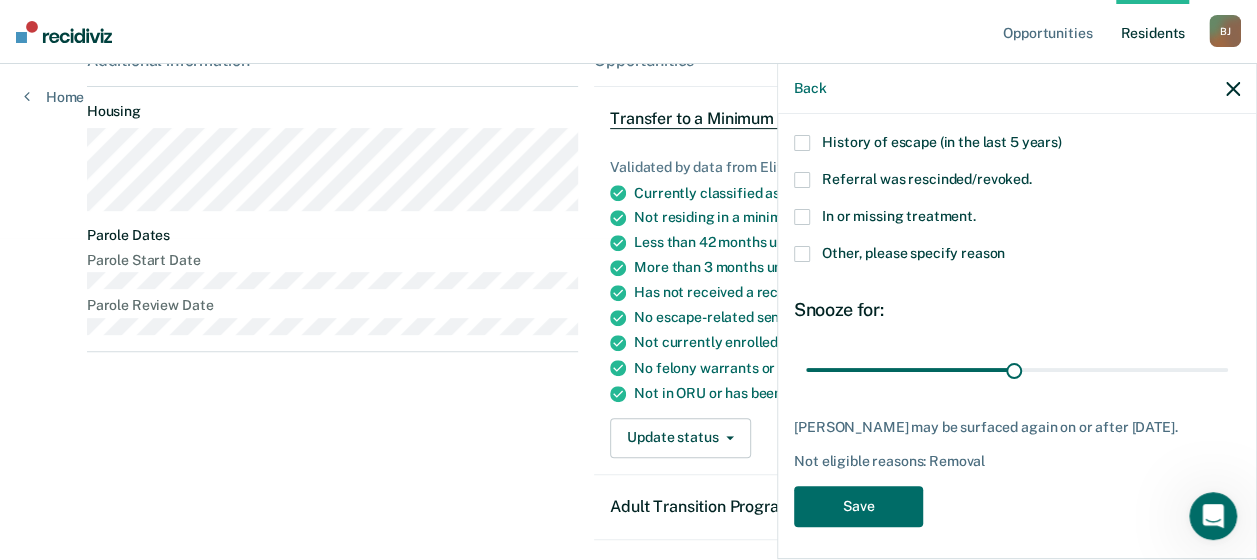 scroll, scrollTop: 321, scrollLeft: 0, axis: vertical 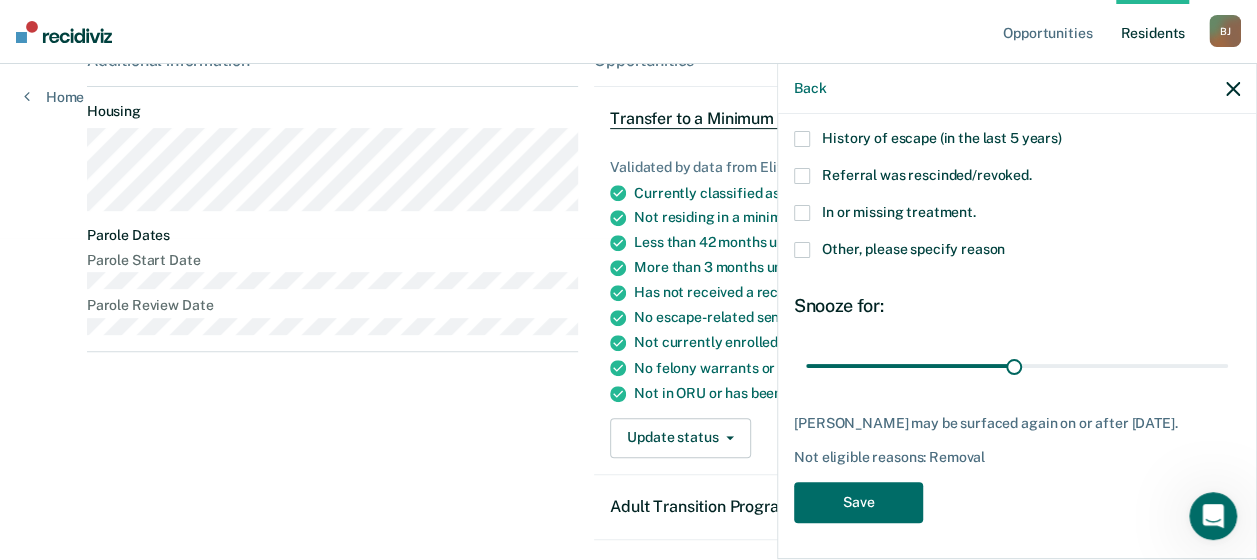drag, startPoint x: 1247, startPoint y: 314, endPoint x: 45, endPoint y: 16, distance: 1238.3893 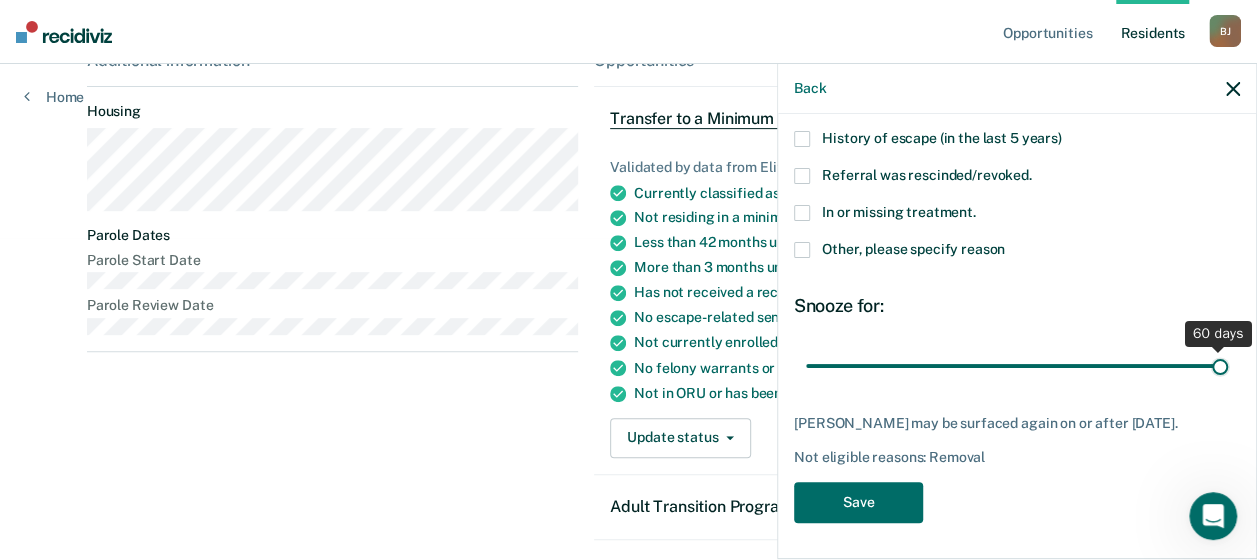drag, startPoint x: 1004, startPoint y: 364, endPoint x: 1244, endPoint y: 363, distance: 240.00209 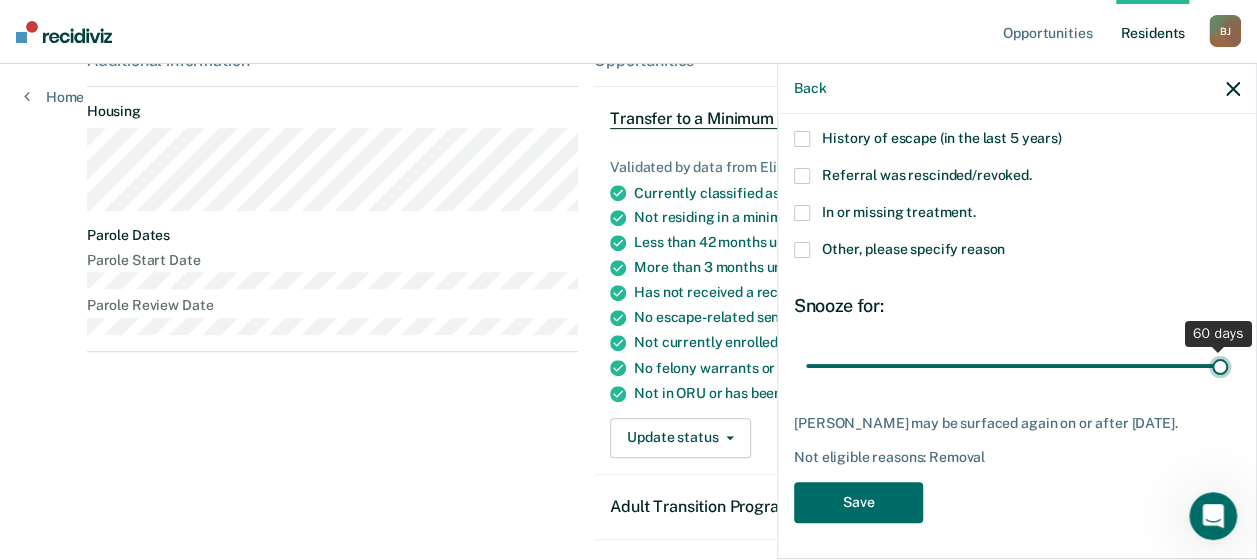 type on "60" 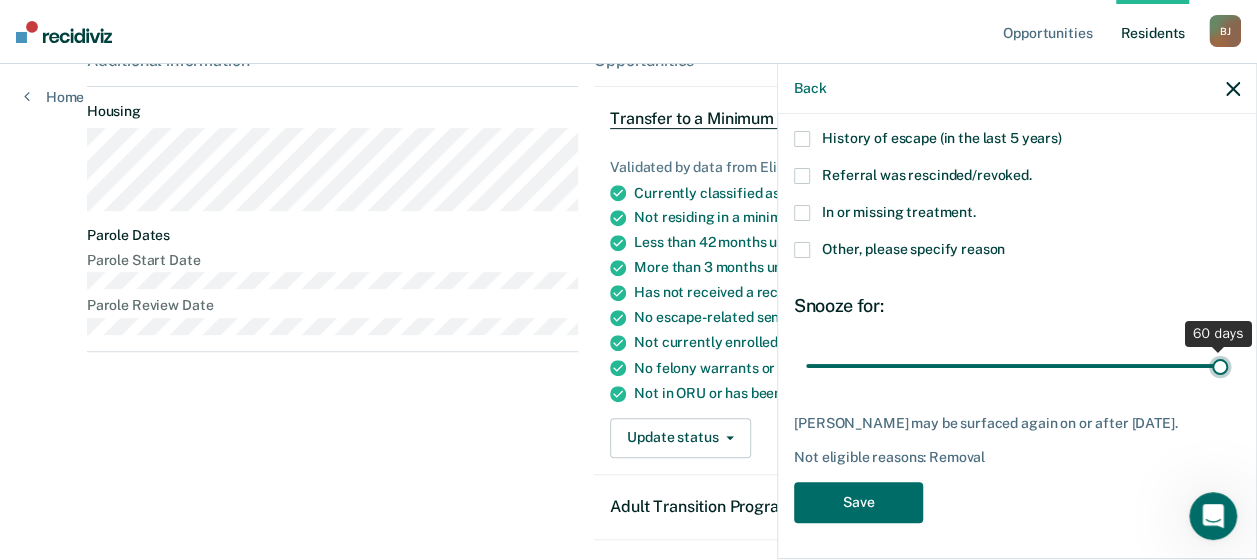 click at bounding box center [1017, 365] 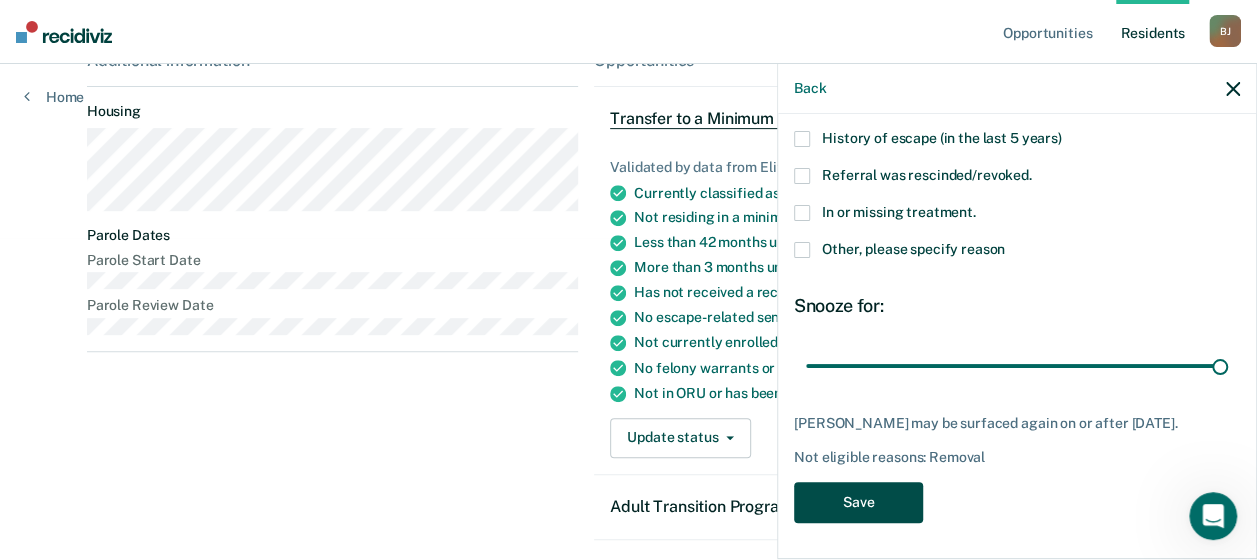 click on "Save" at bounding box center (858, 502) 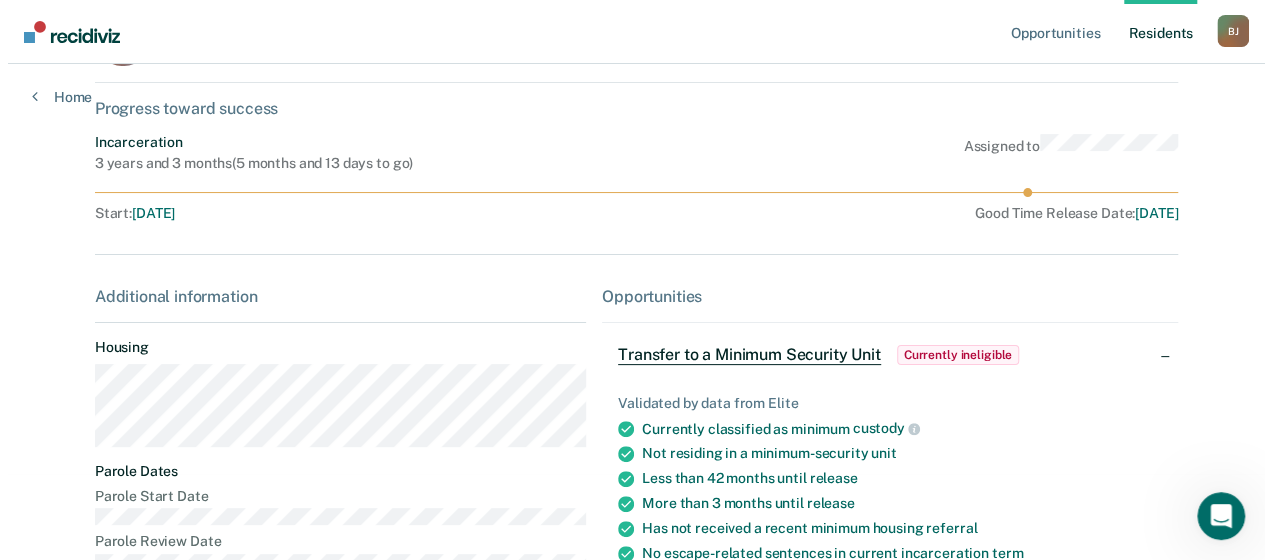 scroll, scrollTop: 0, scrollLeft: 0, axis: both 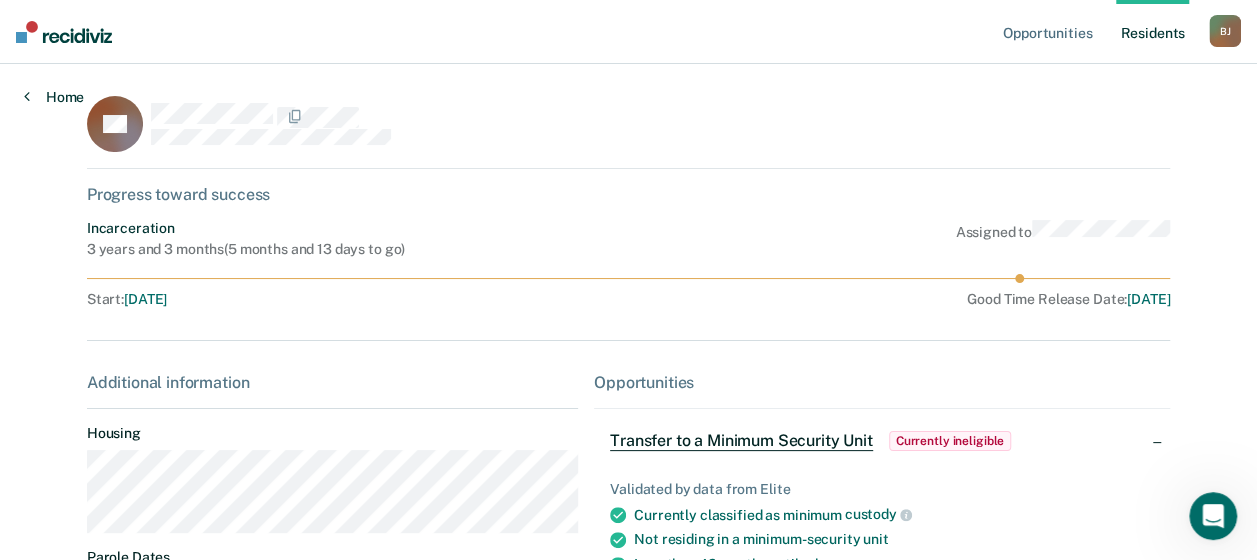 click on "Home" at bounding box center (54, 97) 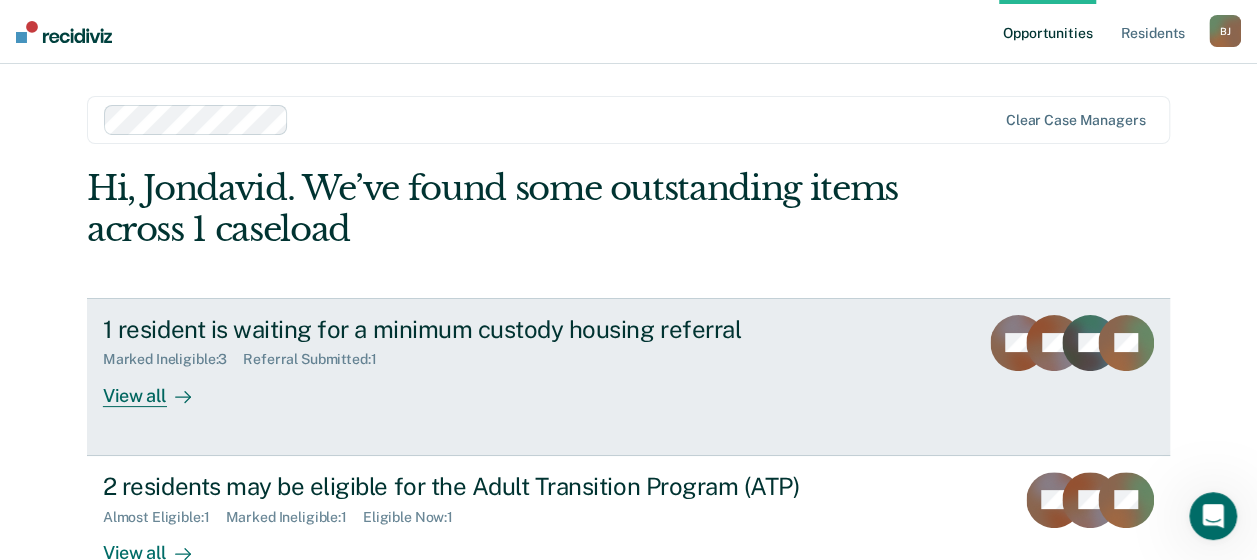 click on "View all" at bounding box center (159, 387) 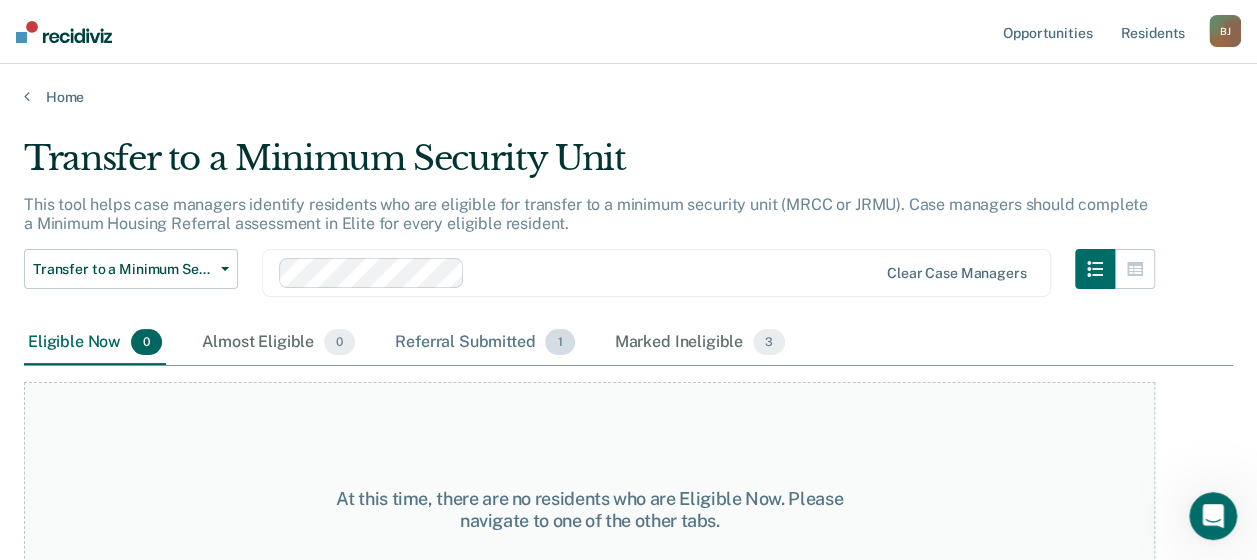 click on "Referral Submitted 1" at bounding box center [484, 343] 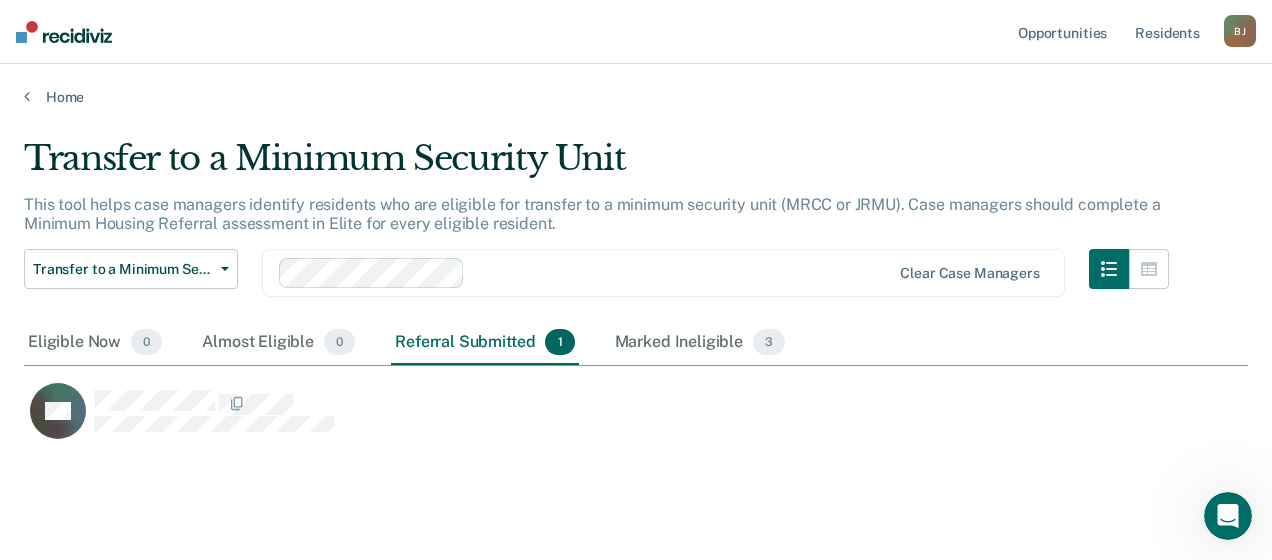 scroll, scrollTop: 16, scrollLeft: 16, axis: both 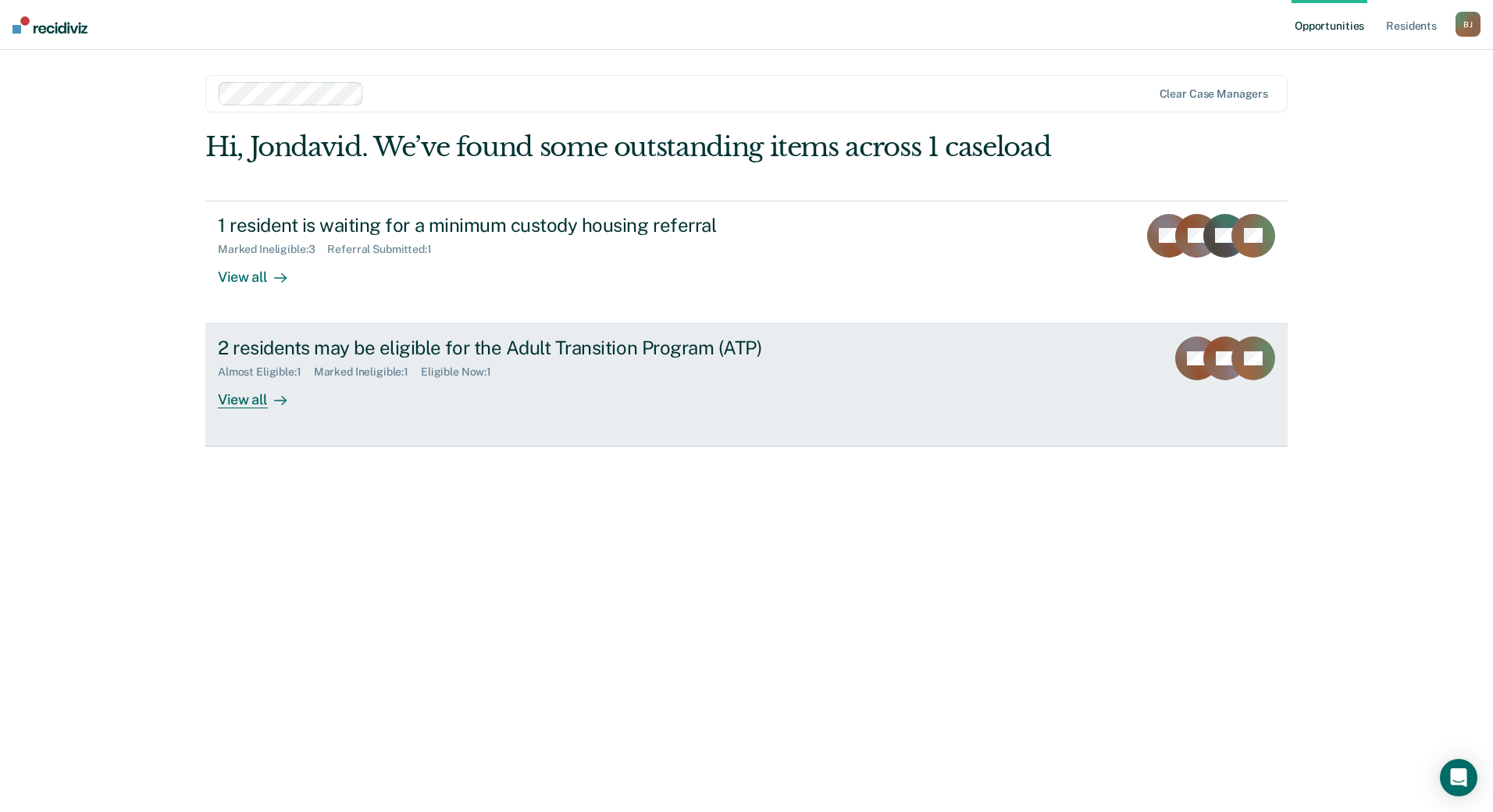 click on "2 residents may be eligible for the Adult Transition Program (ATP) Almost Eligible :  1 Marked Ineligible :  1 Eligible Now :  1 View all" at bounding box center (511, 372) 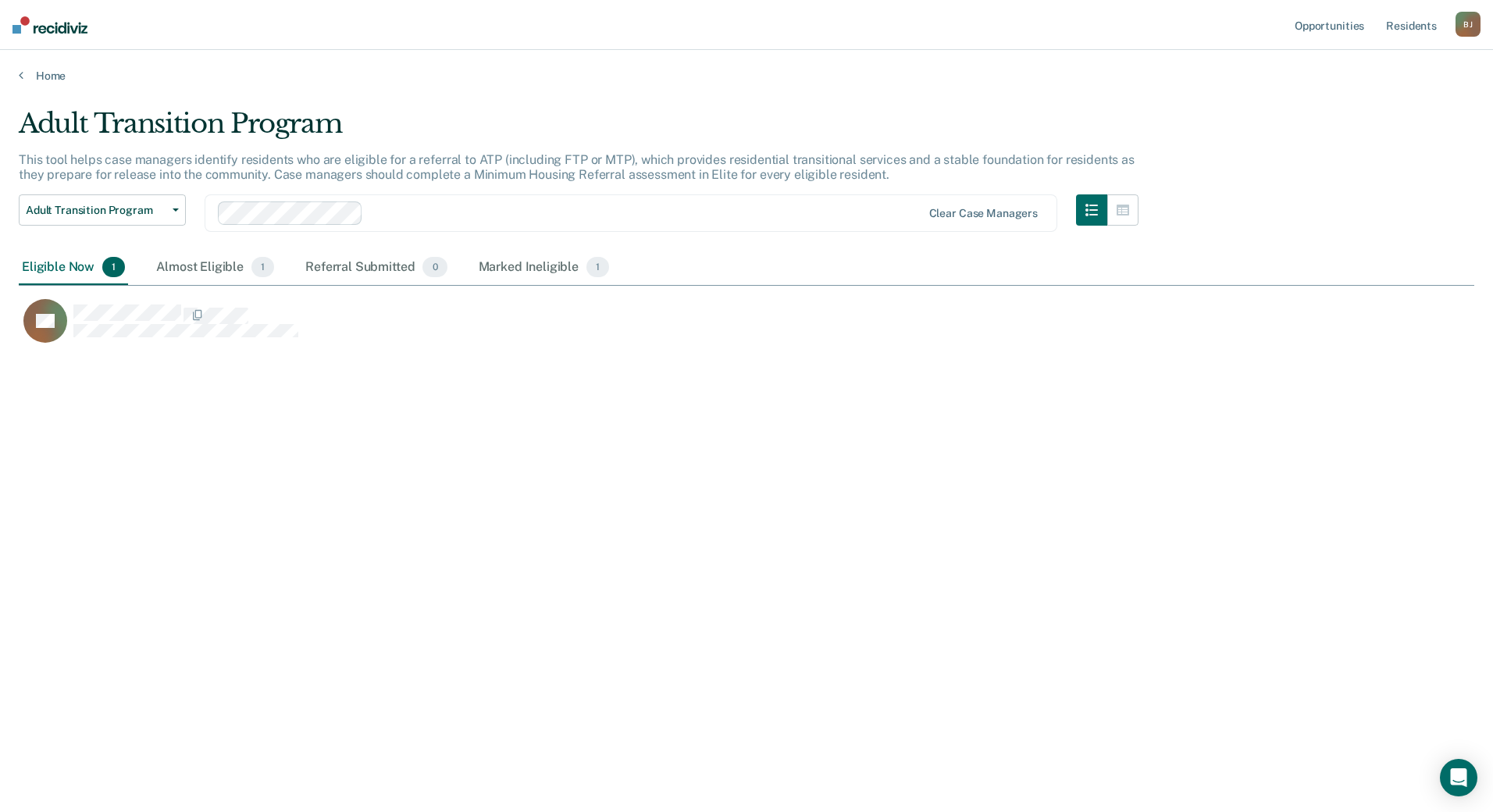 scroll, scrollTop: 12, scrollLeft: 12, axis: both 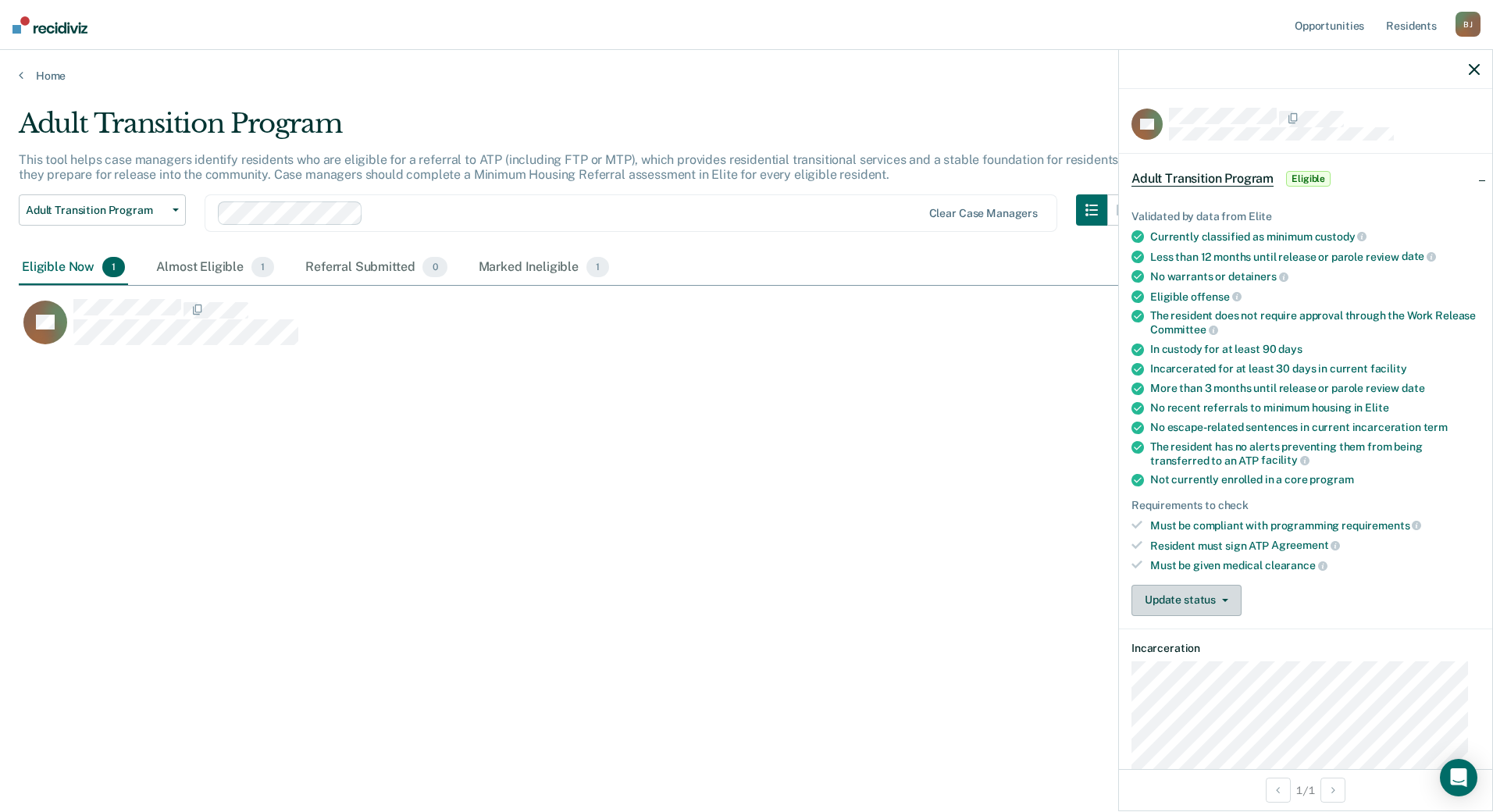 click on "Update status" at bounding box center (1186, 600) 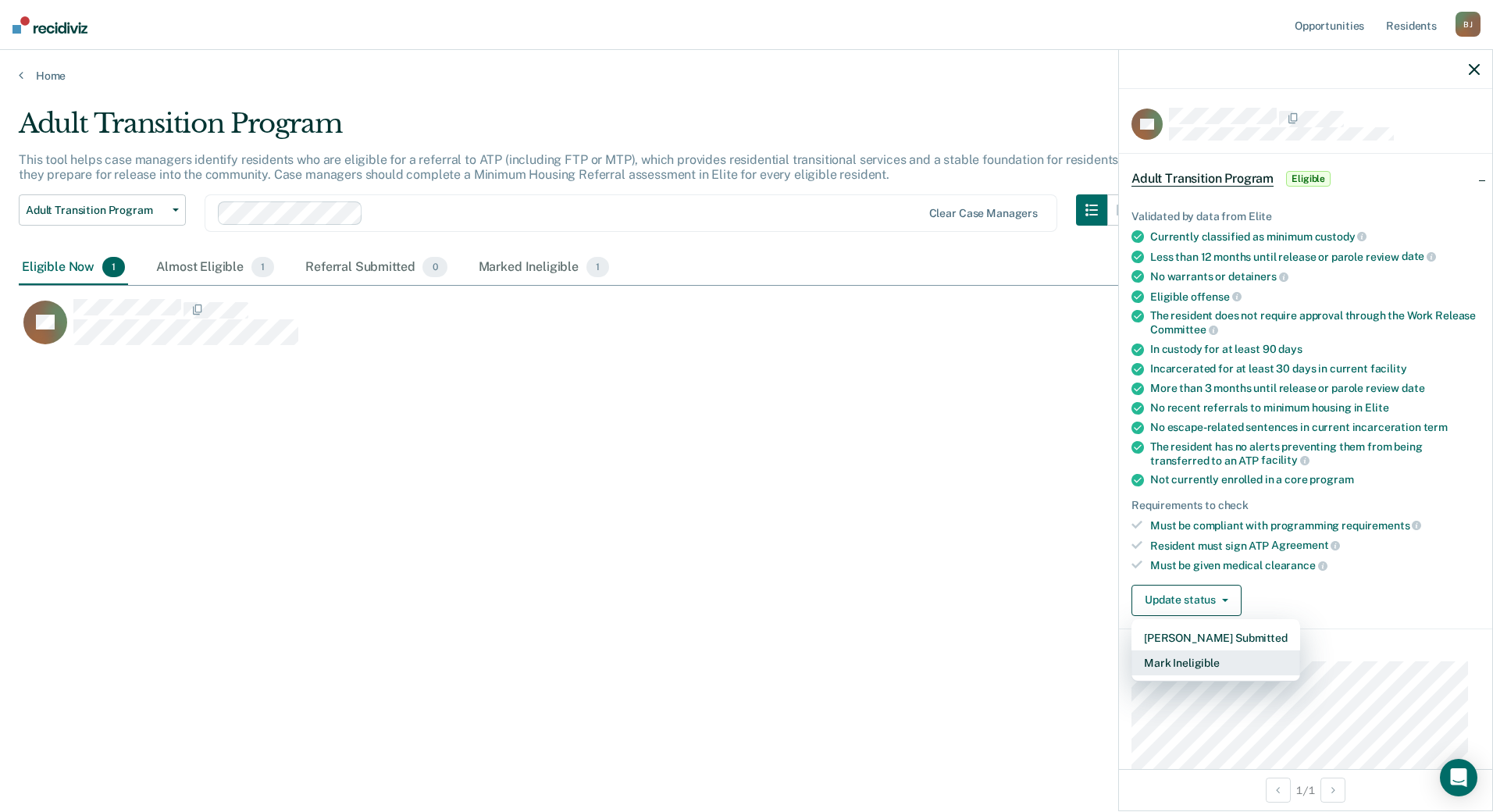 click on "Mark Ineligible" at bounding box center [1216, 663] 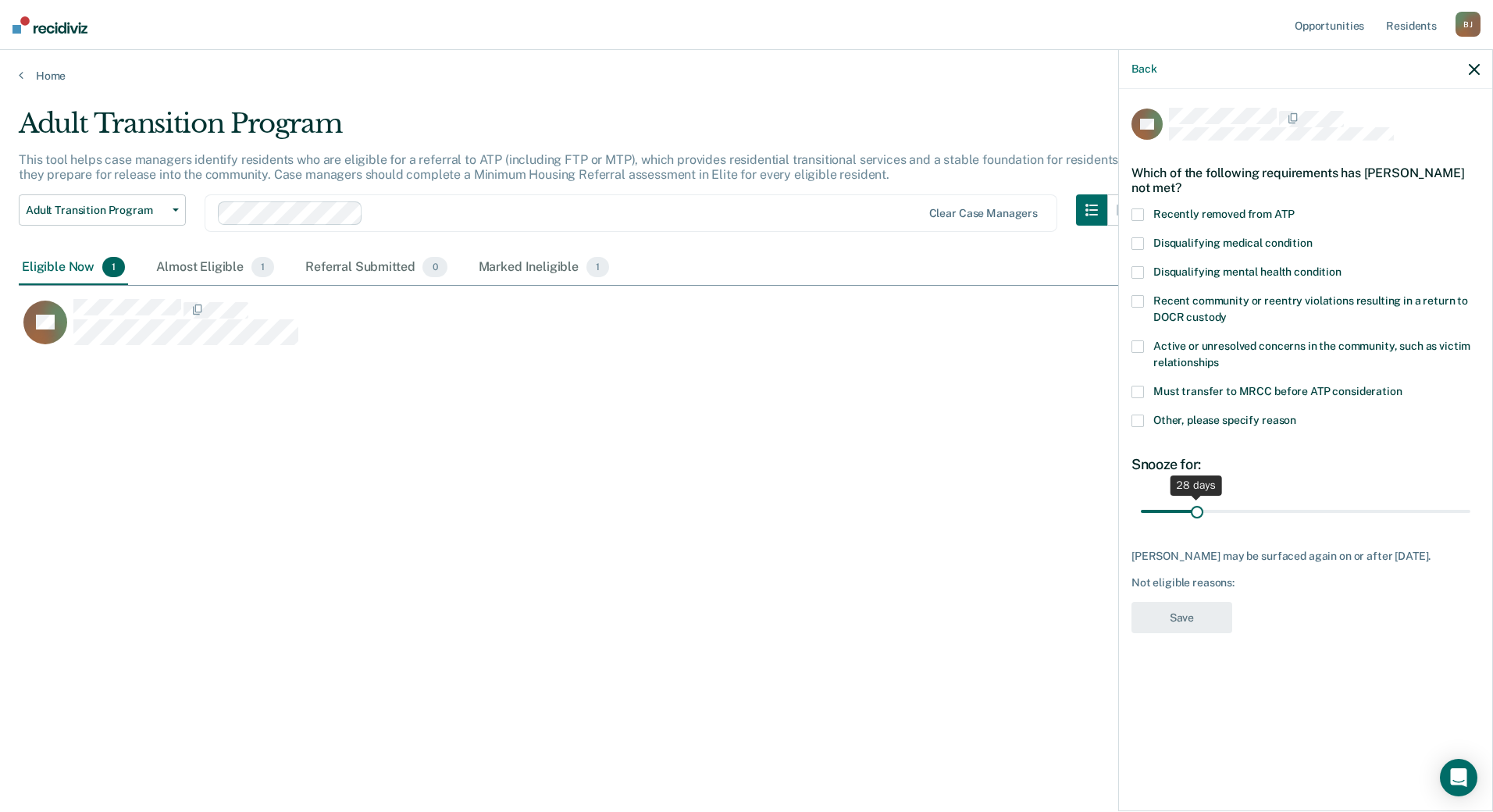 type on "30" 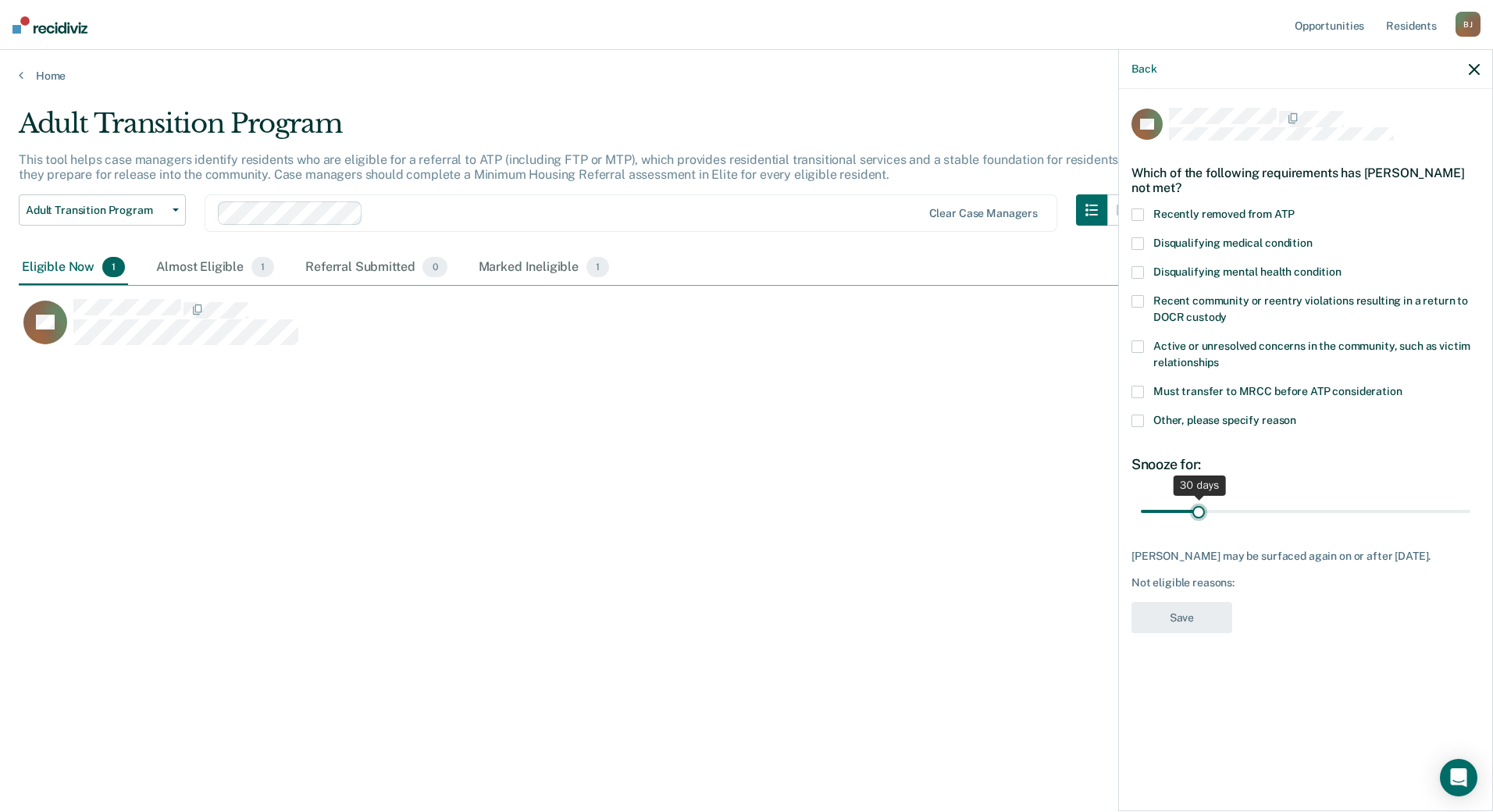 click at bounding box center (1306, 511) 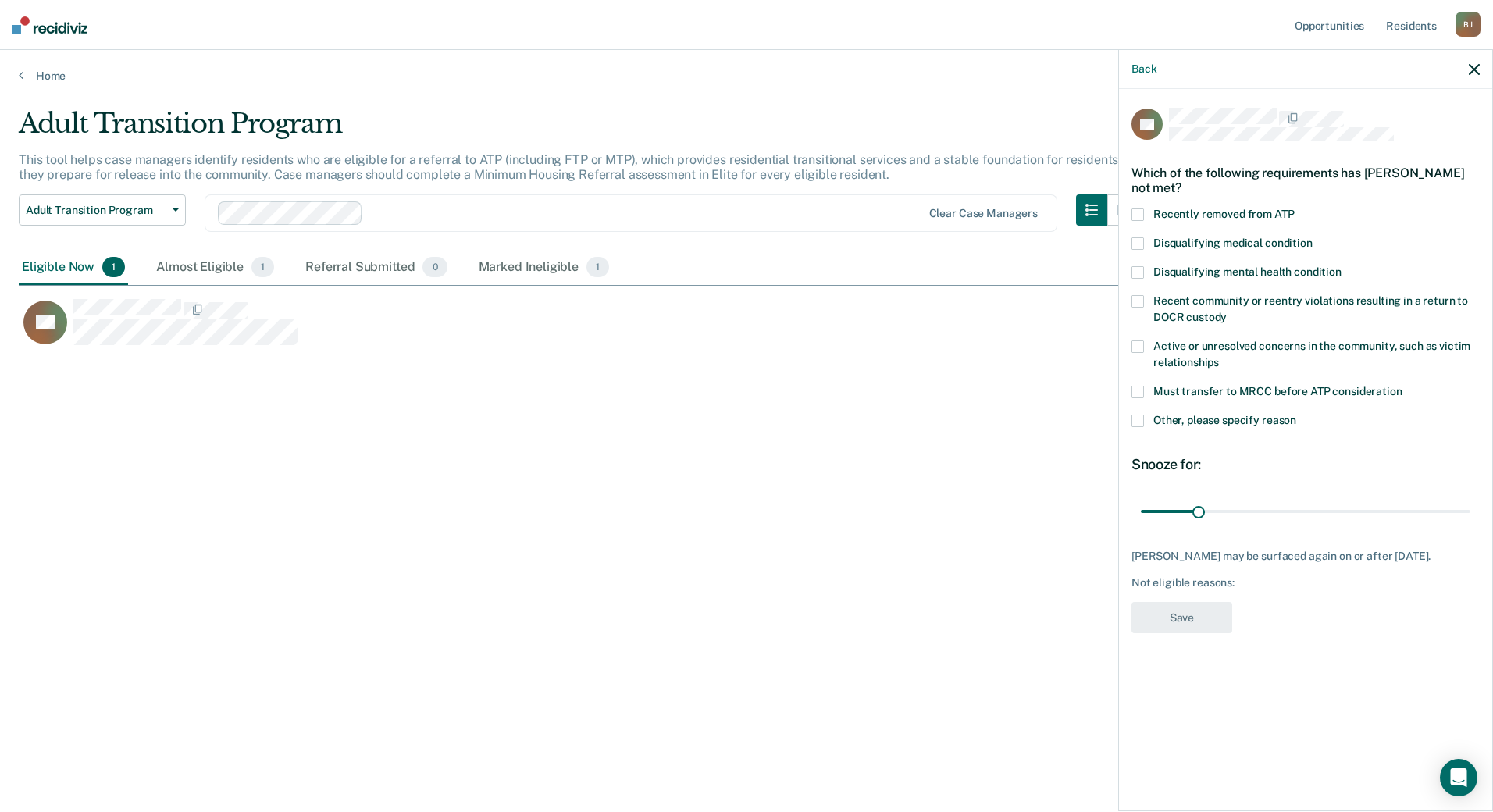 click at bounding box center (1138, 421) 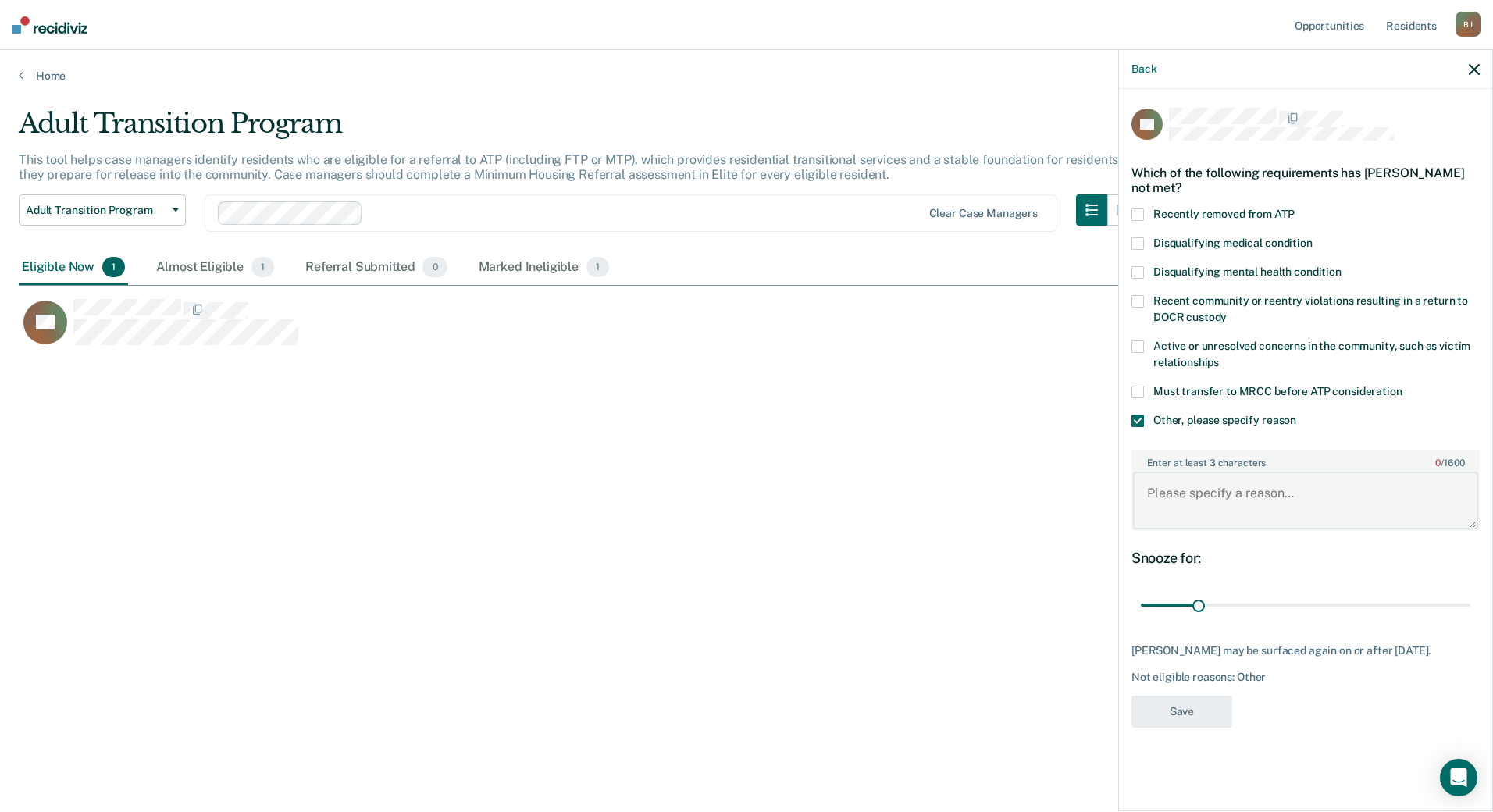 click on "Enter at least 3 characters 0  /  1600" at bounding box center (1306, 500) 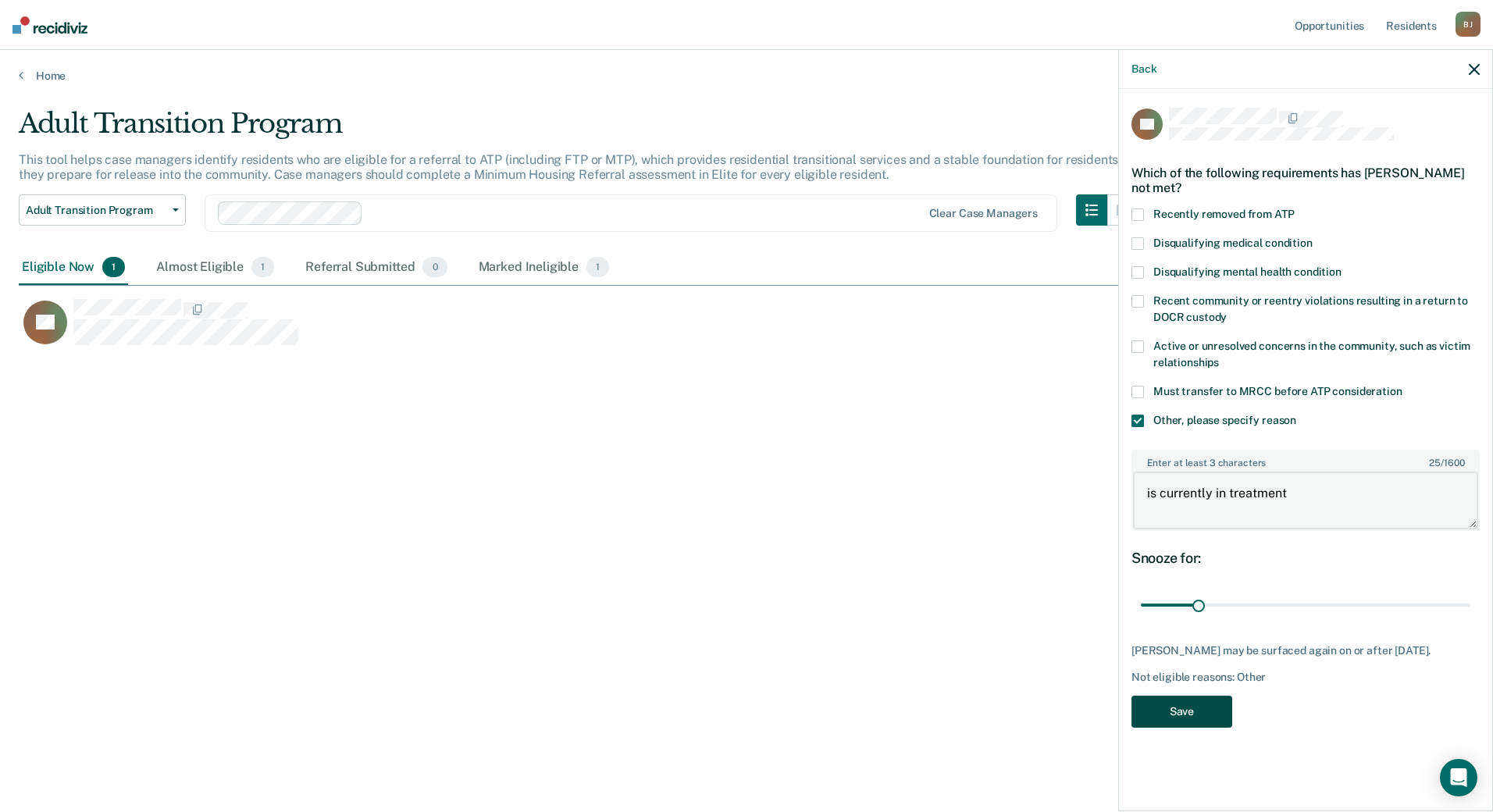 type on "is currently in treatment" 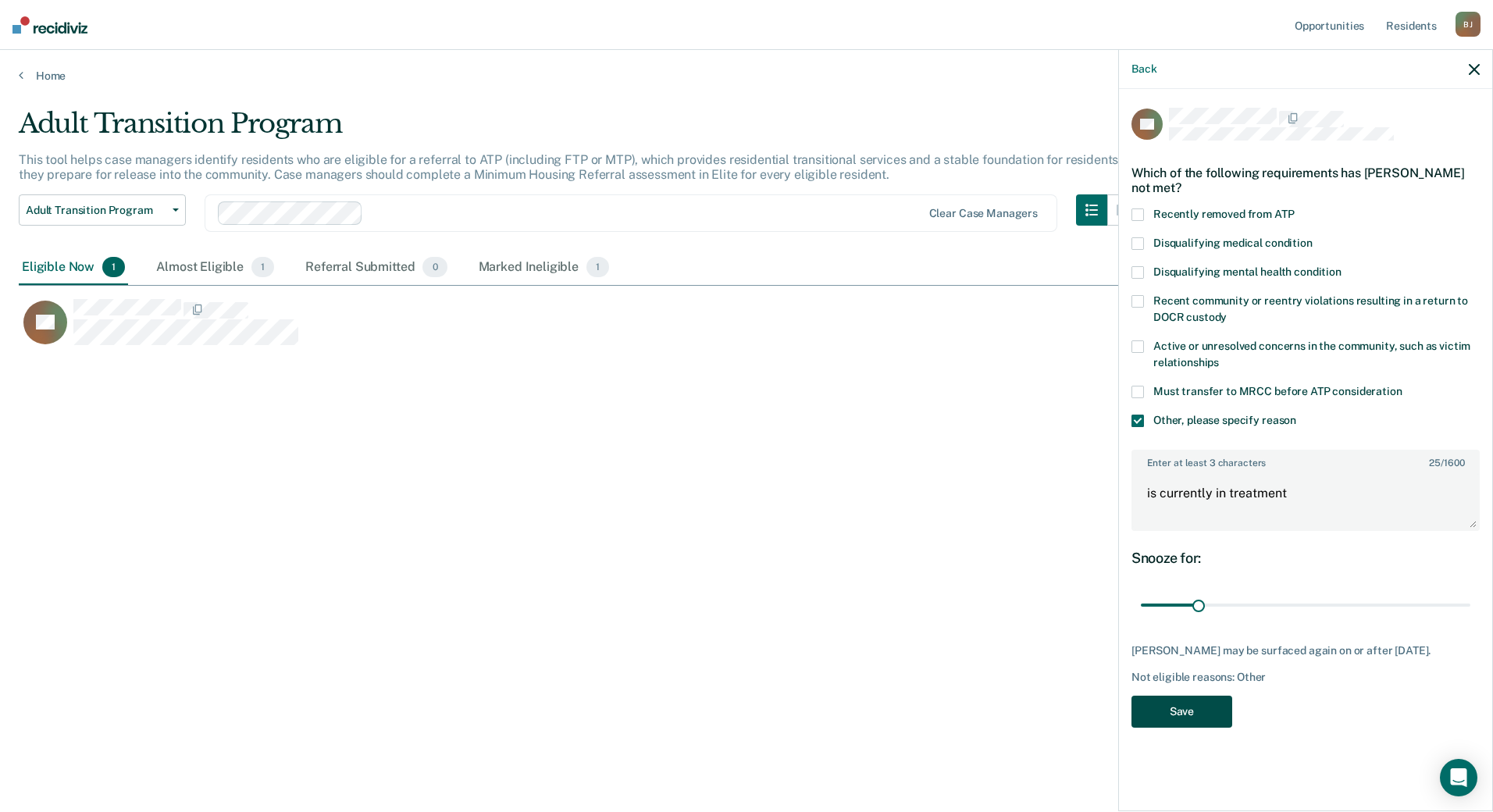 click on "Save" at bounding box center (1181, 711) 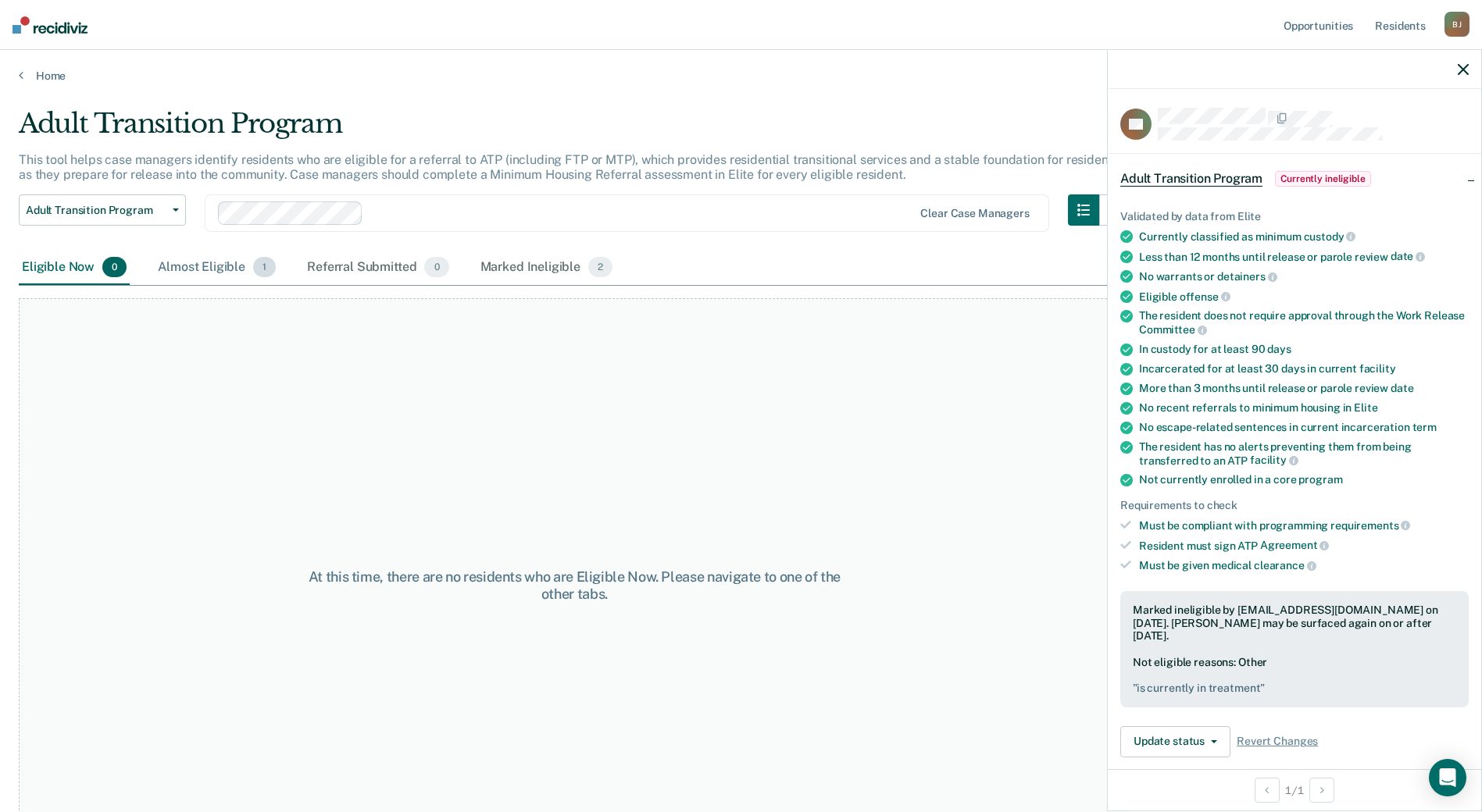 click on "Almost Eligible 1" at bounding box center [216, 268] 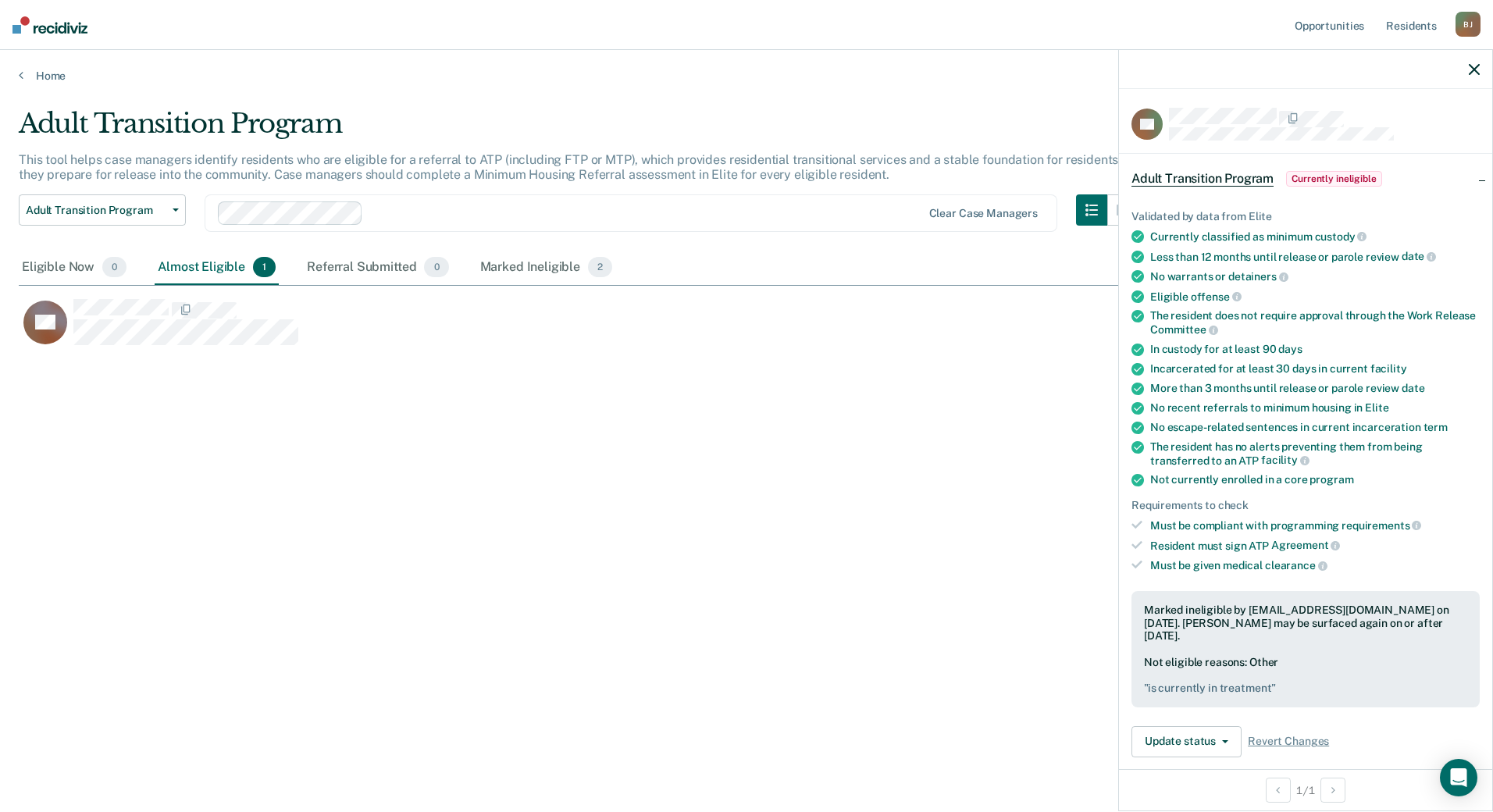 scroll, scrollTop: 12, scrollLeft: 12, axis: both 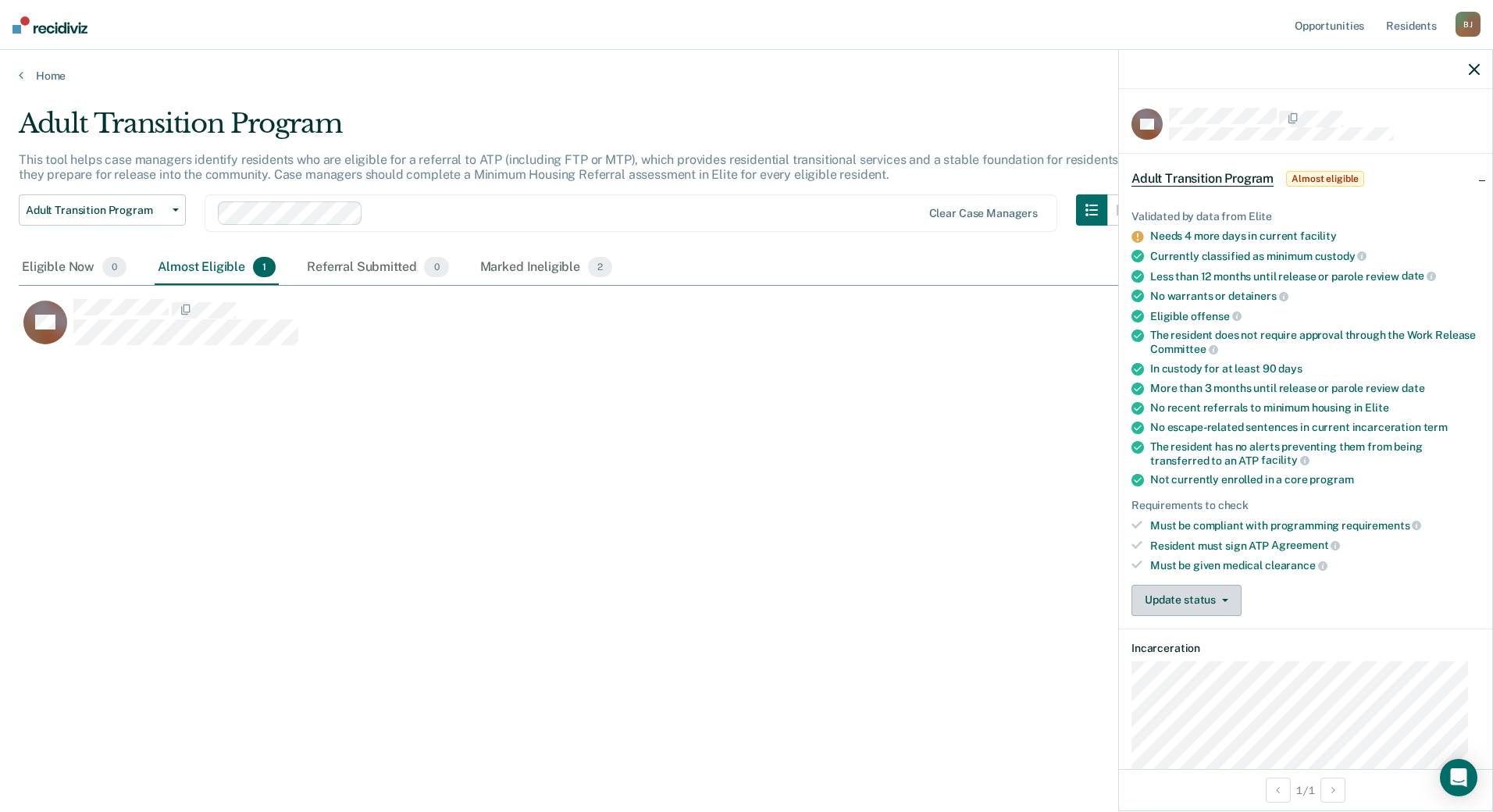click on "Update status" at bounding box center (1186, 600) 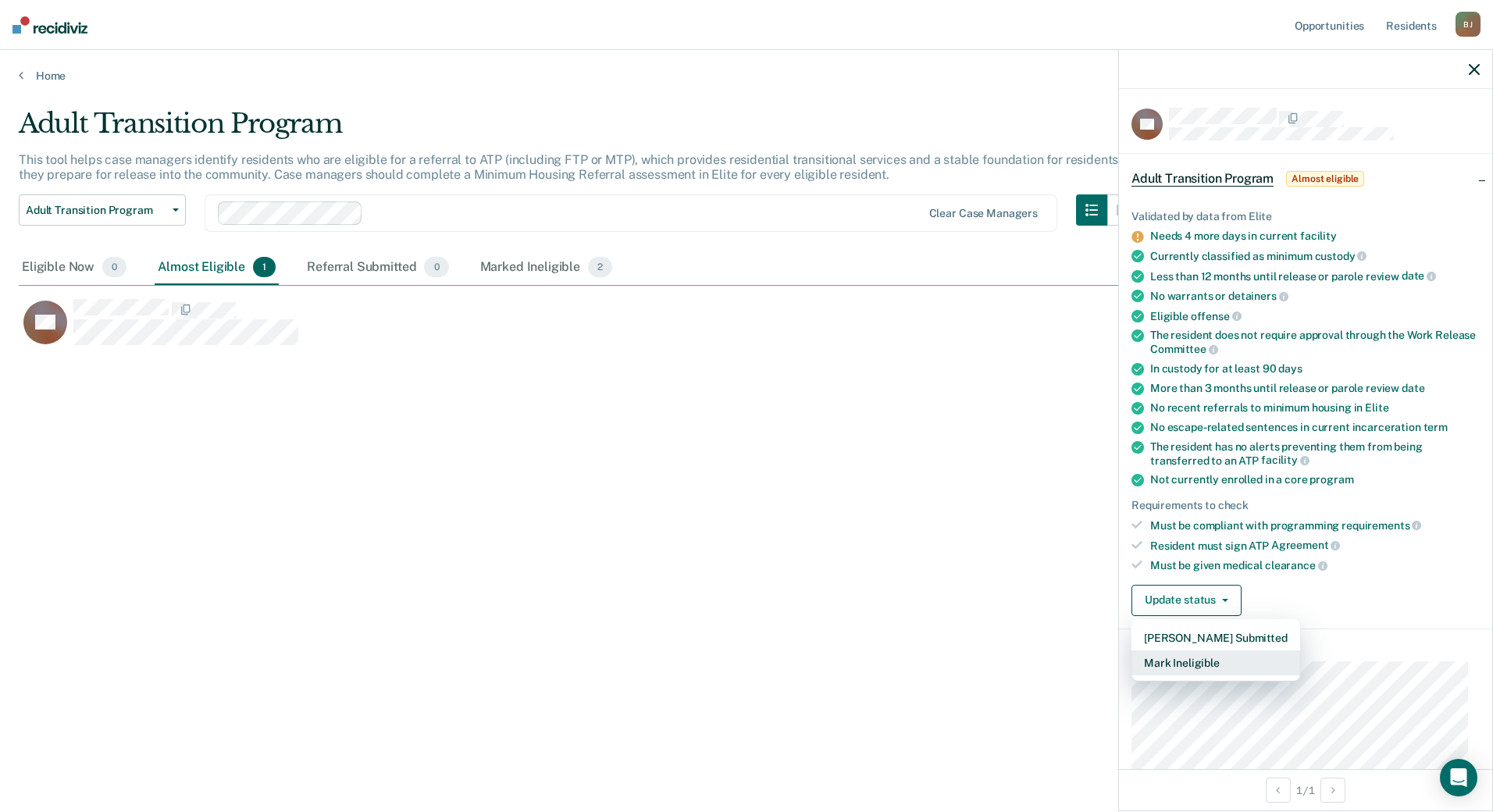 click on "Mark Ineligible" at bounding box center (1216, 663) 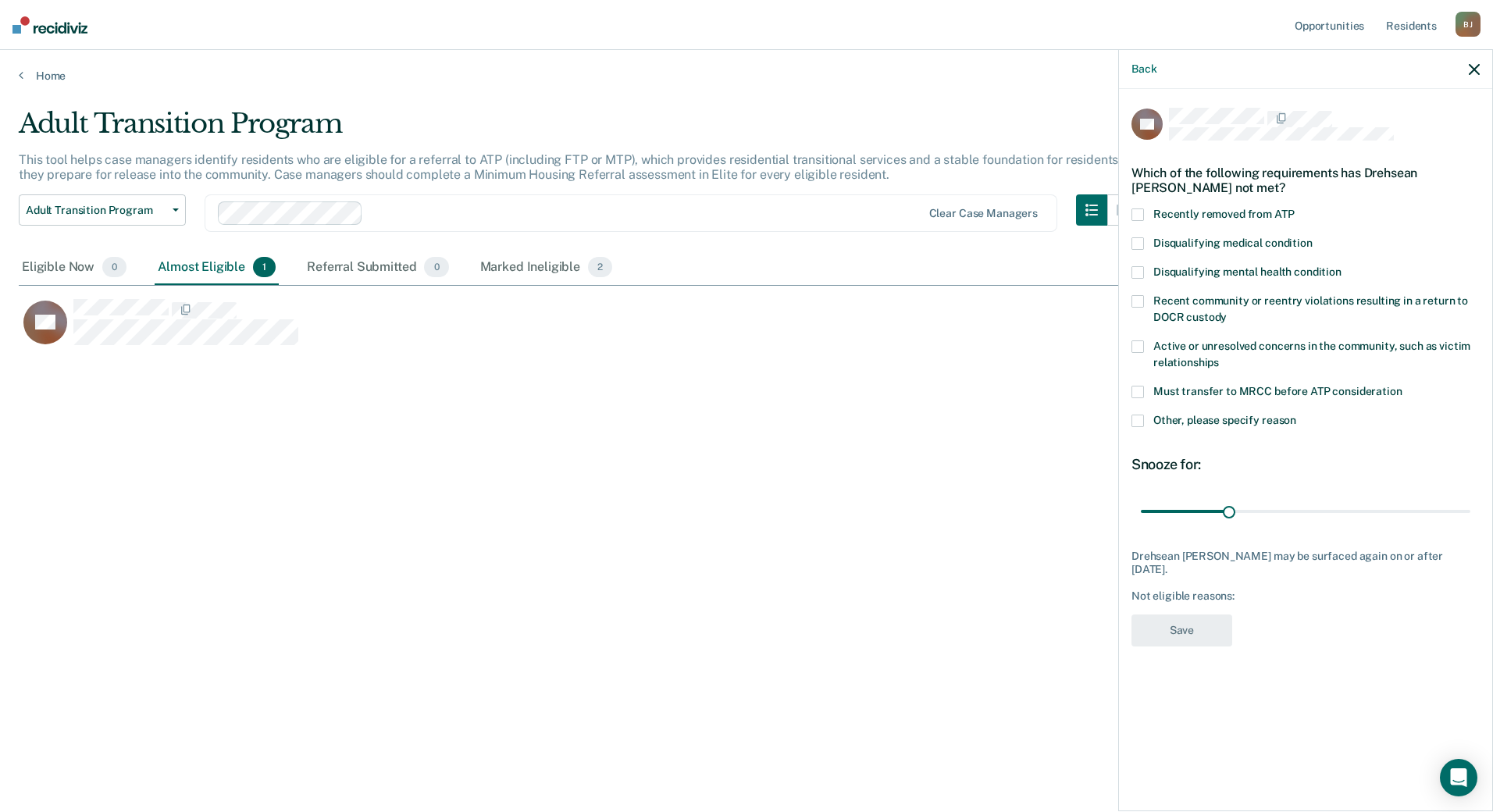 click at bounding box center [1138, 215] 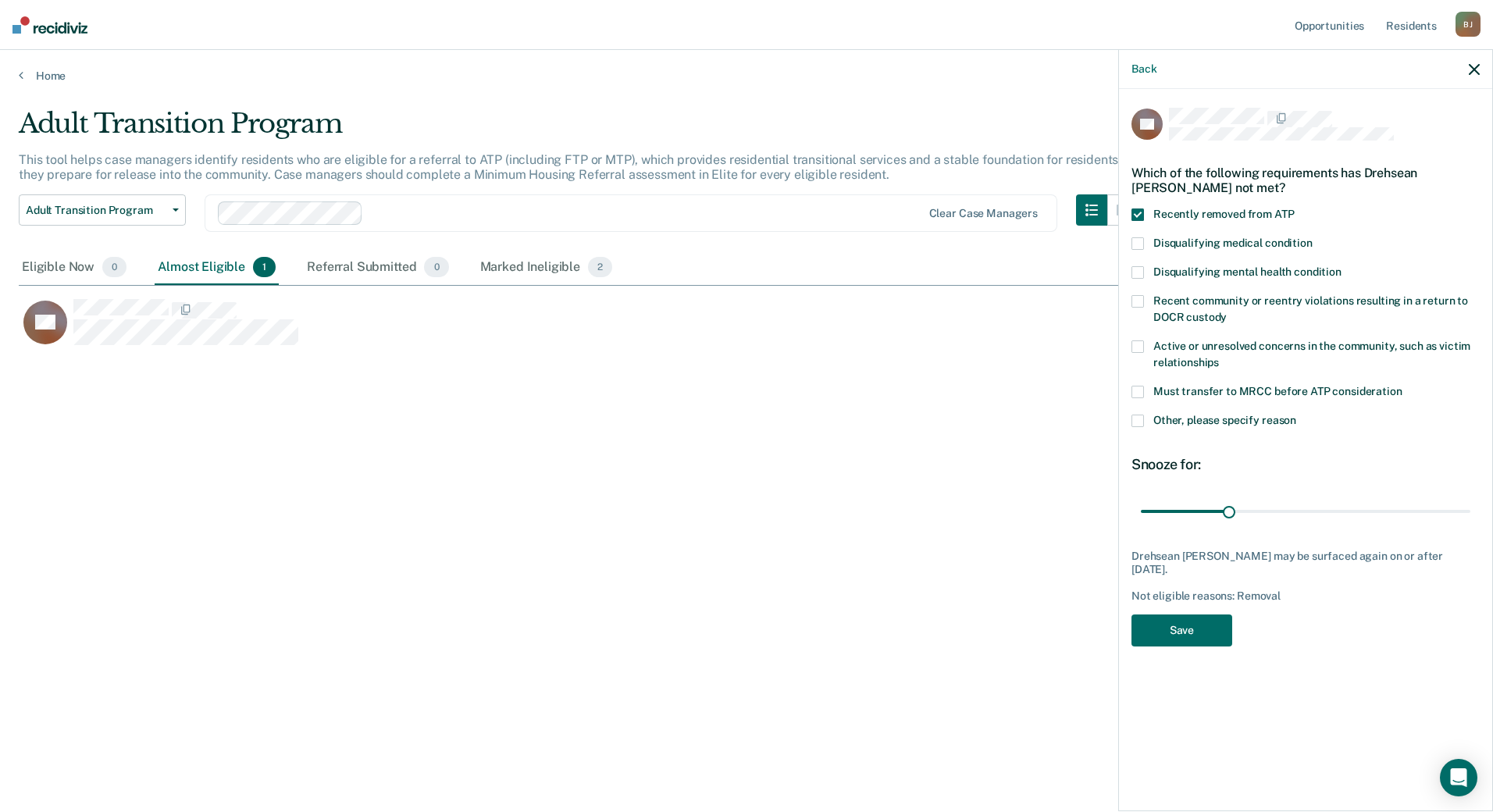 click at bounding box center (1138, 215) 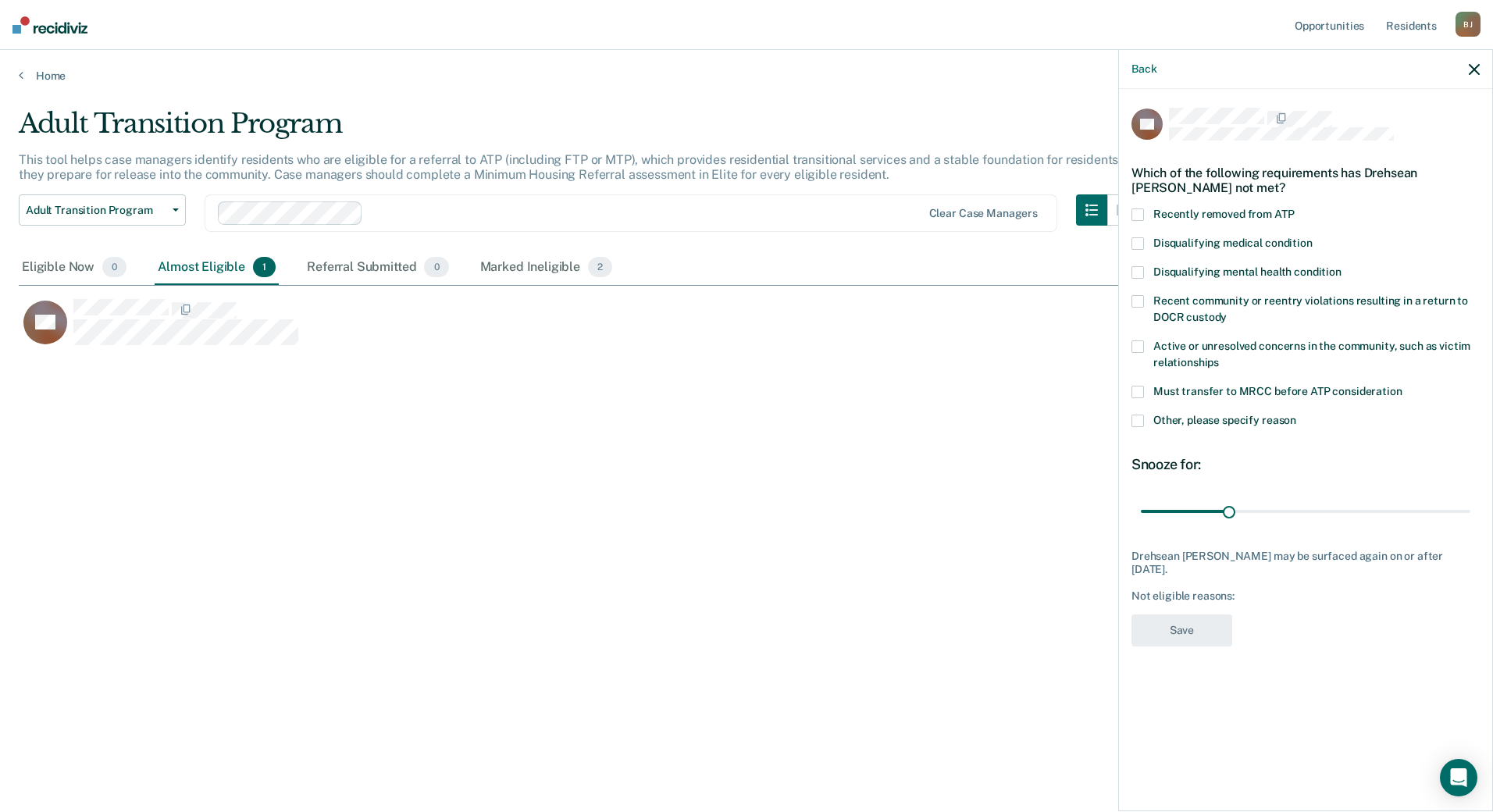 click on "Recently removed from ATP" at bounding box center [1306, 216] 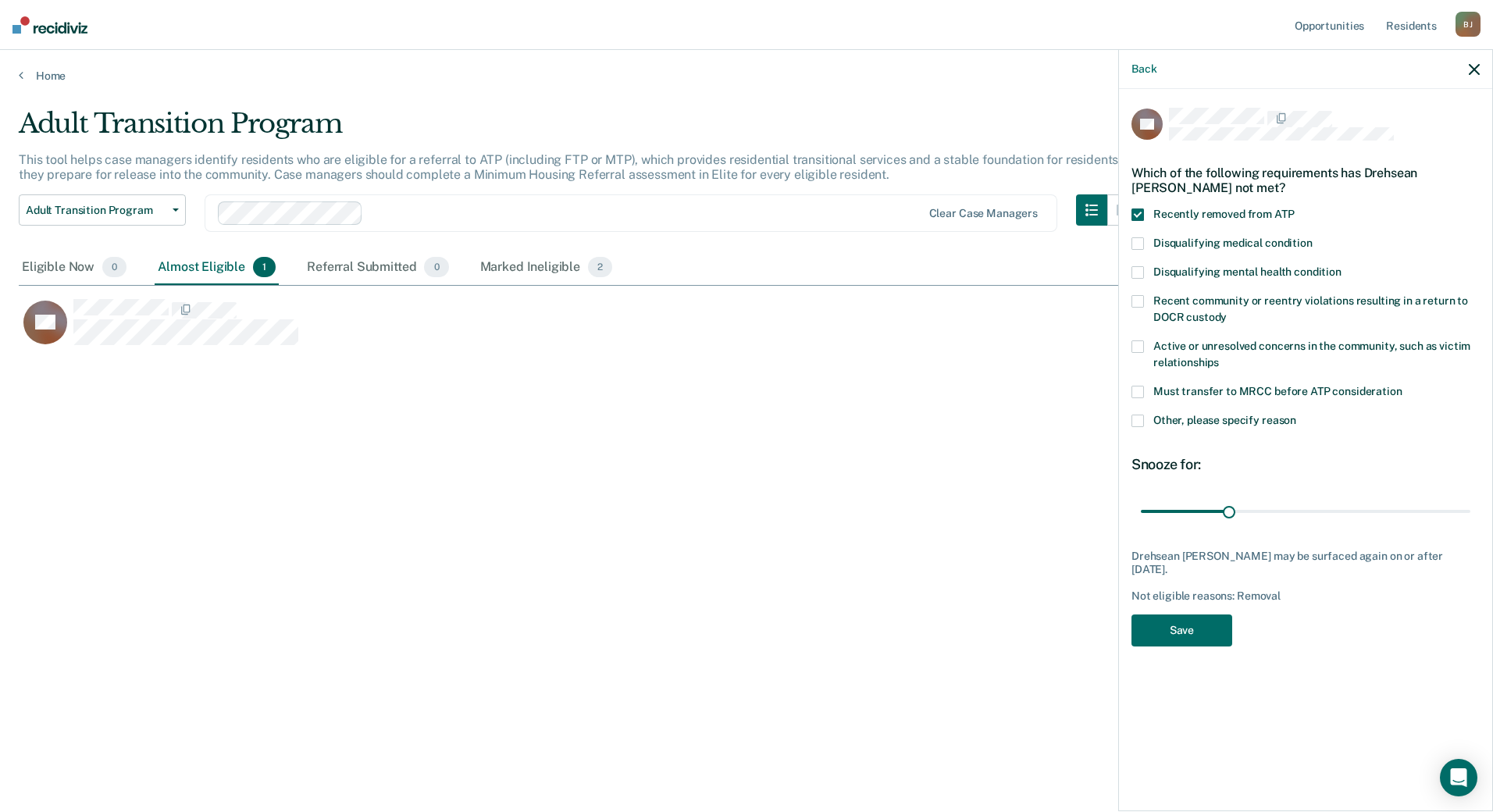 click on "Recently removed from ATP" at bounding box center [1306, 216] 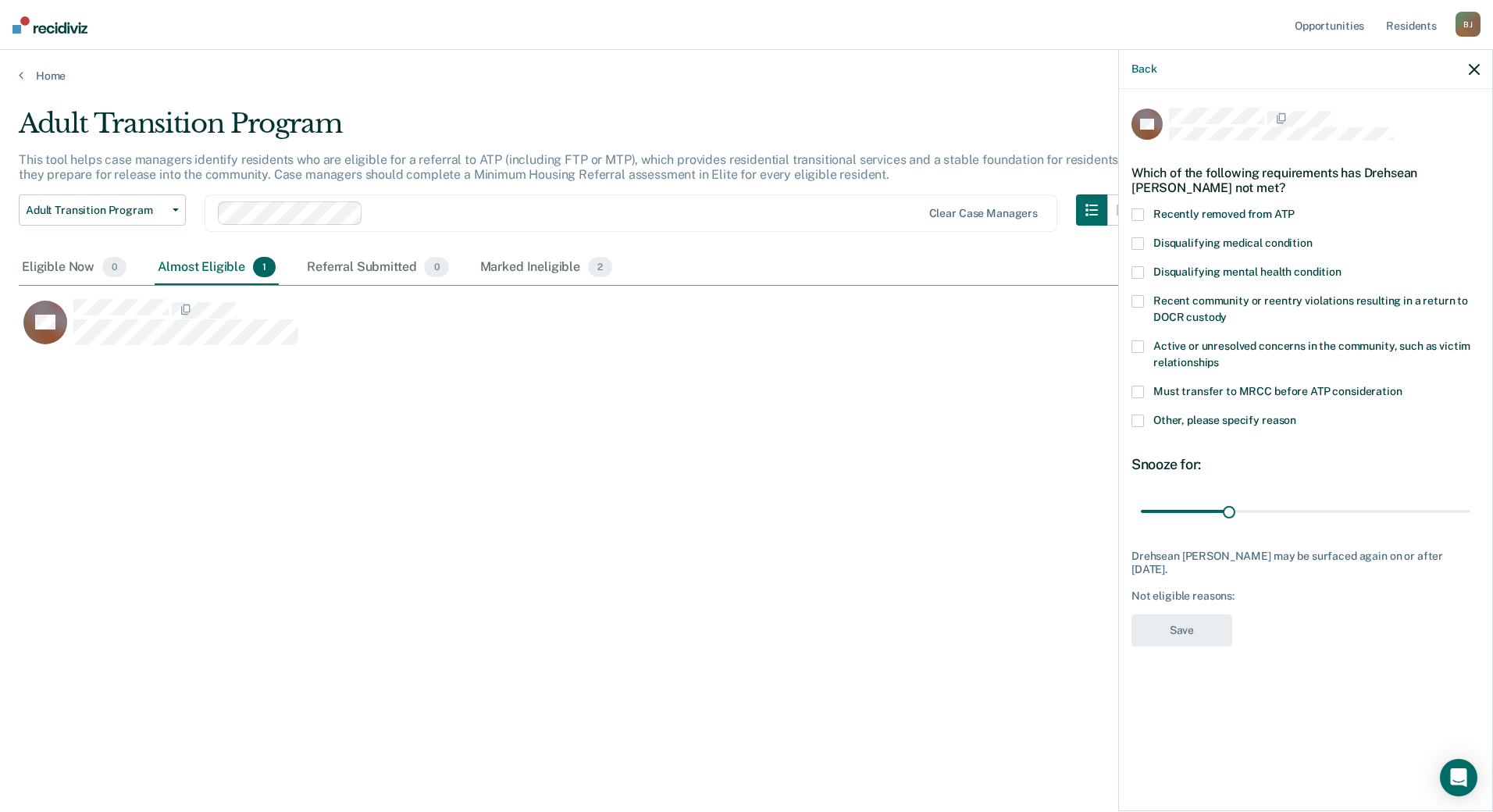 click at bounding box center [1138, 421] 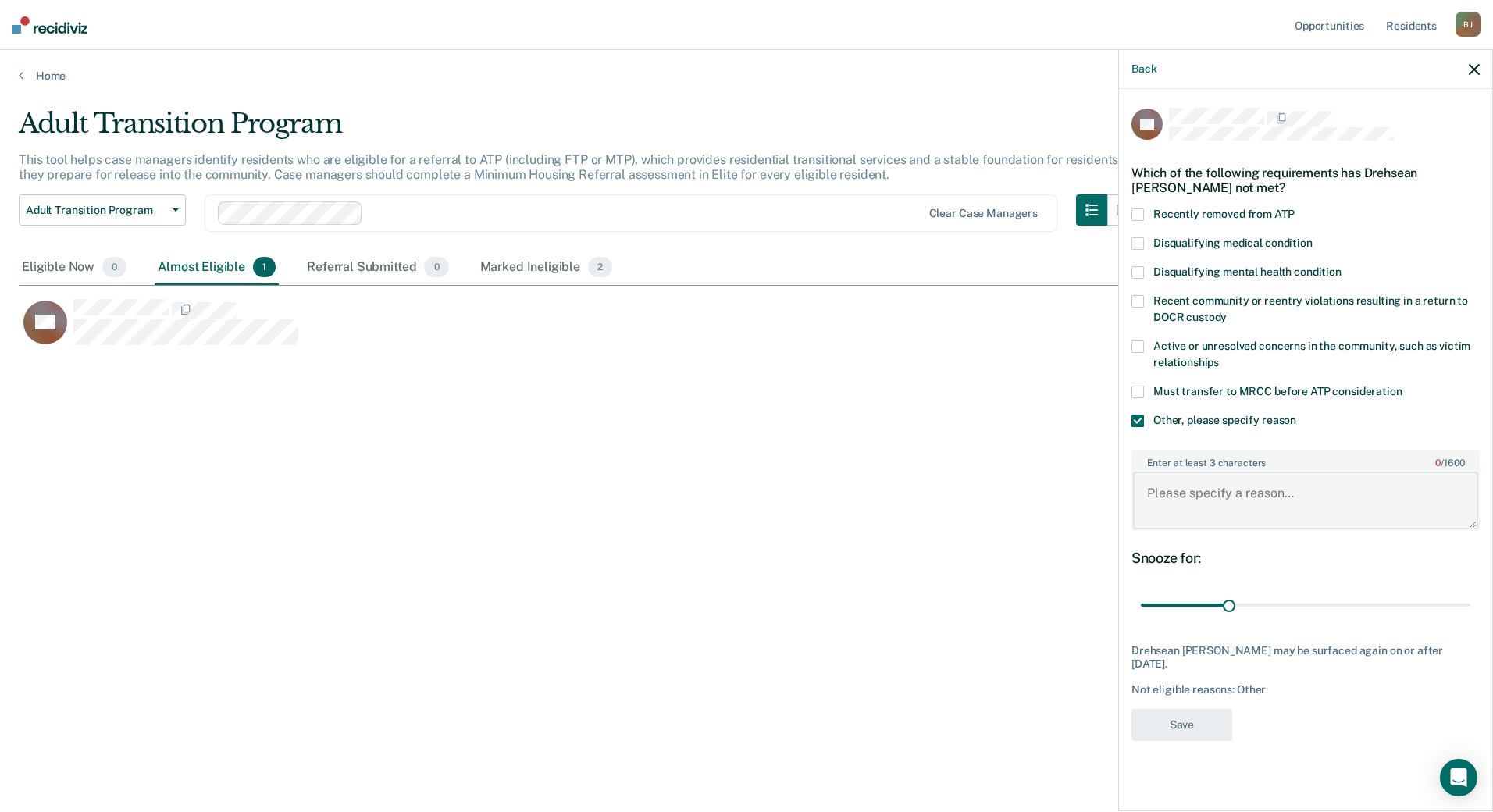 click on "Enter at least 3 characters 0  /  1600" at bounding box center [1306, 500] 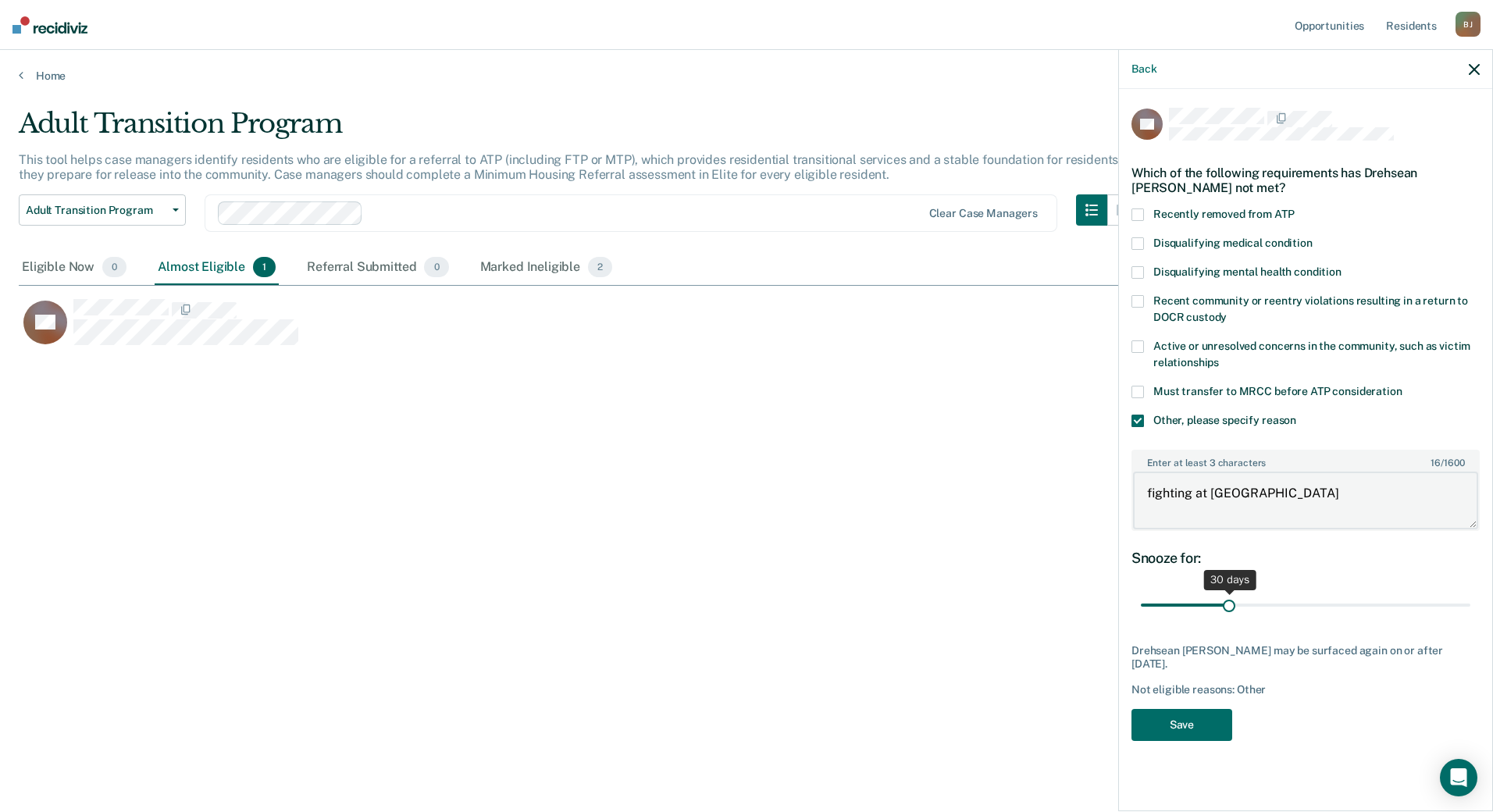 type on "fighting at [GEOGRAPHIC_DATA]" 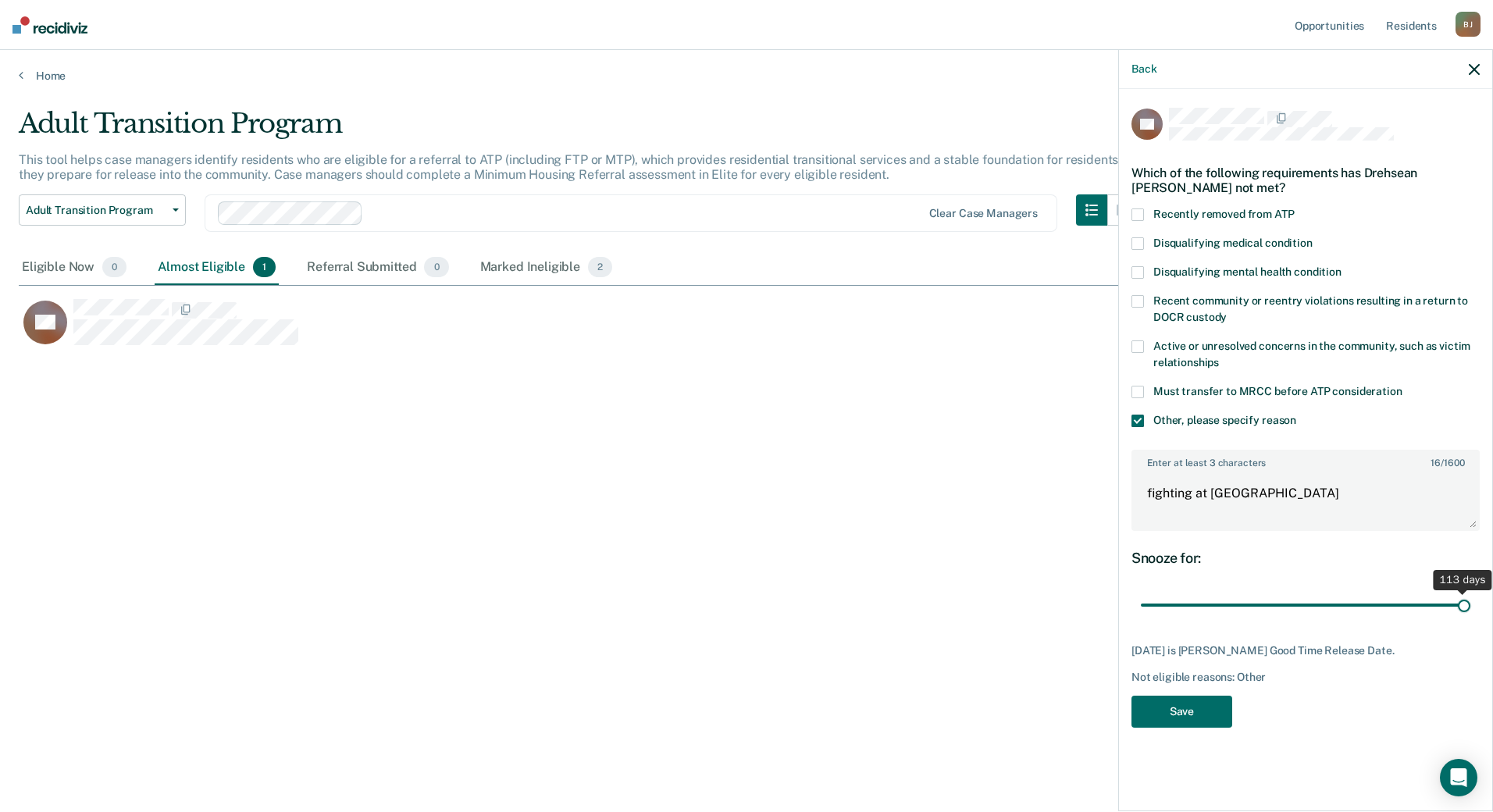 drag, startPoint x: 1228, startPoint y: 600, endPoint x: 1487, endPoint y: 618, distance: 259.62473 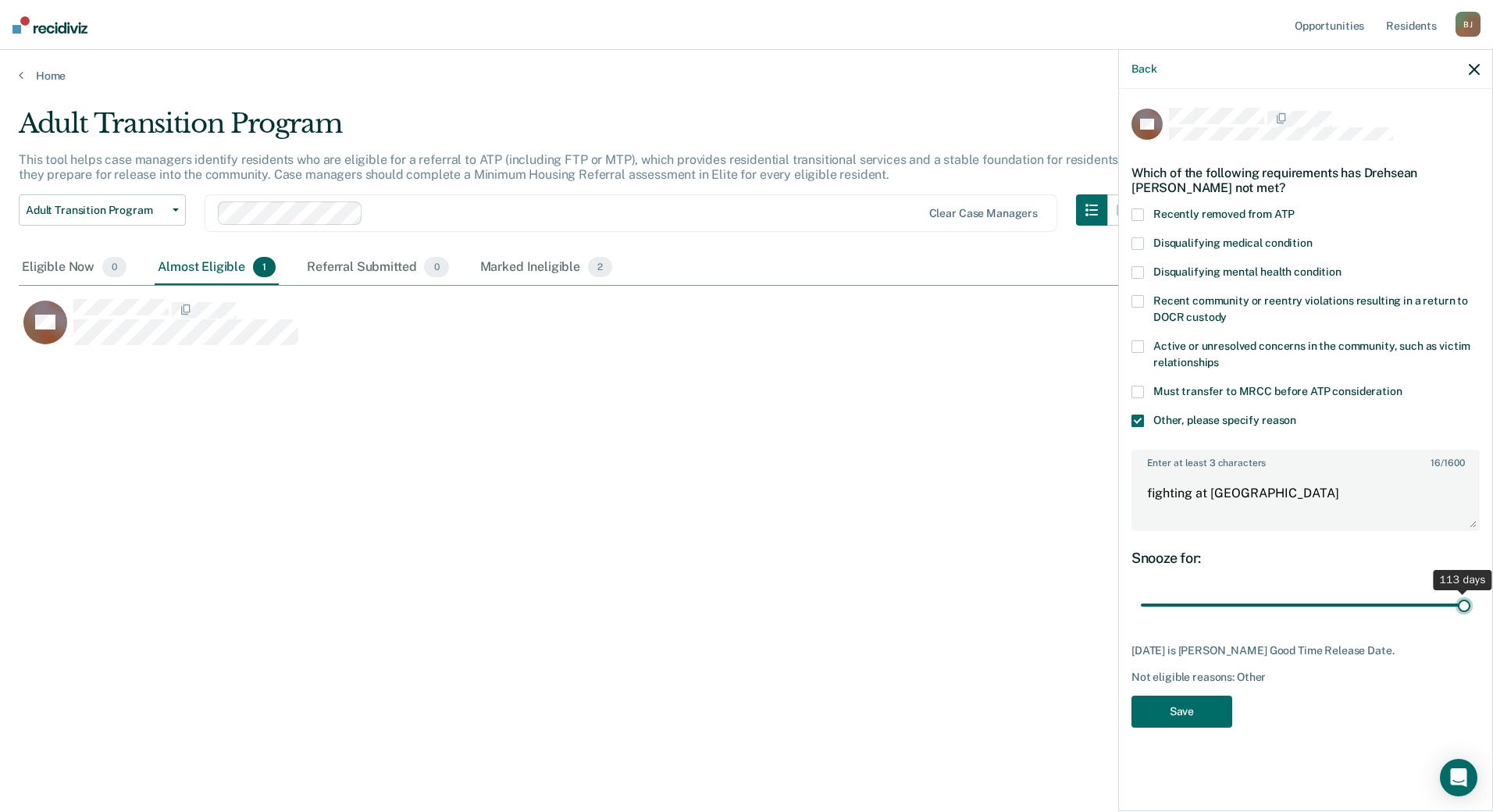 type on "113" 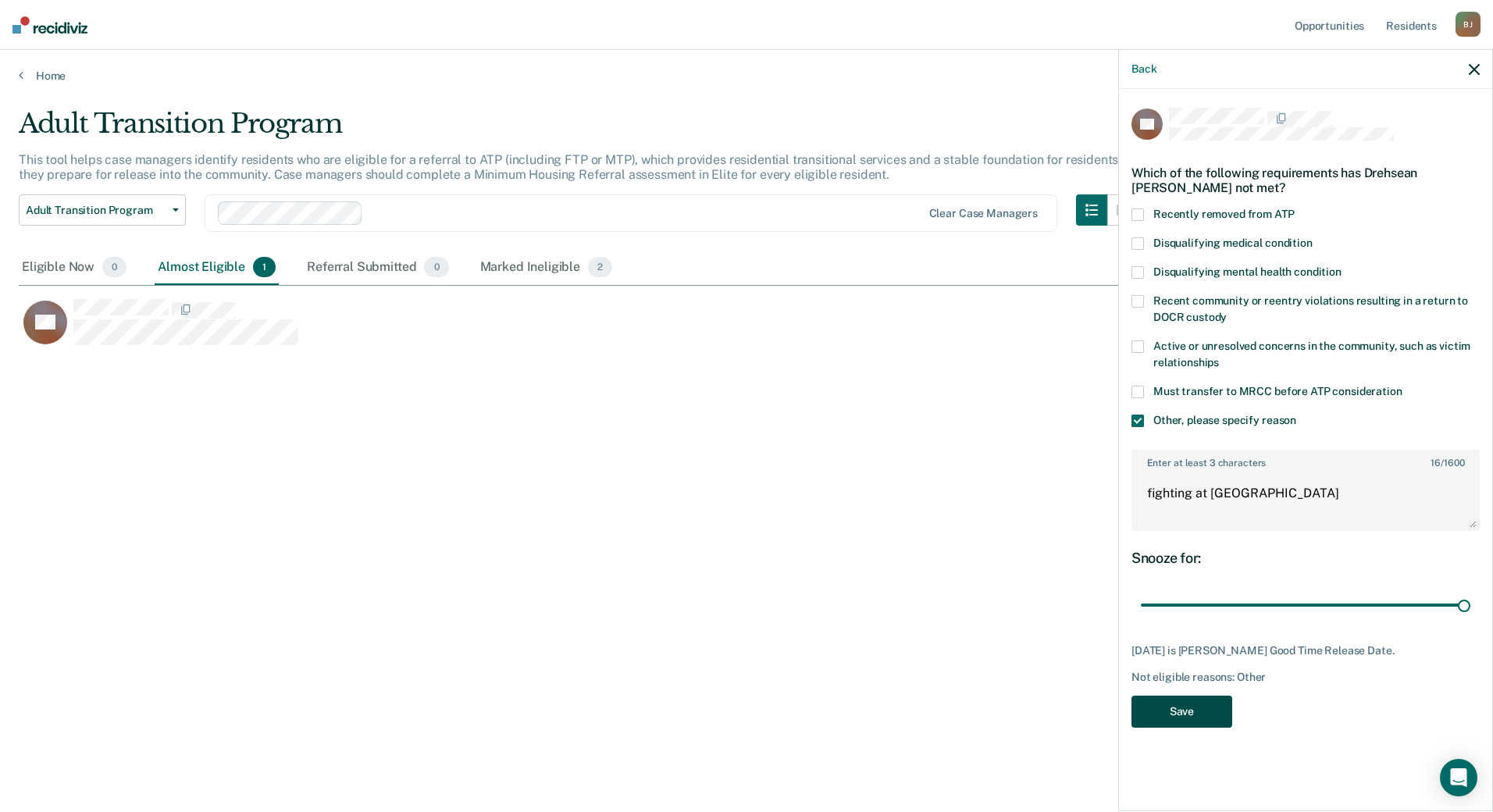 click on "Save" at bounding box center (1181, 711) 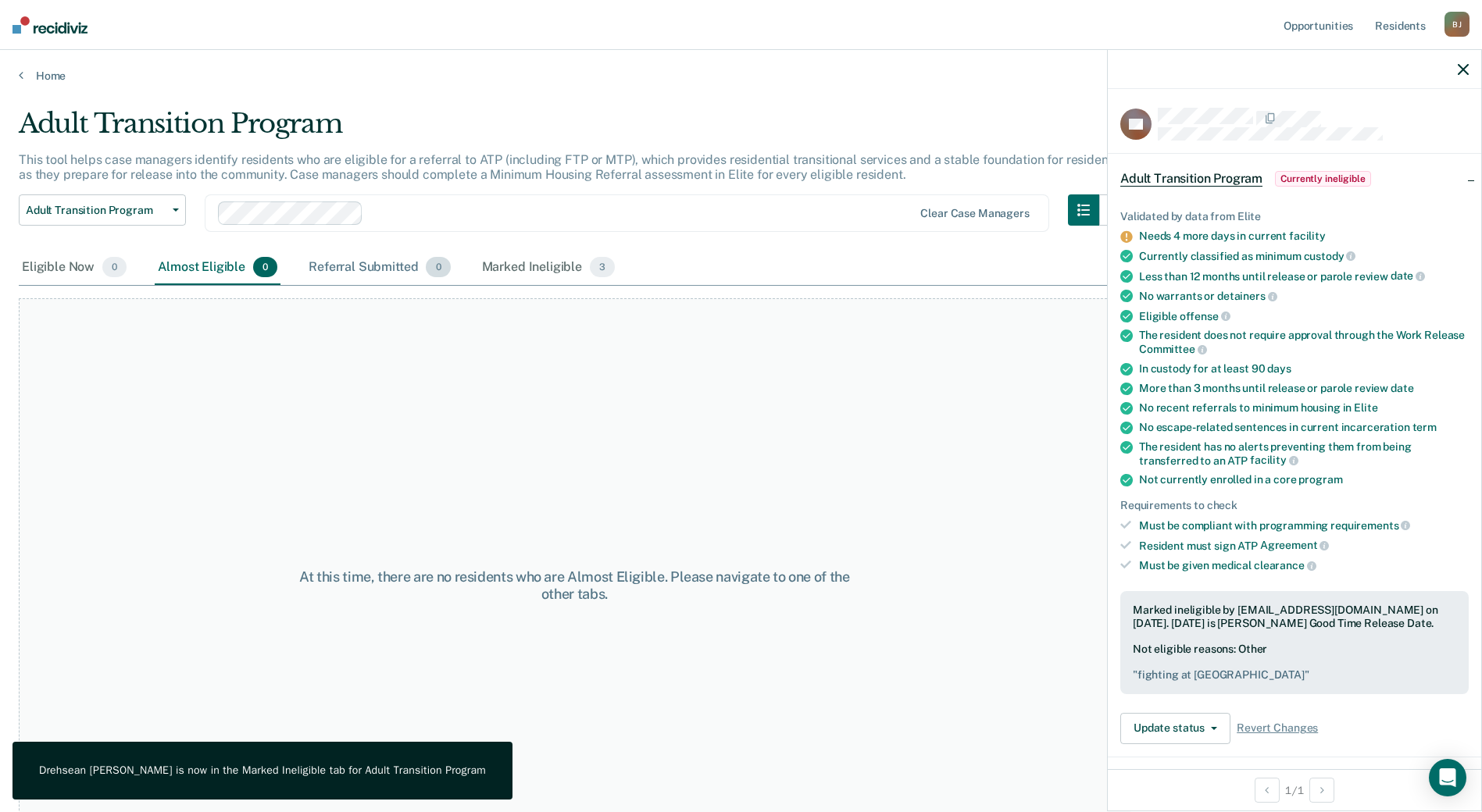 click on "Referral Submitted 0" at bounding box center (379, 268) 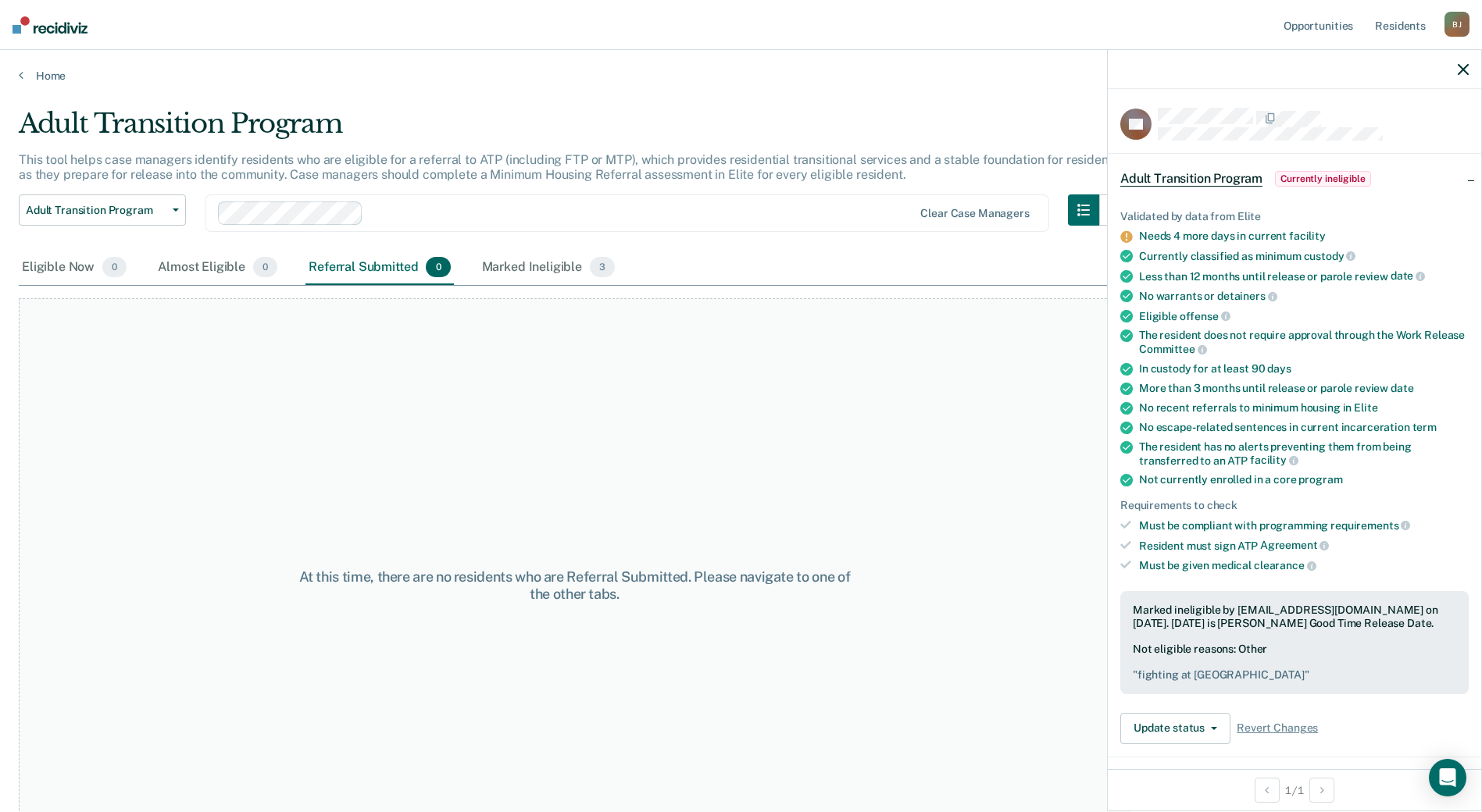 click on "Referral Submitted 0" at bounding box center (379, 268) 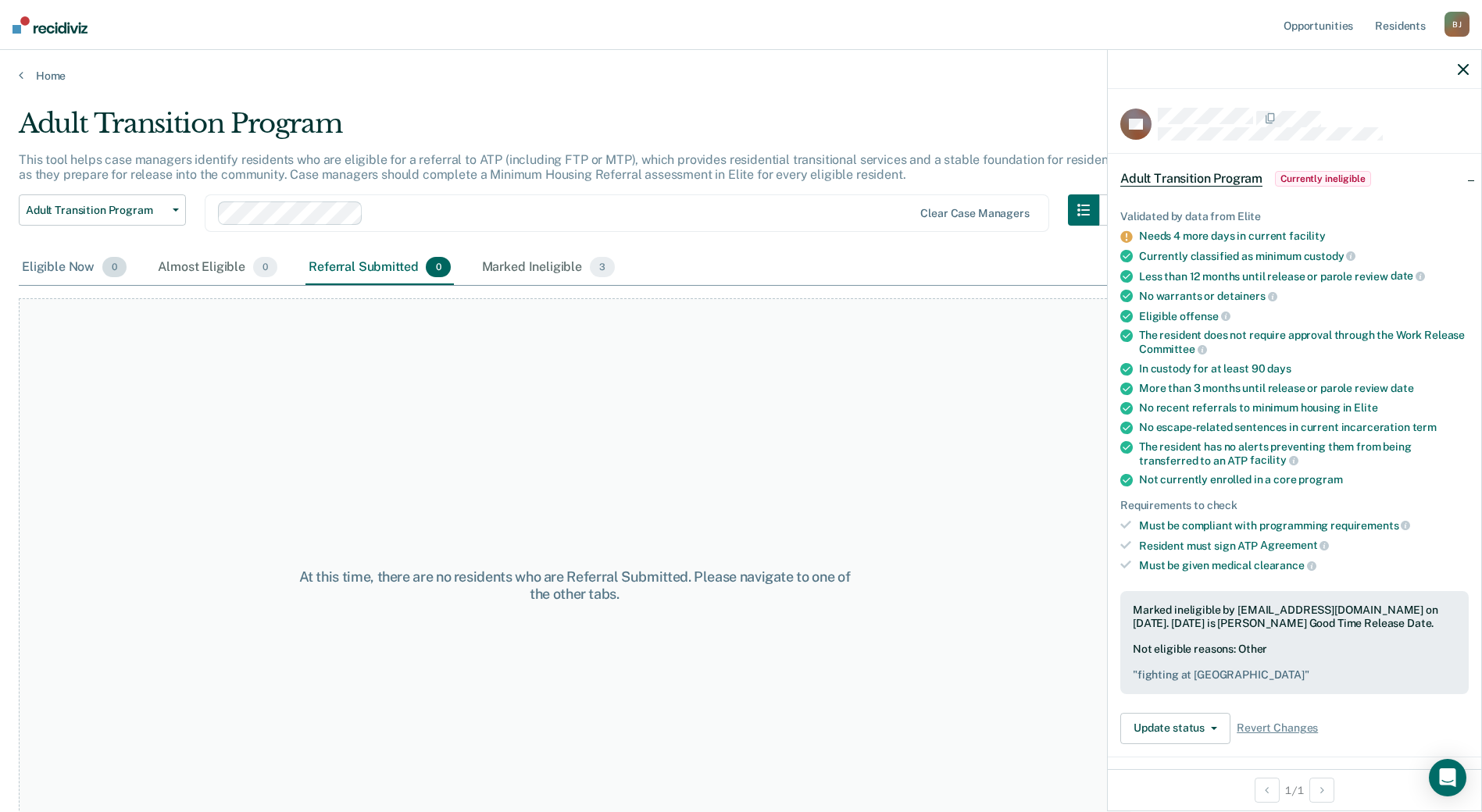 click on "Eligible Now 0" at bounding box center (74, 268) 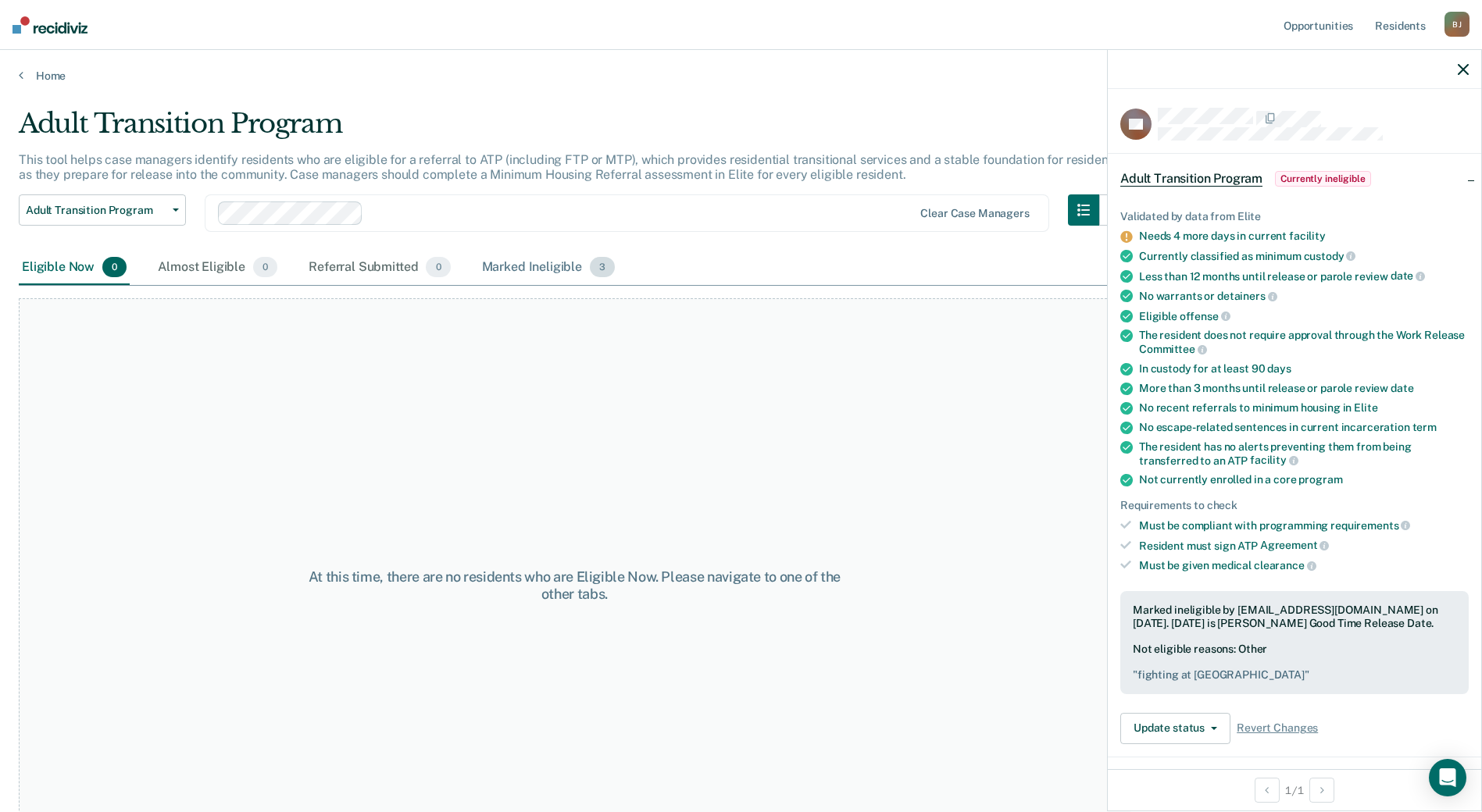 click on "Marked Ineligible 3" at bounding box center [548, 268] 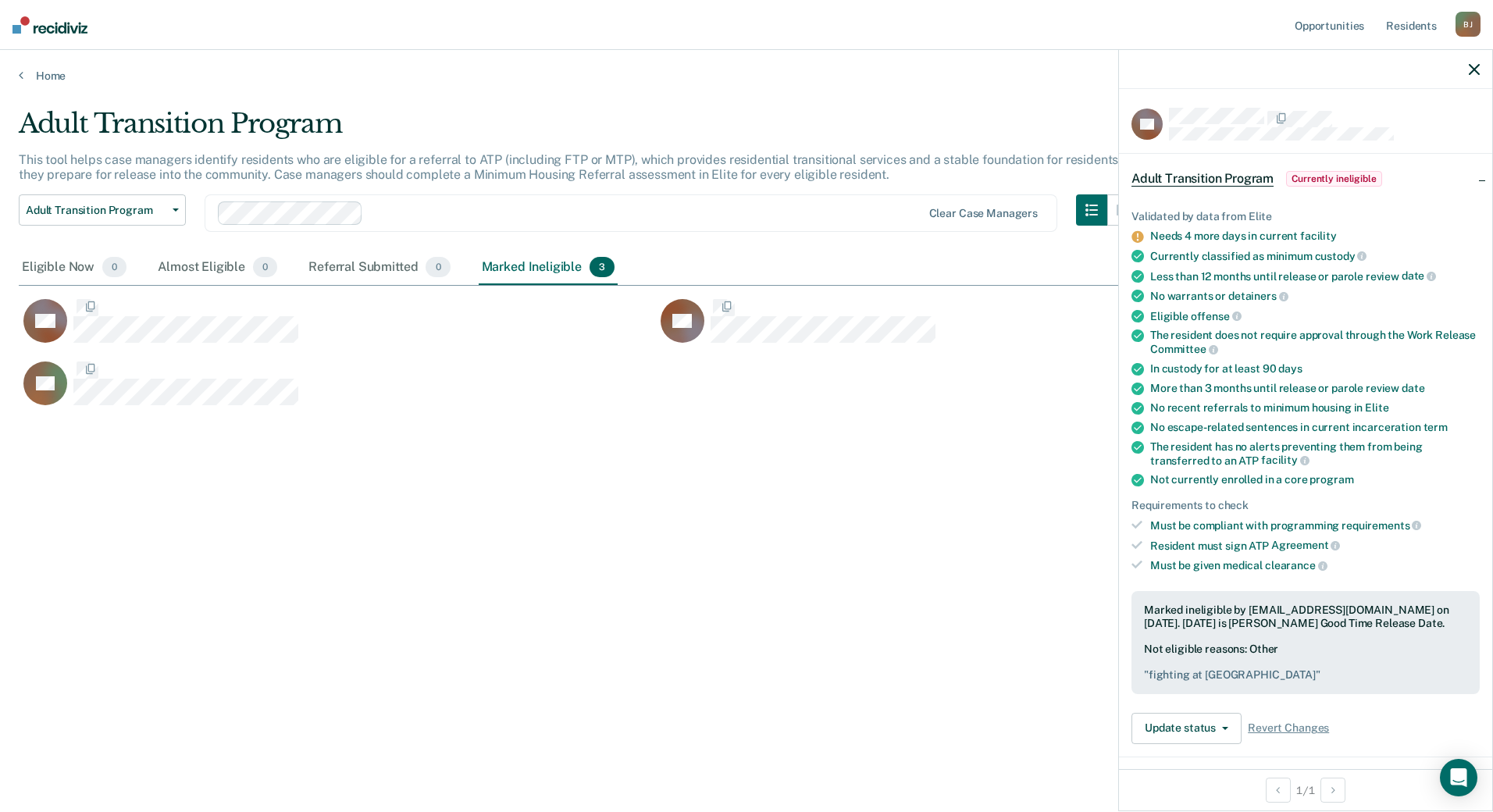 scroll, scrollTop: 12, scrollLeft: 12, axis: both 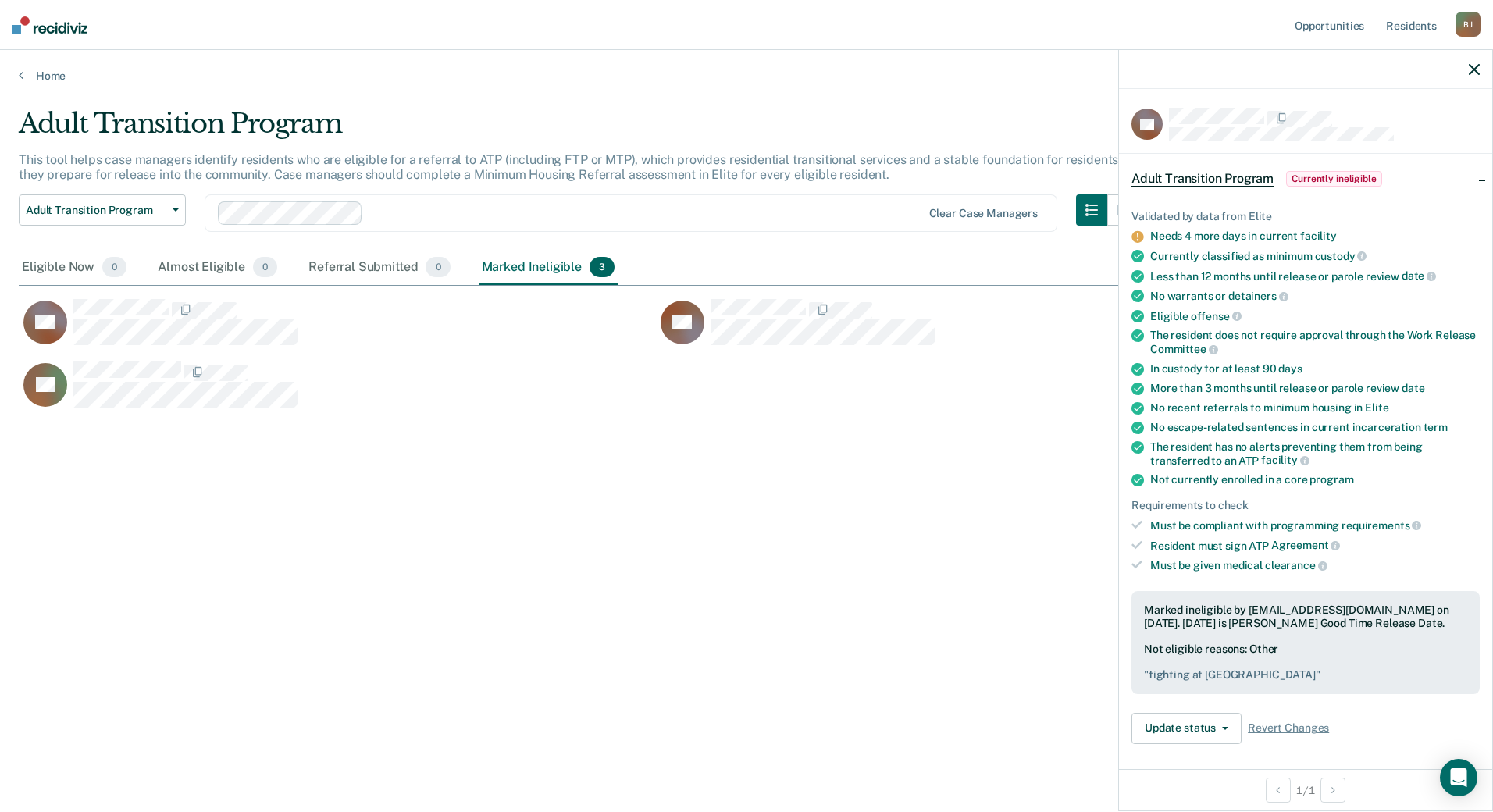 click 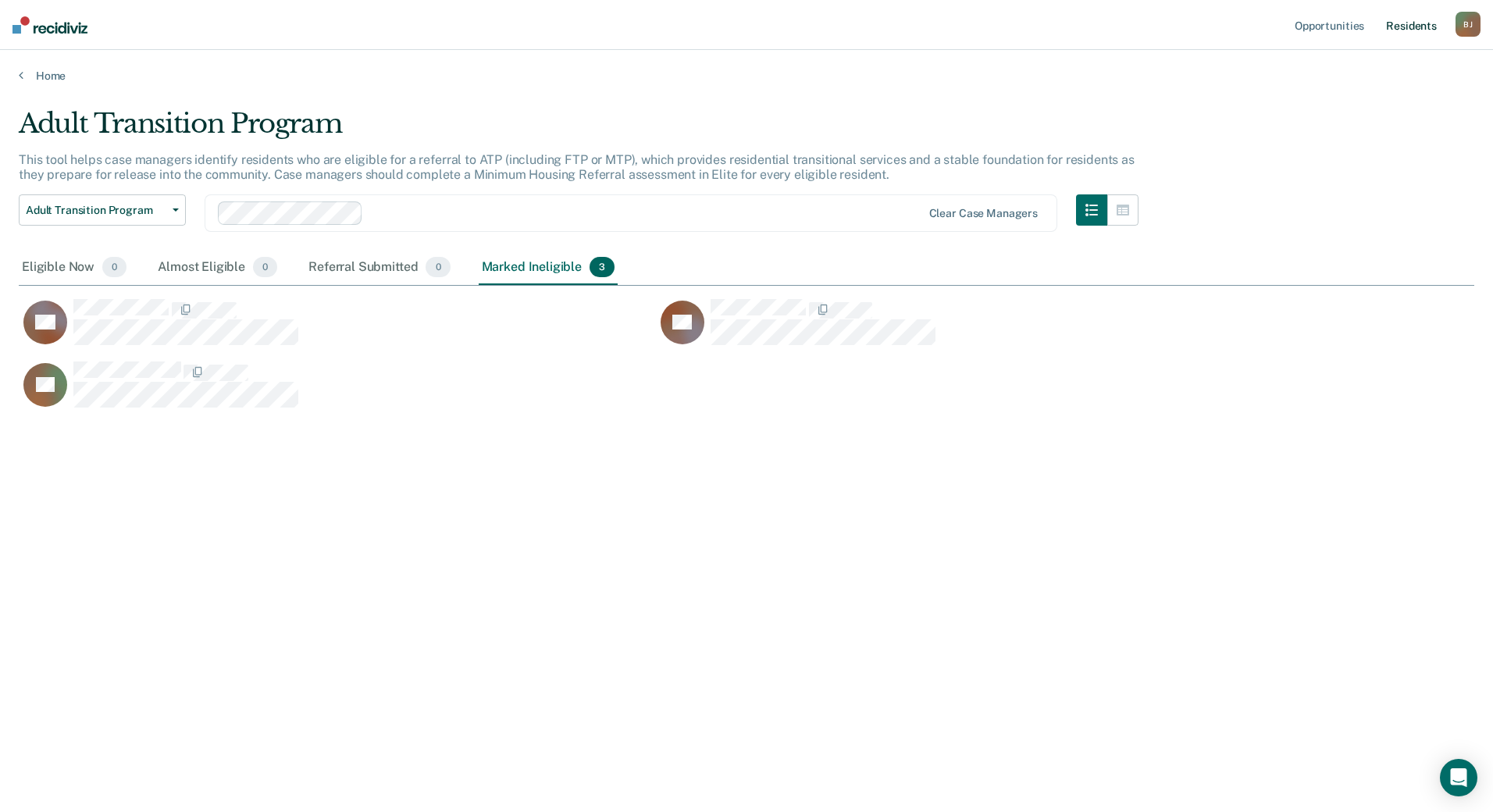 click on "Resident s" at bounding box center (1411, 25) 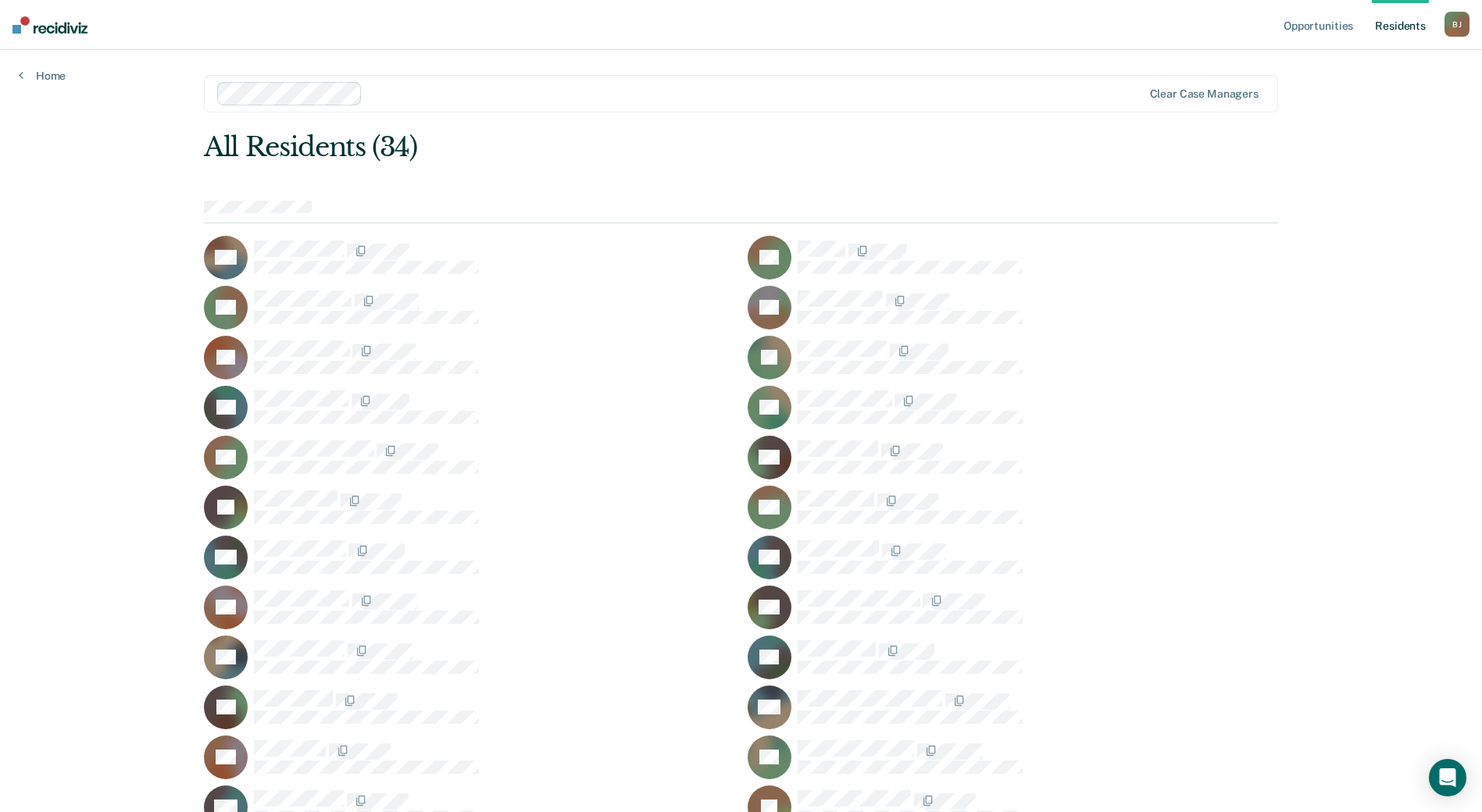 scroll, scrollTop: 156, scrollLeft: 0, axis: vertical 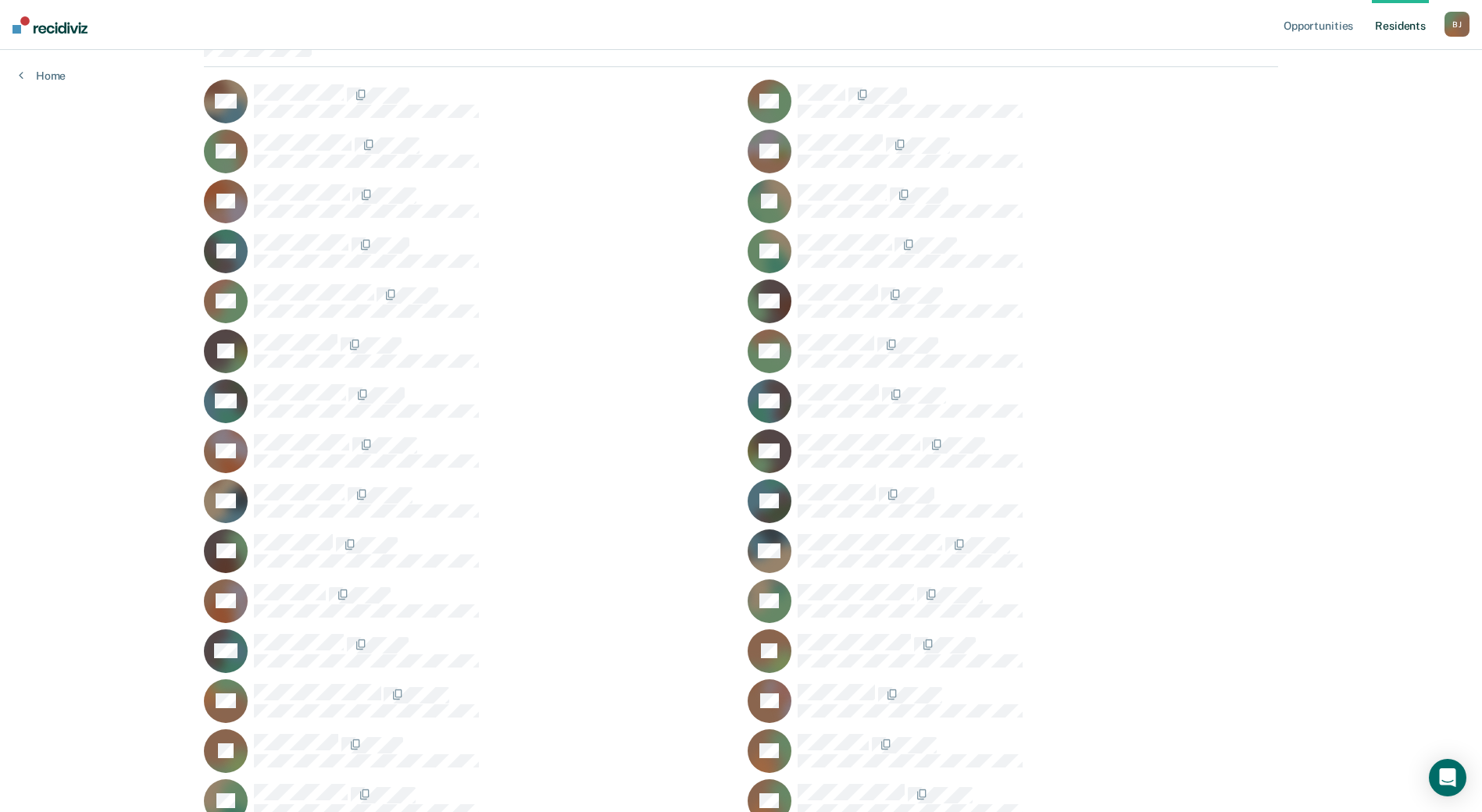 drag, startPoint x: 623, startPoint y: 335, endPoint x: 594, endPoint y: 531, distance: 198.1338 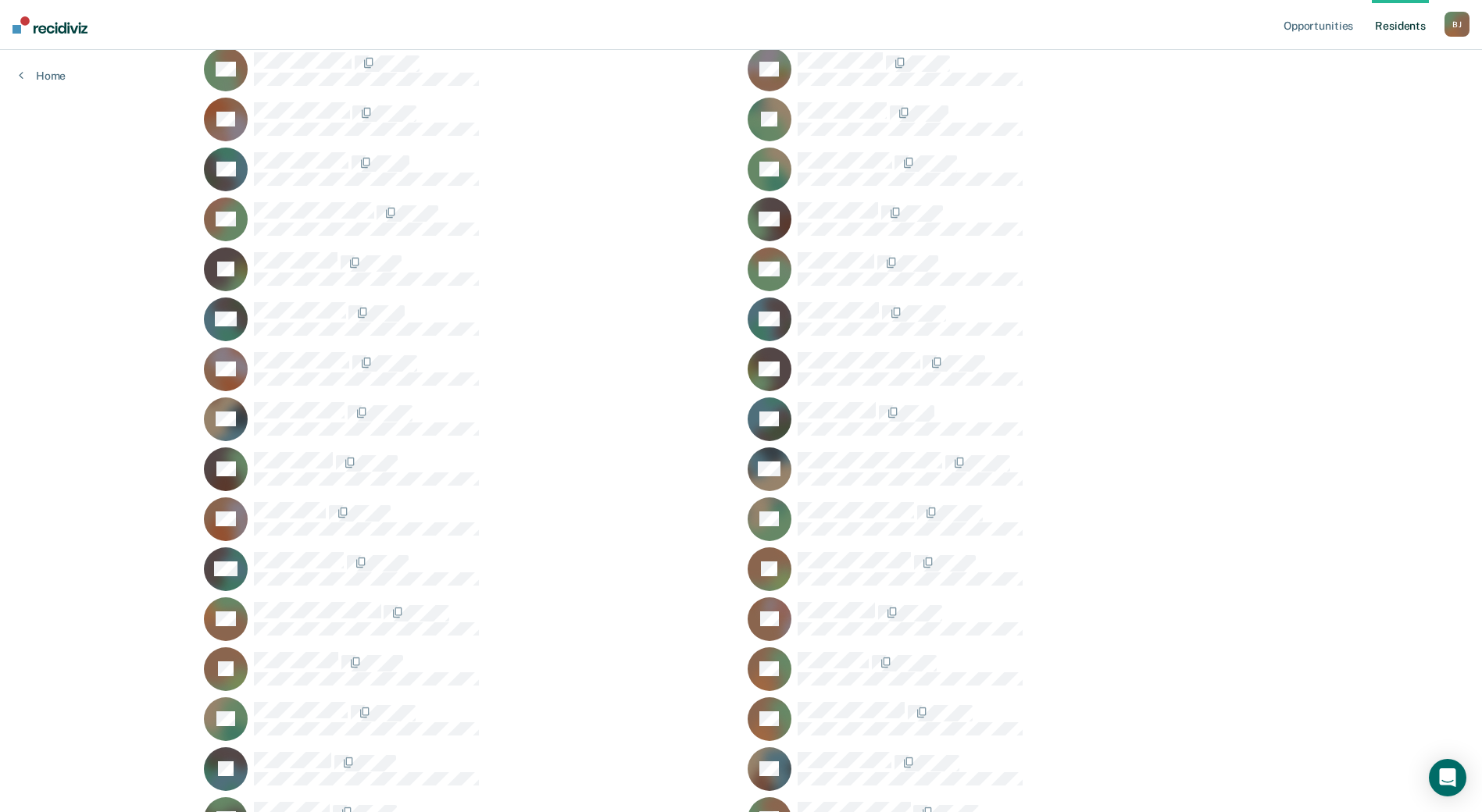 scroll, scrollTop: 327, scrollLeft: 0, axis: vertical 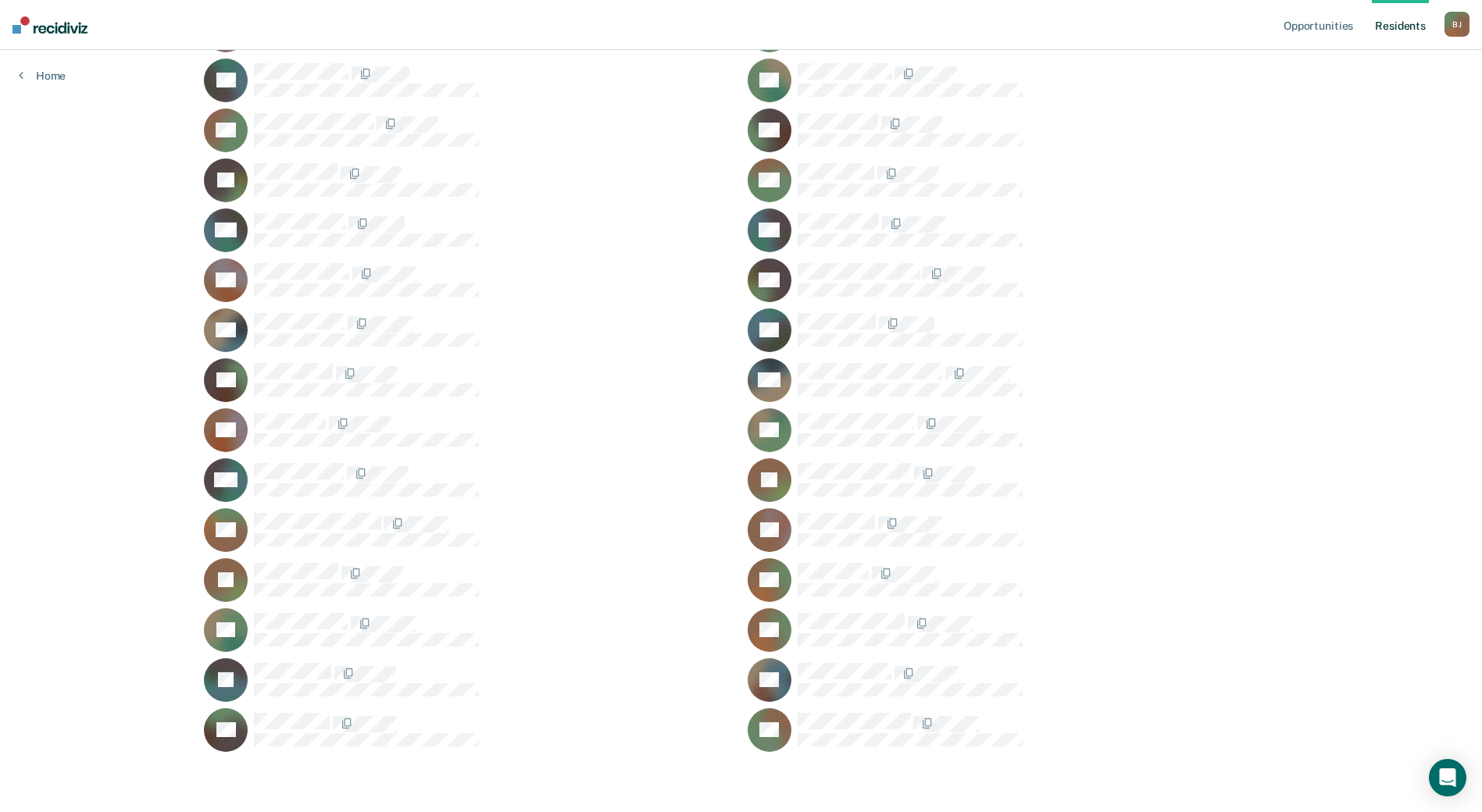 drag, startPoint x: 1362, startPoint y: 611, endPoint x: 1338, endPoint y: 667, distance: 60.92618 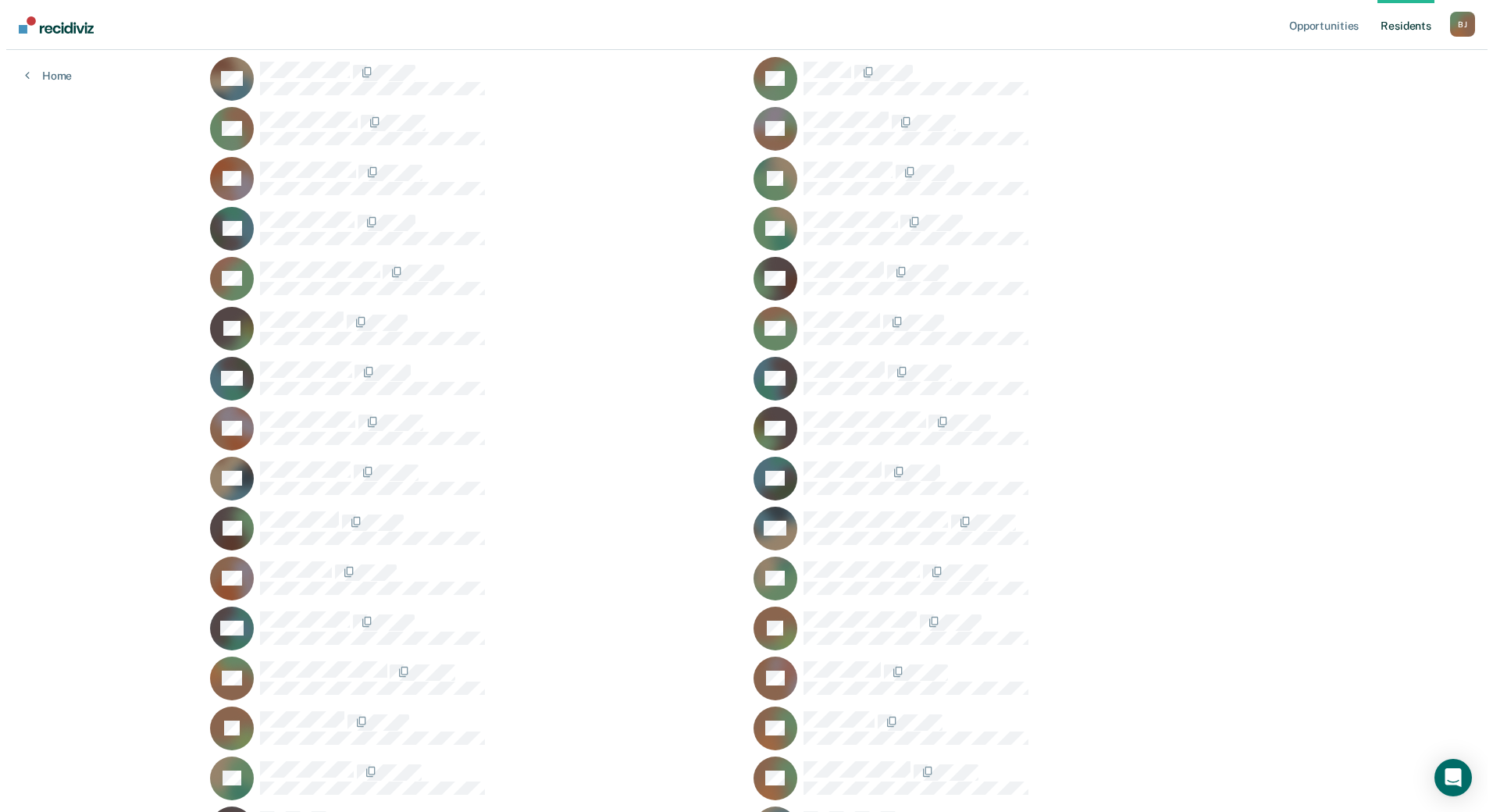 scroll, scrollTop: 0, scrollLeft: 0, axis: both 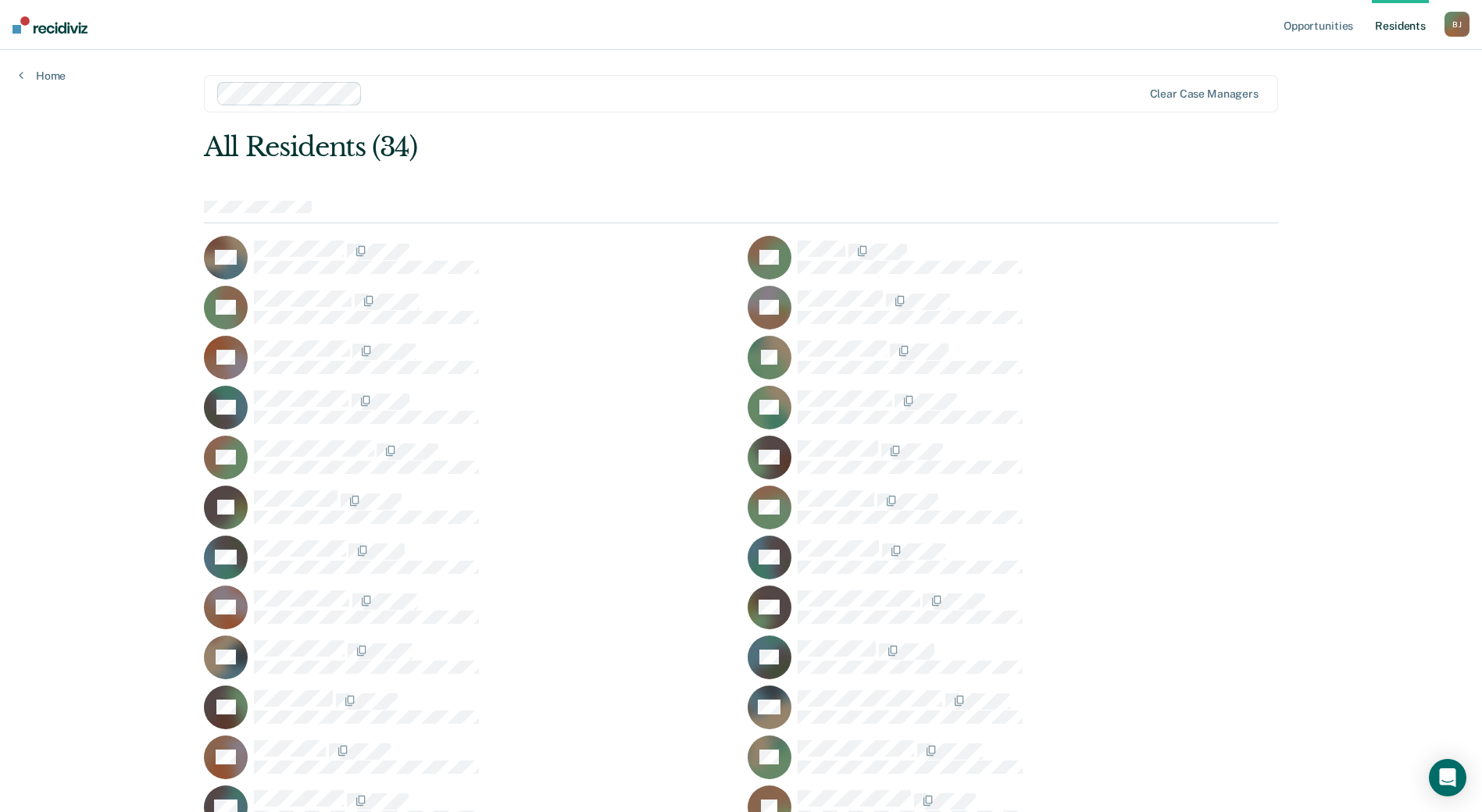drag, startPoint x: 1345, startPoint y: 589, endPoint x: 1325, endPoint y: 562, distance: 33.600595 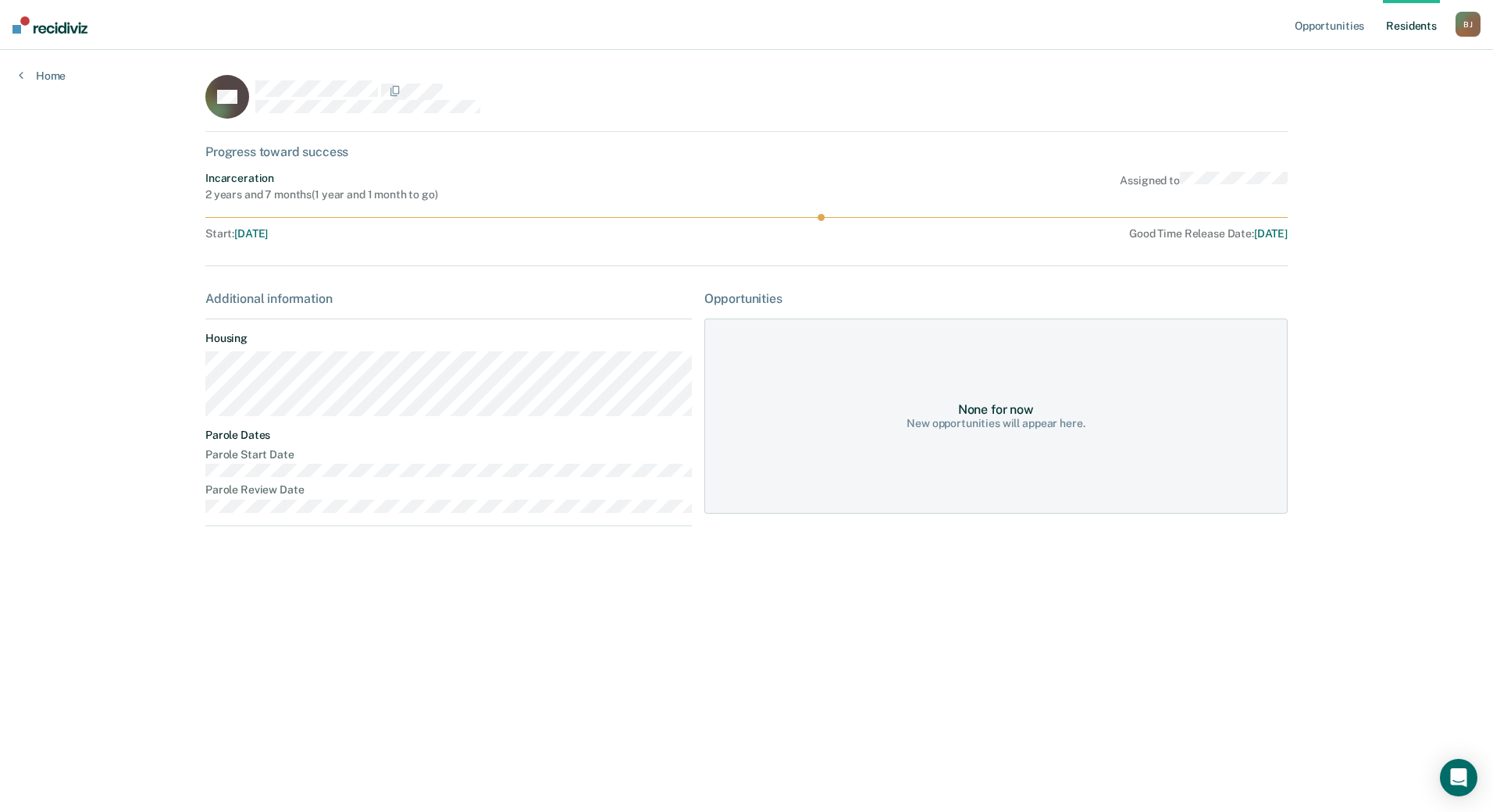click on "Assigned to" at bounding box center [1203, 187] 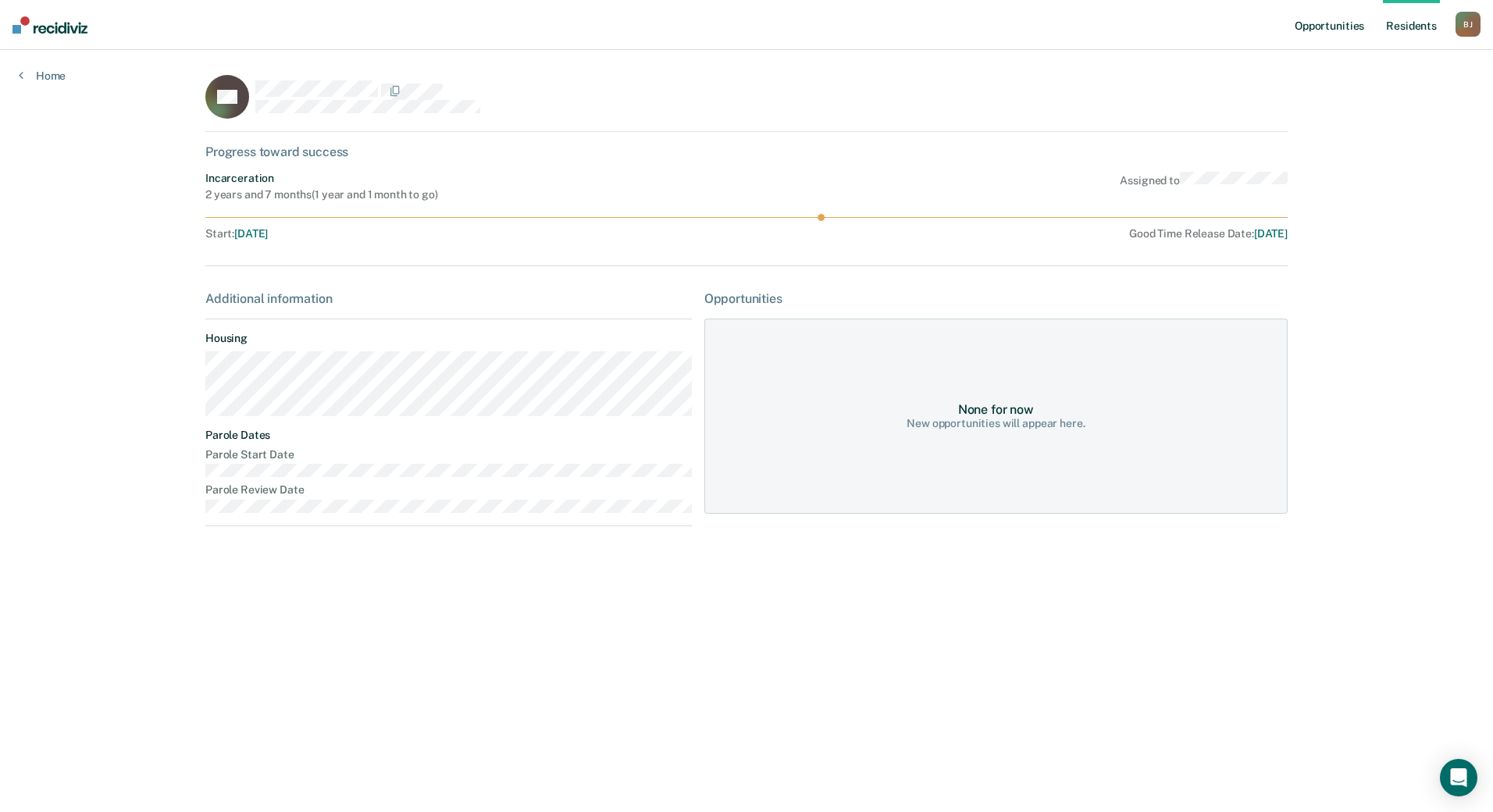 click on "Opportunities" at bounding box center [1329, 25] 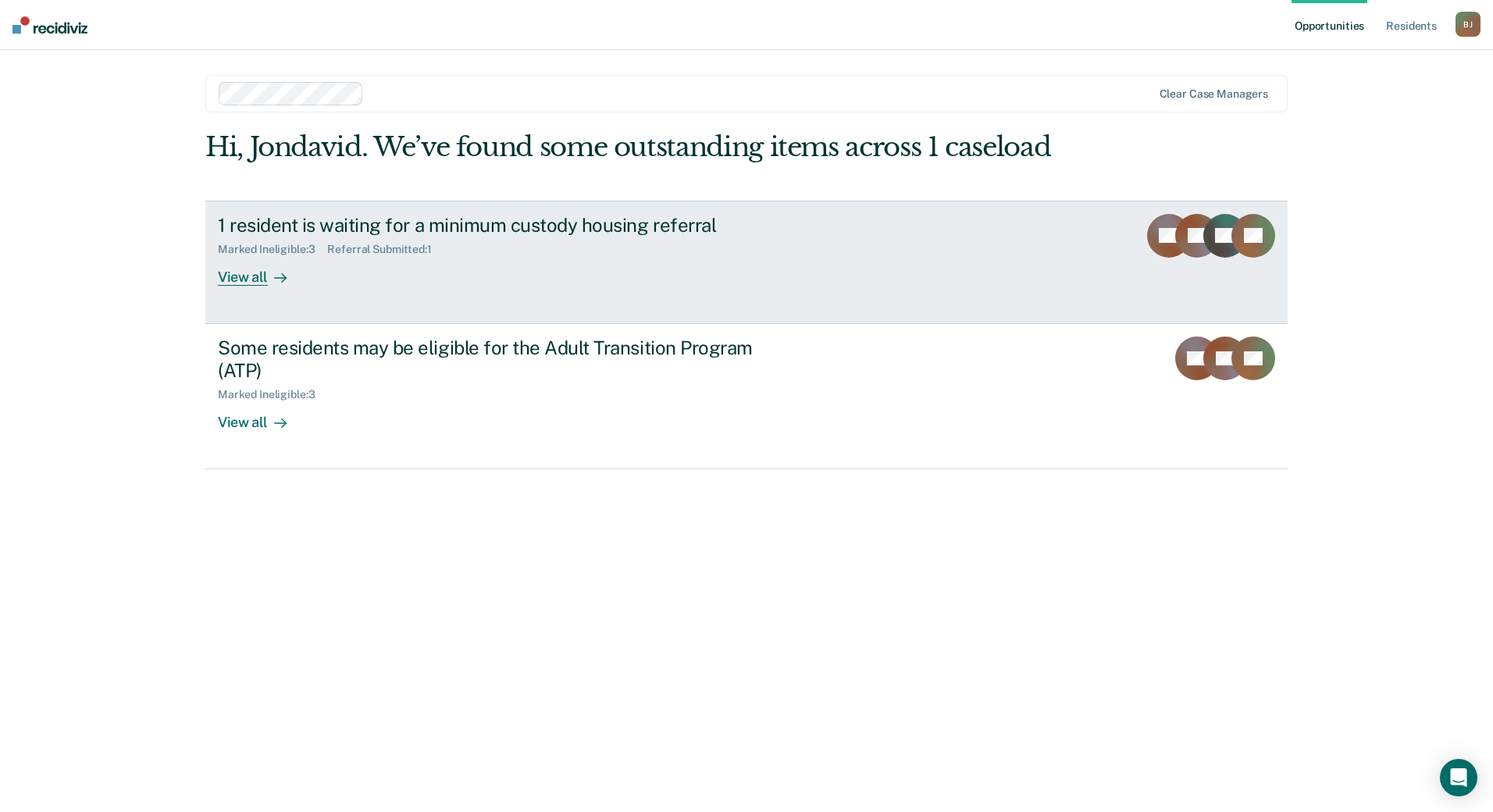 click on "1 resident is waiting for a minimum custody housing referral" at bounding box center [492, 225] 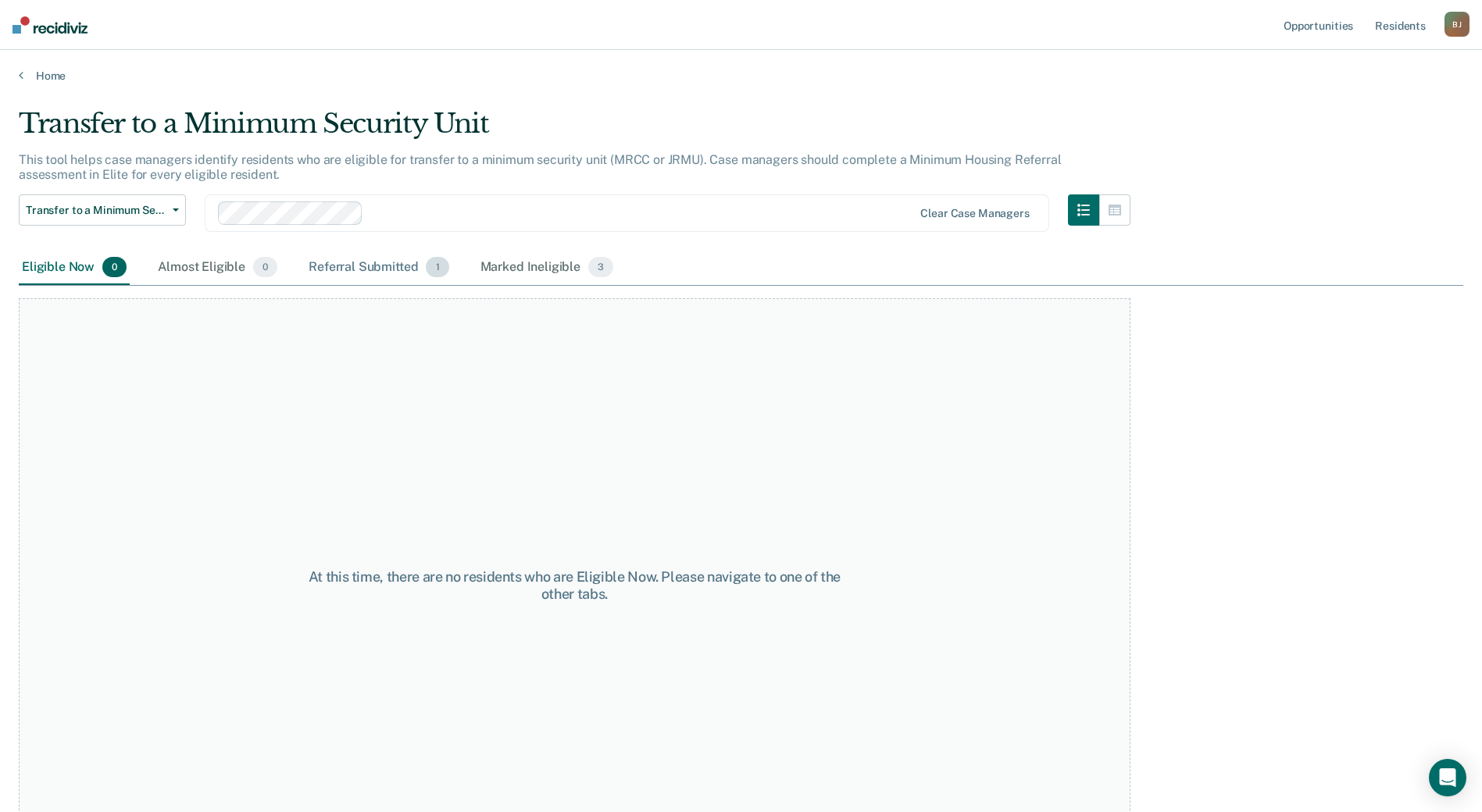 click on "Referral Submitted 1" at bounding box center [378, 268] 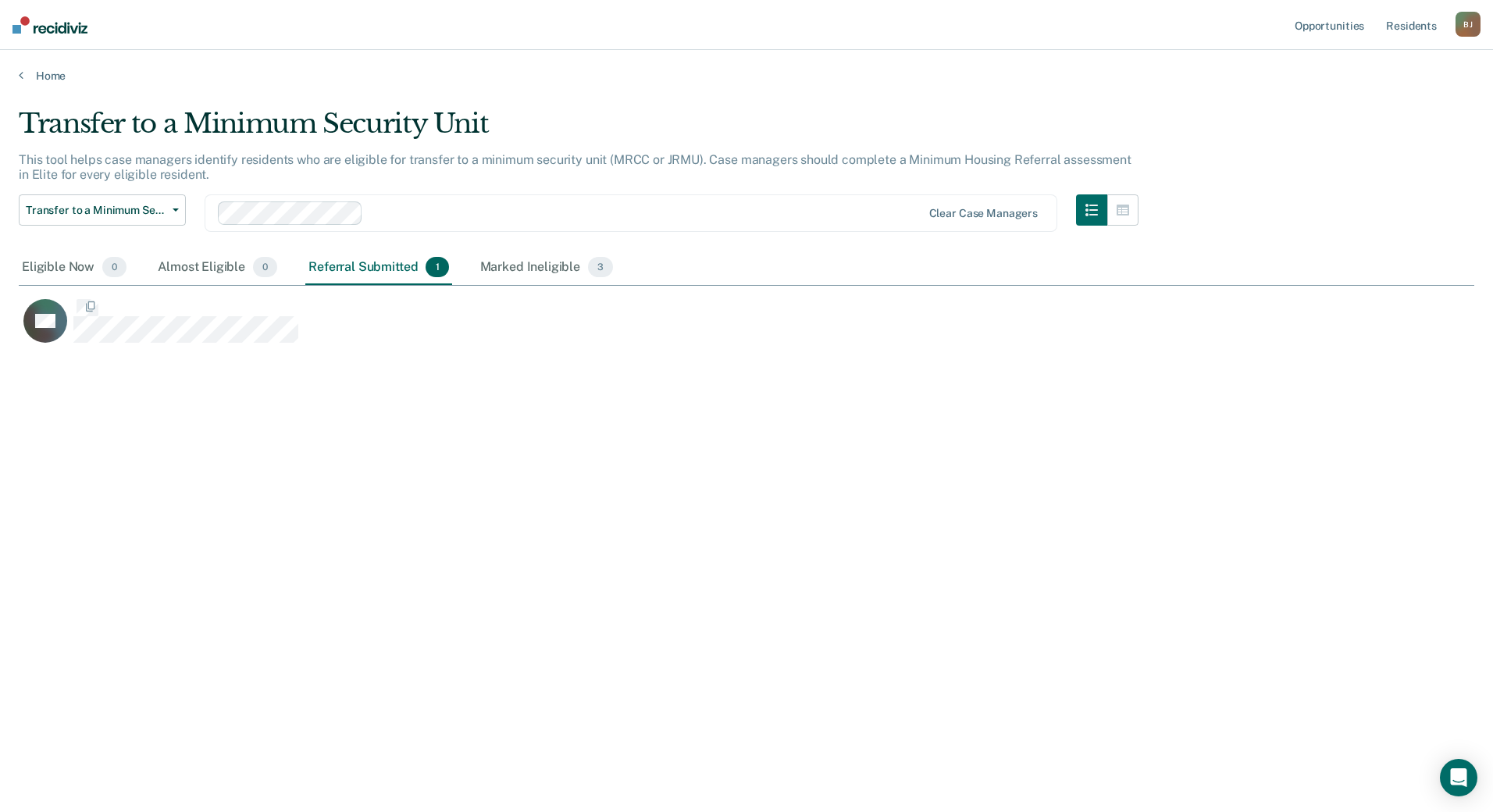scroll, scrollTop: 12, scrollLeft: 12, axis: both 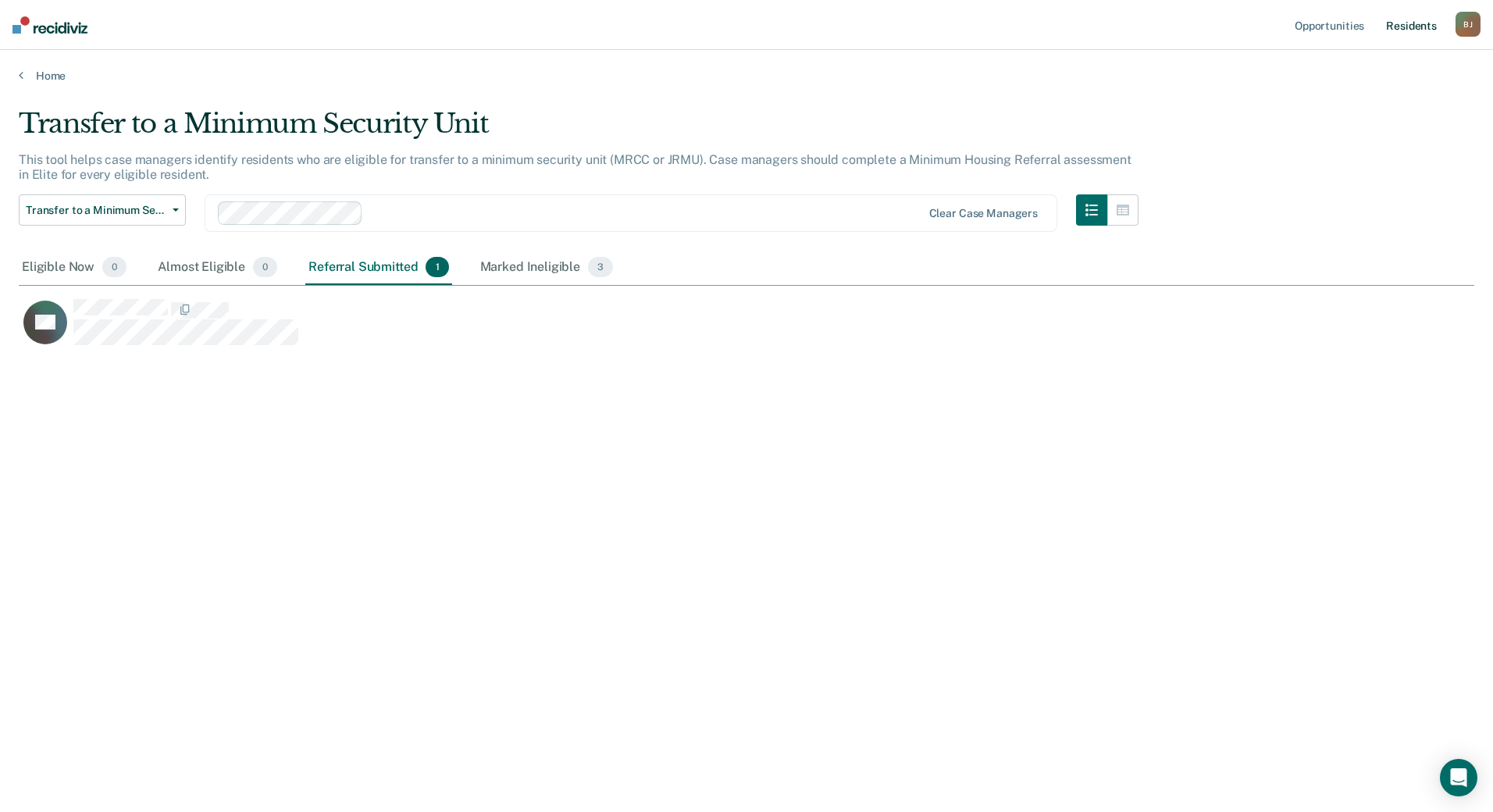 click on "Resident s" at bounding box center (1411, 25) 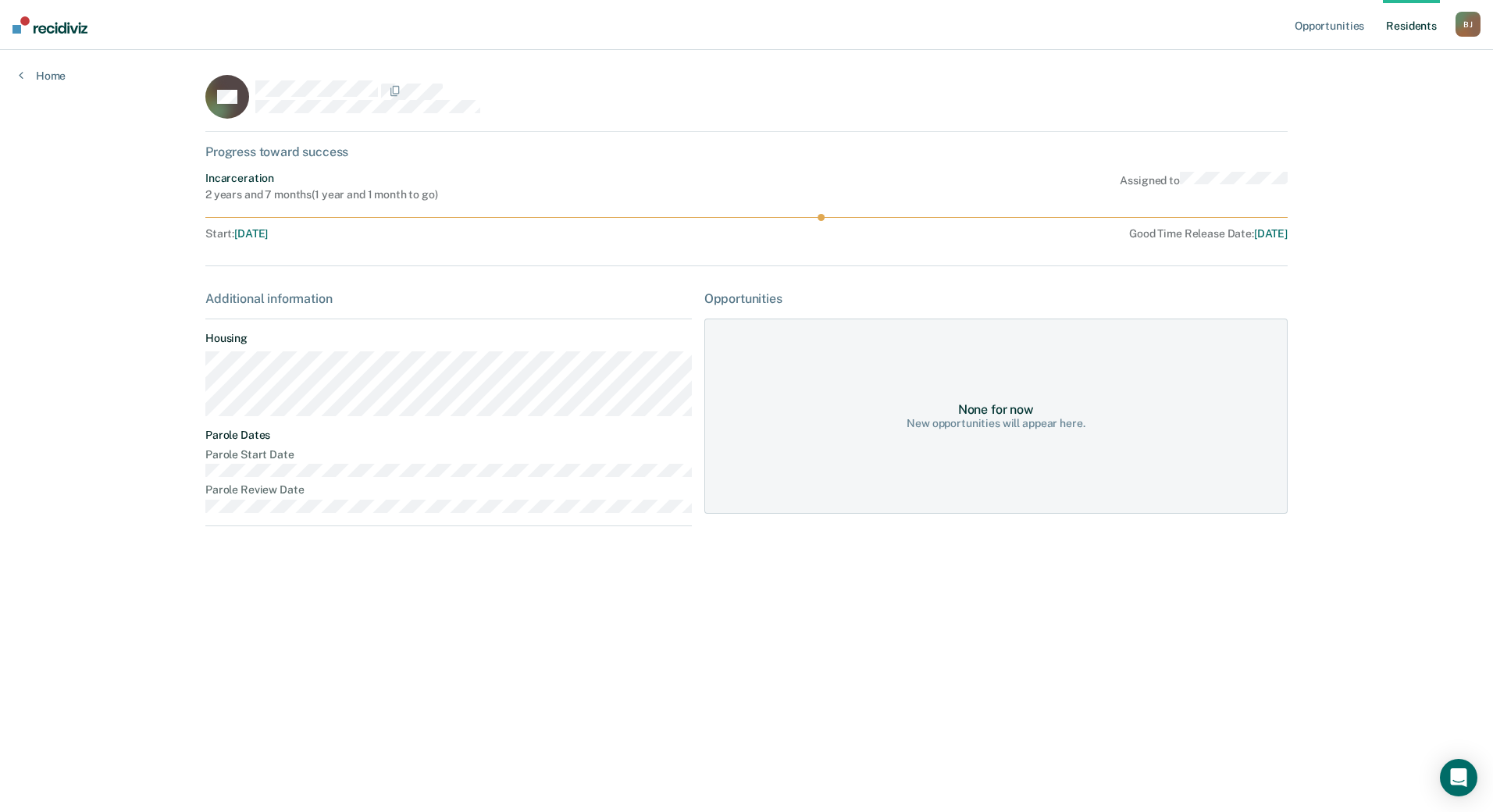 click on "Assigned to" at bounding box center (1203, 187) 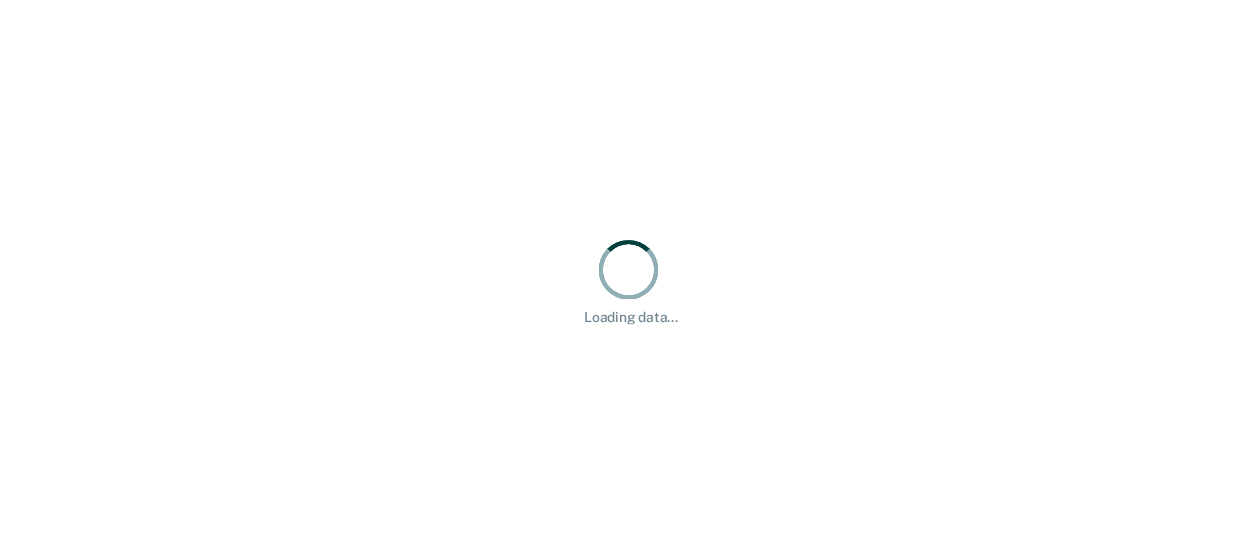 scroll, scrollTop: 0, scrollLeft: 0, axis: both 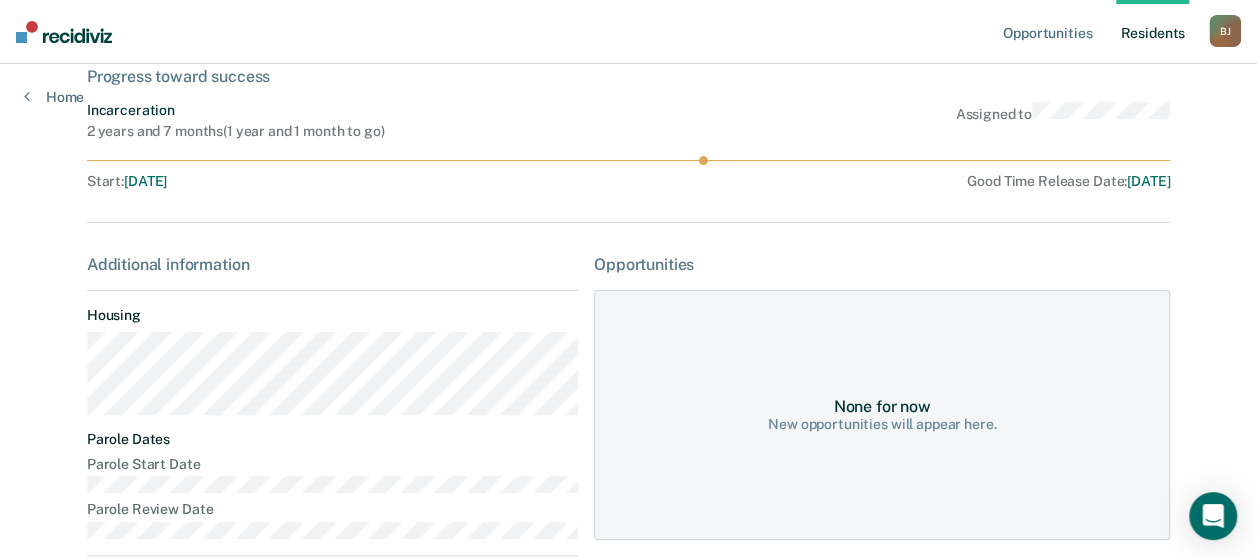 drag, startPoint x: 892, startPoint y: 188, endPoint x: 891, endPoint y: 146, distance: 42.0119 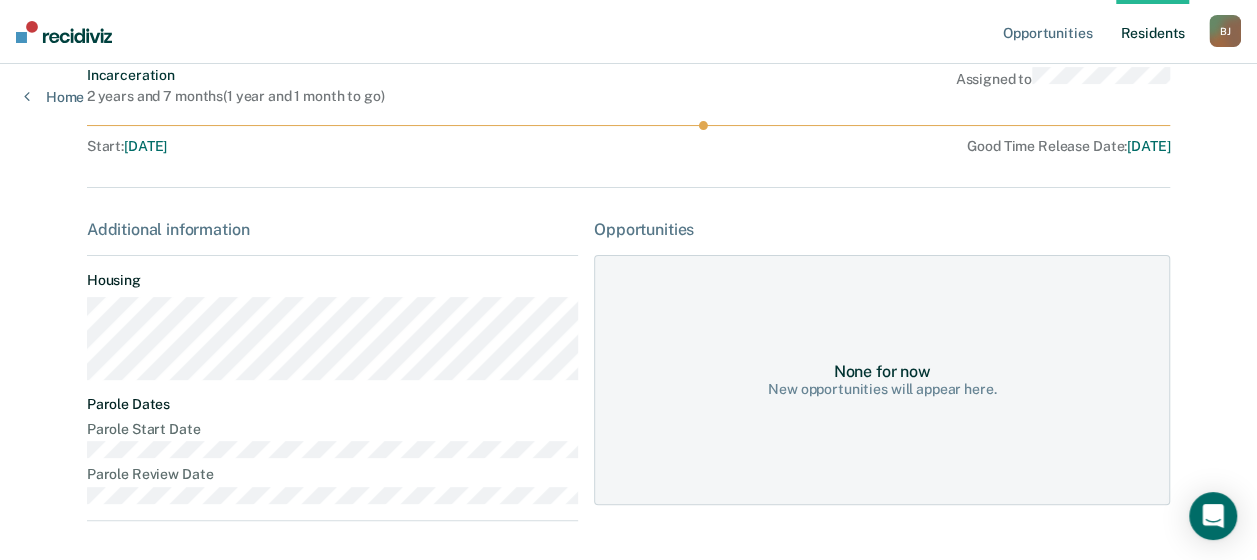 scroll, scrollTop: 232, scrollLeft: 0, axis: vertical 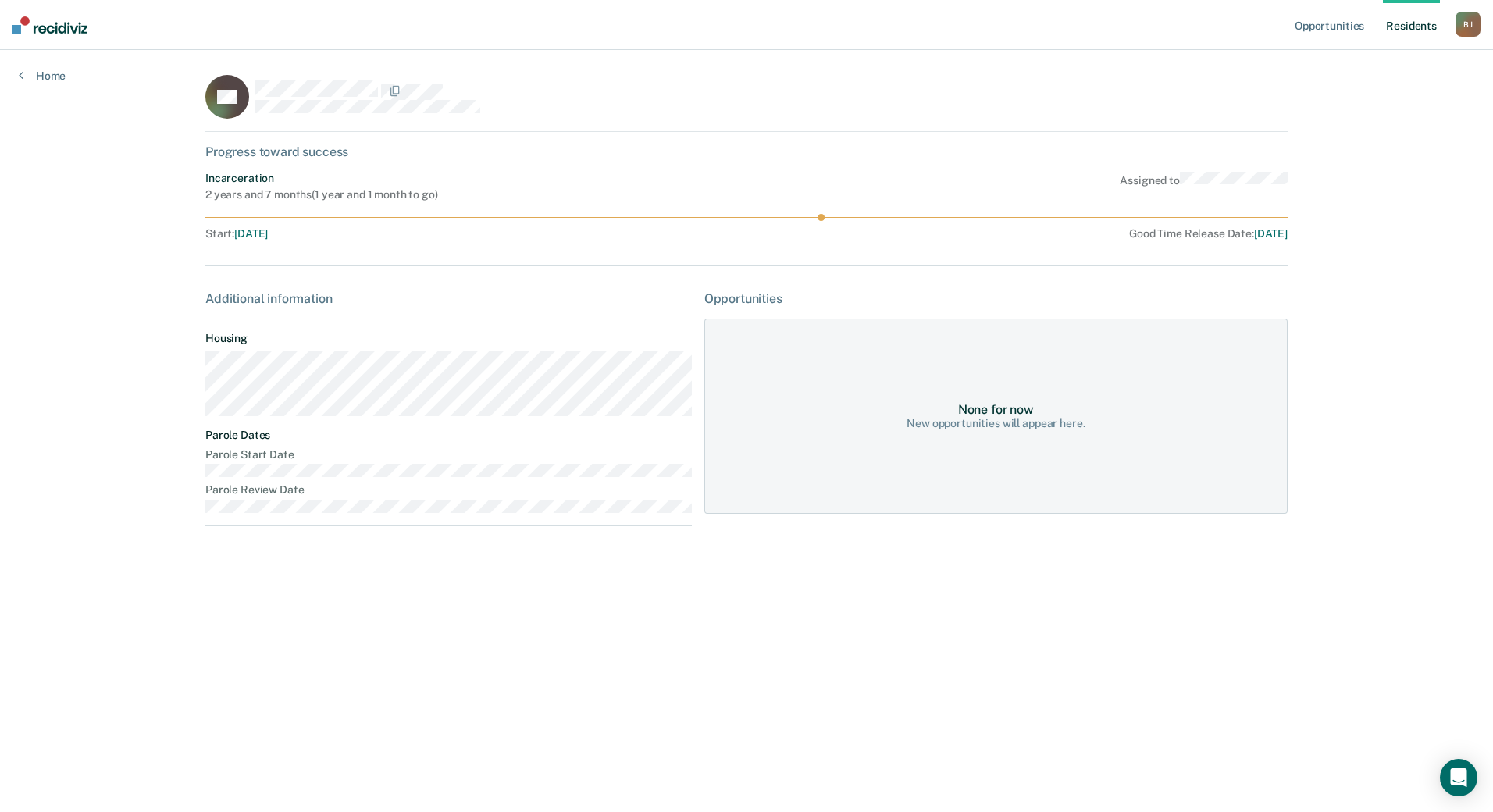 drag, startPoint x: 1377, startPoint y: 97, endPoint x: 1396, endPoint y: 70, distance: 33.015148 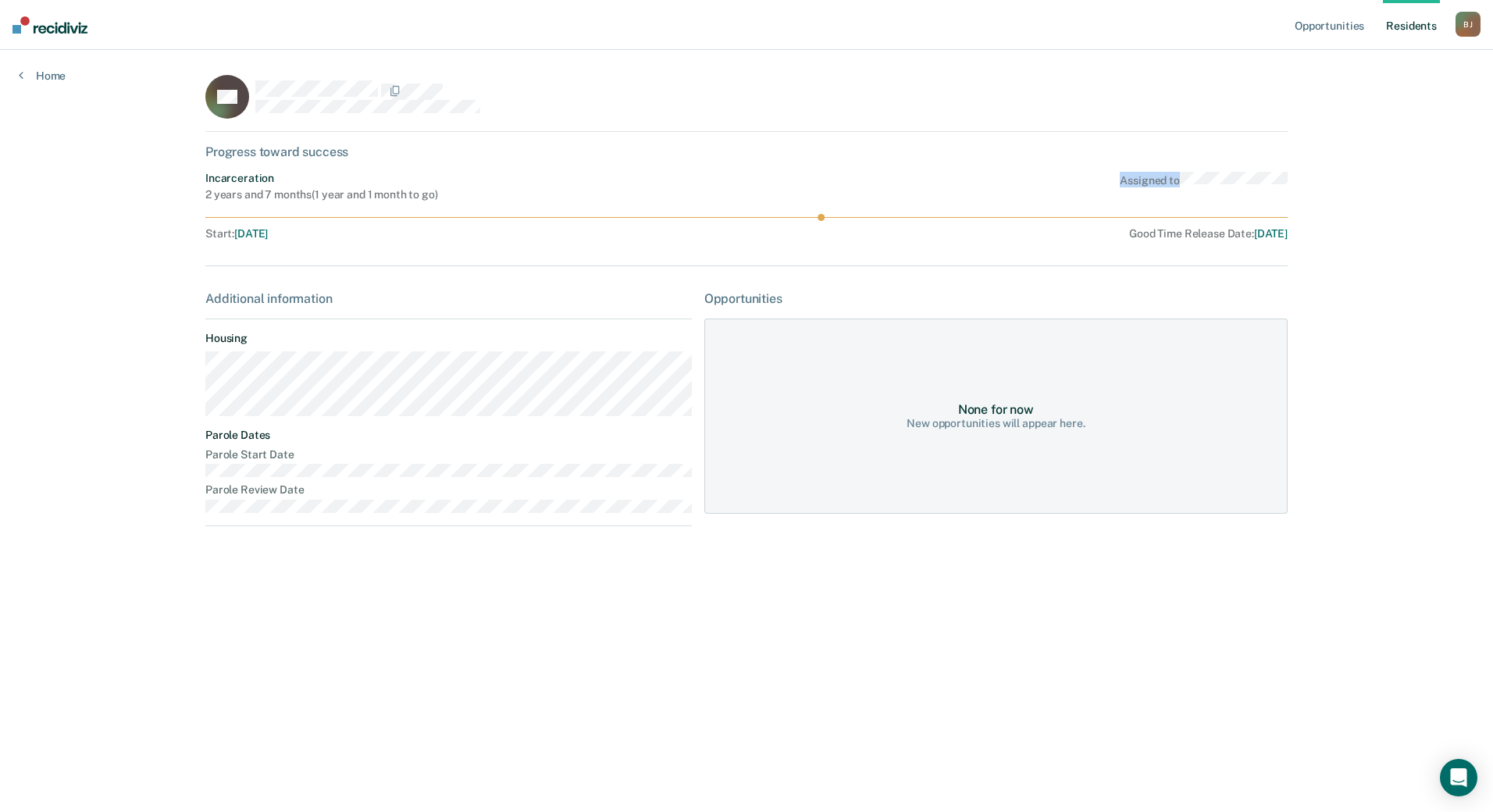 click on "Assigned to" at bounding box center (1203, 187) 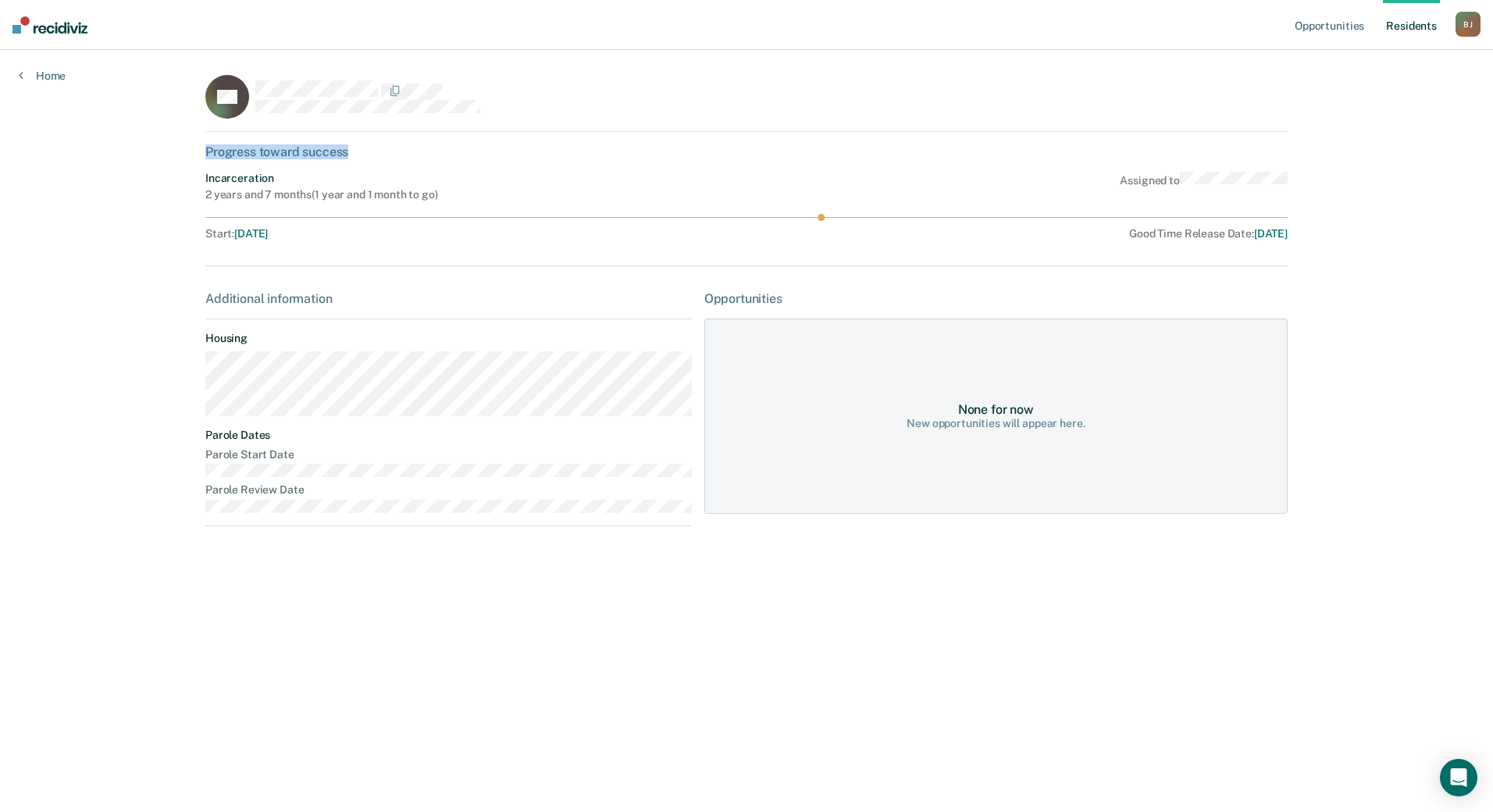 drag, startPoint x: 1171, startPoint y: 176, endPoint x: 973, endPoint y: 137, distance: 201.8044 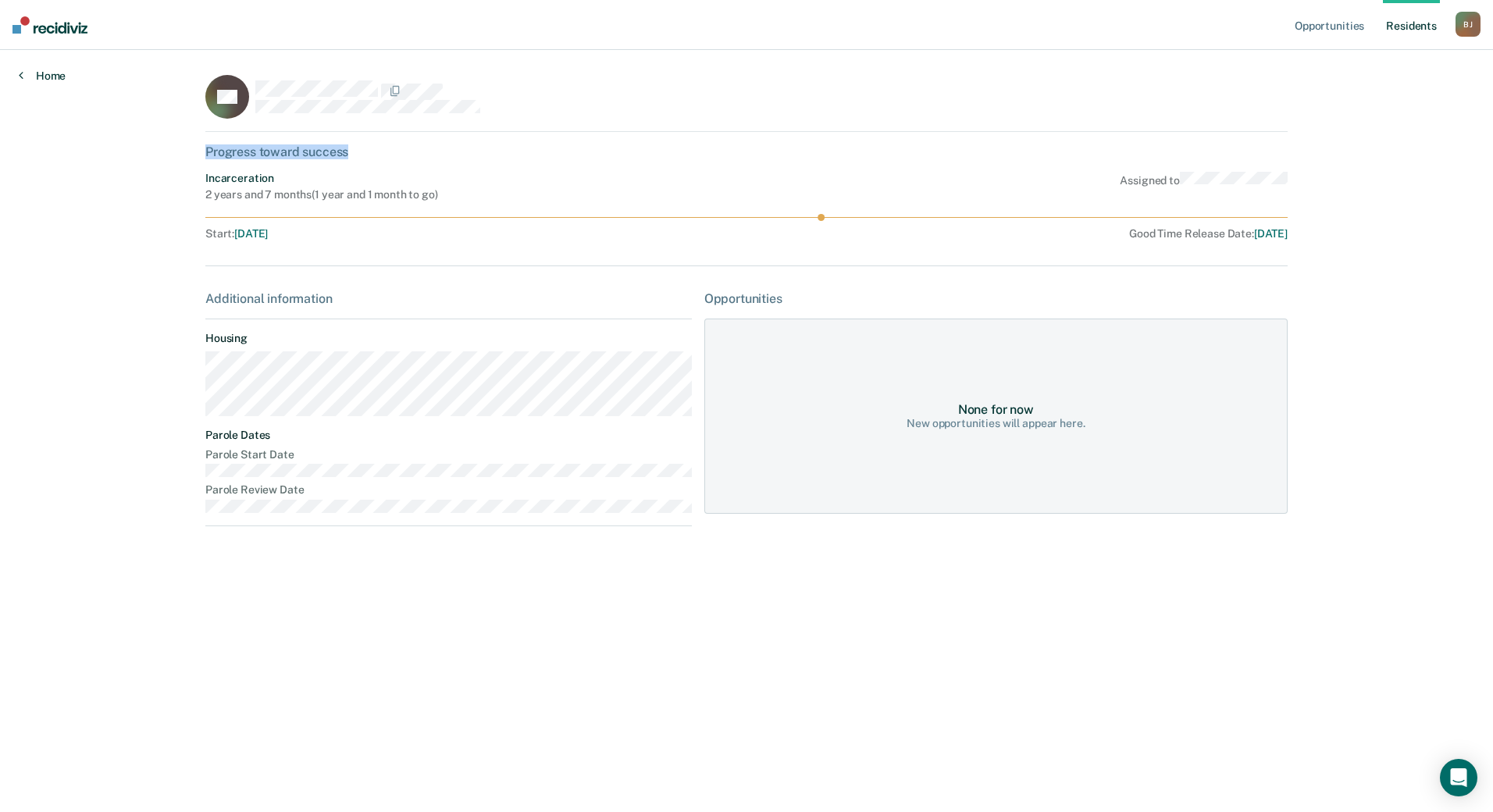 click on "Home" at bounding box center [42, 76] 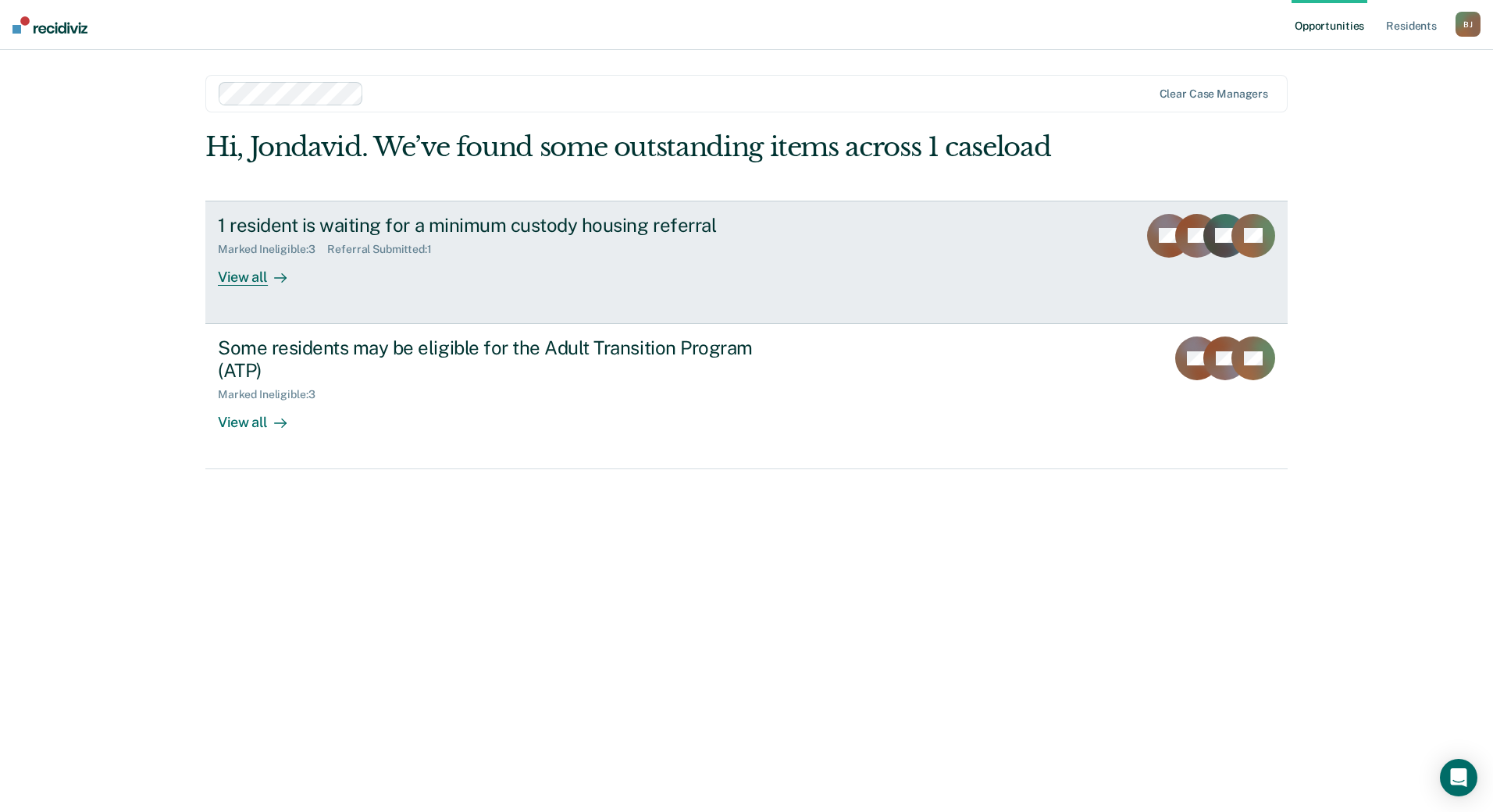 click on "1 resident is waiting for a minimum custody housing referral Marked Ineligible :  3 Referral Submitted :  1 View all" at bounding box center [511, 250] 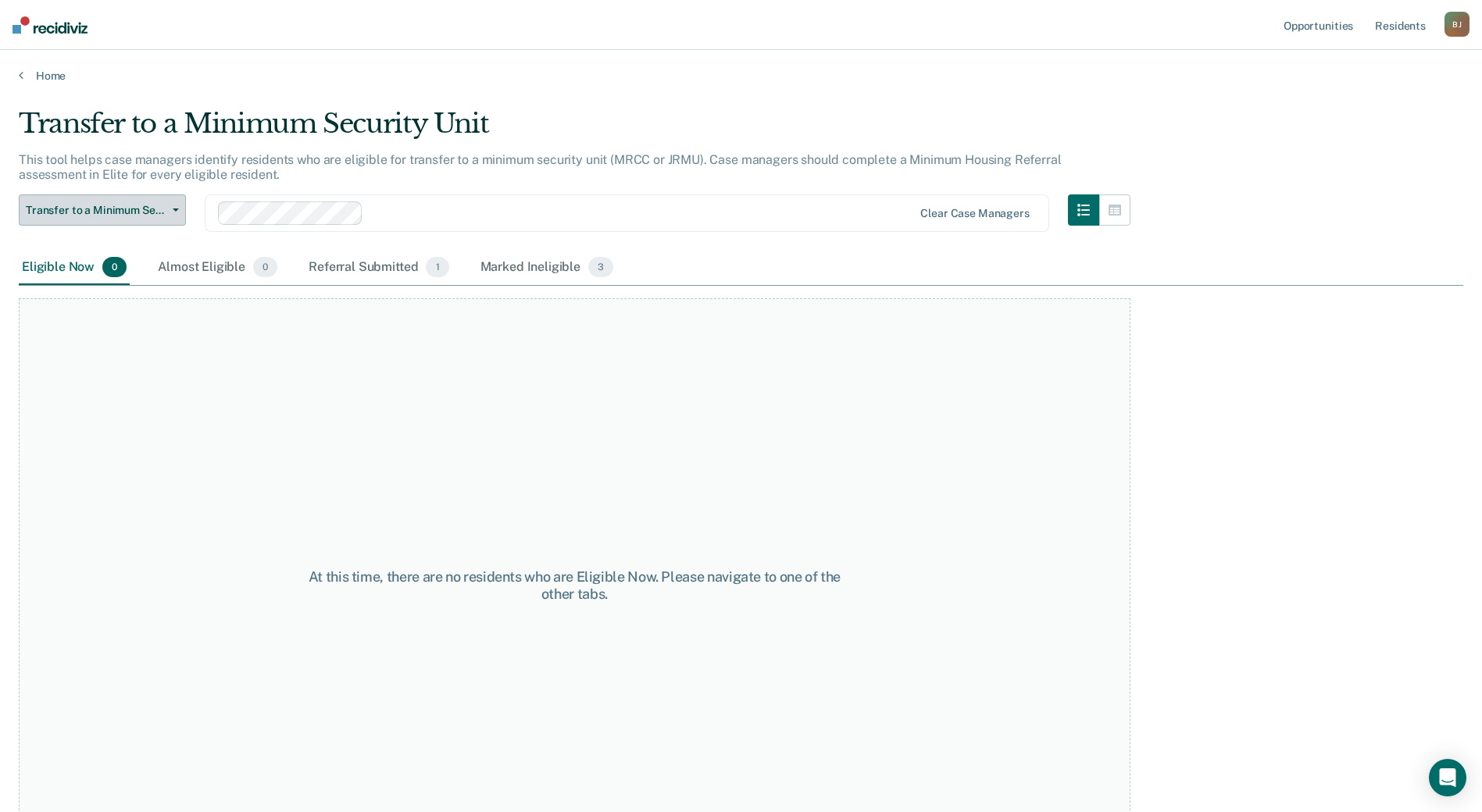 click on "Transfer to a Minimum Security Unit" at bounding box center (96, 210) 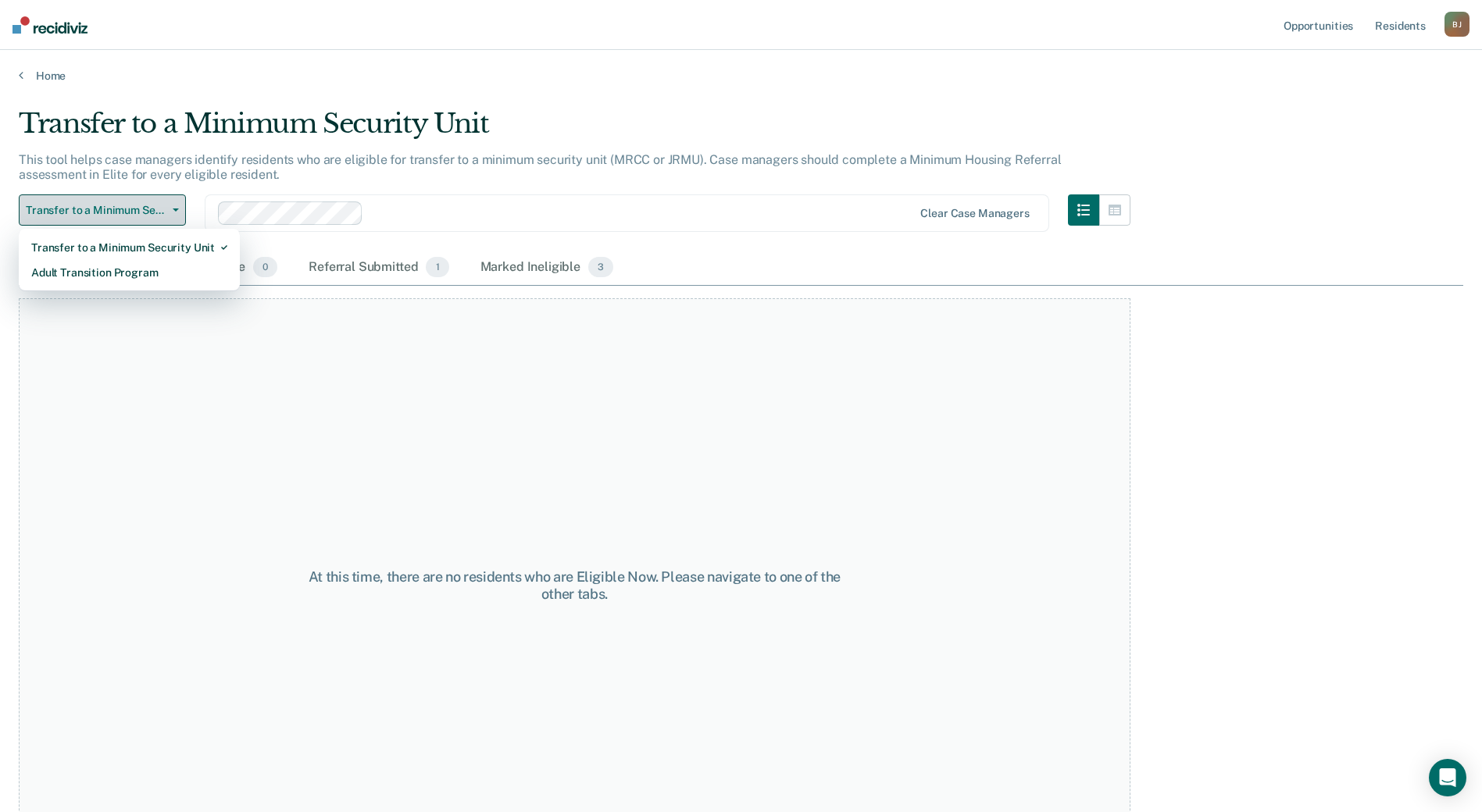 click on "Transfer to a Minimum Security Unit" at bounding box center [96, 210] 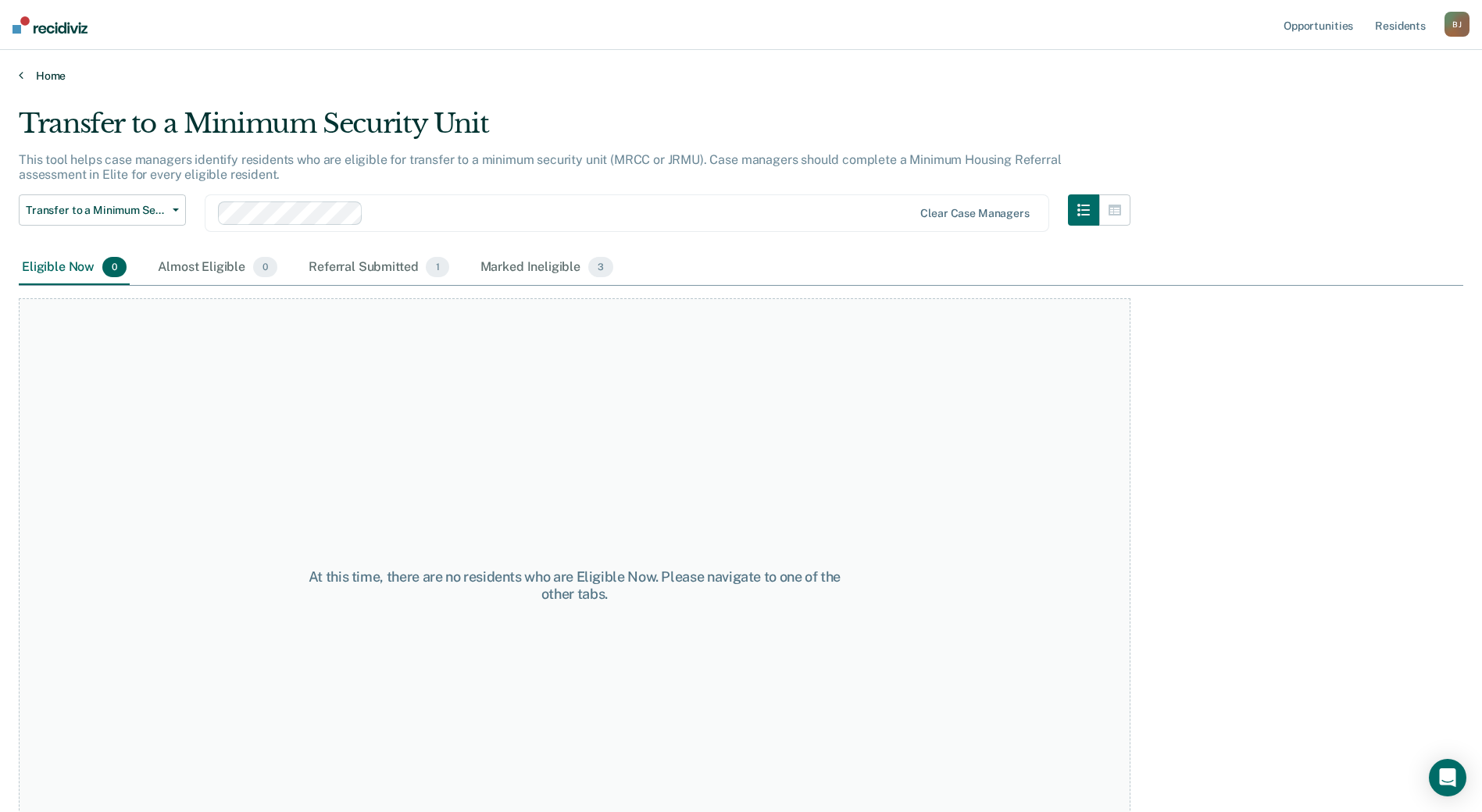 click on "Home" at bounding box center (741, 76) 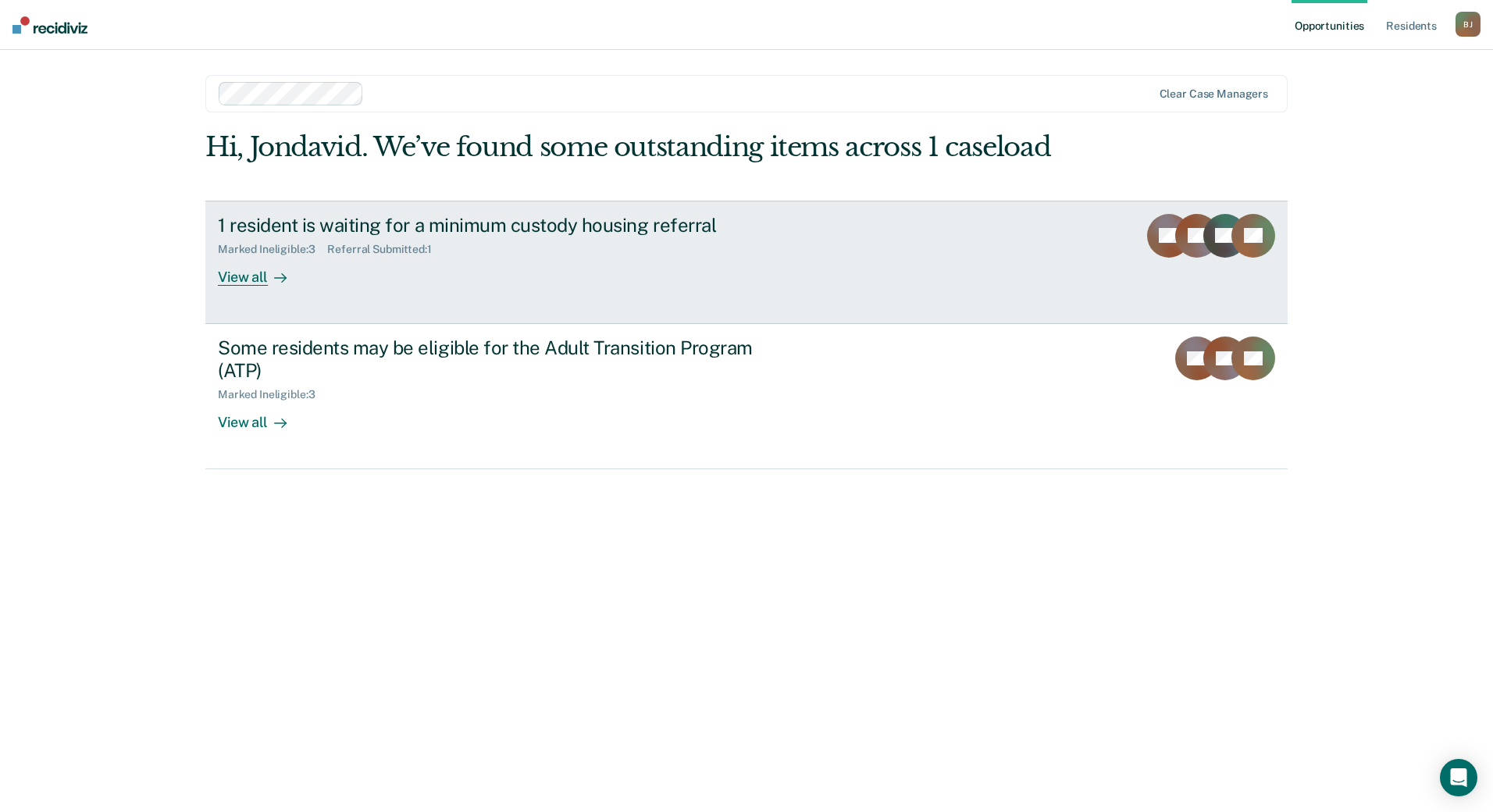 click on "1 resident is waiting for a minimum custody housing referral Marked Ineligible :  3 Referral Submitted :  1 View all" at bounding box center (511, 250) 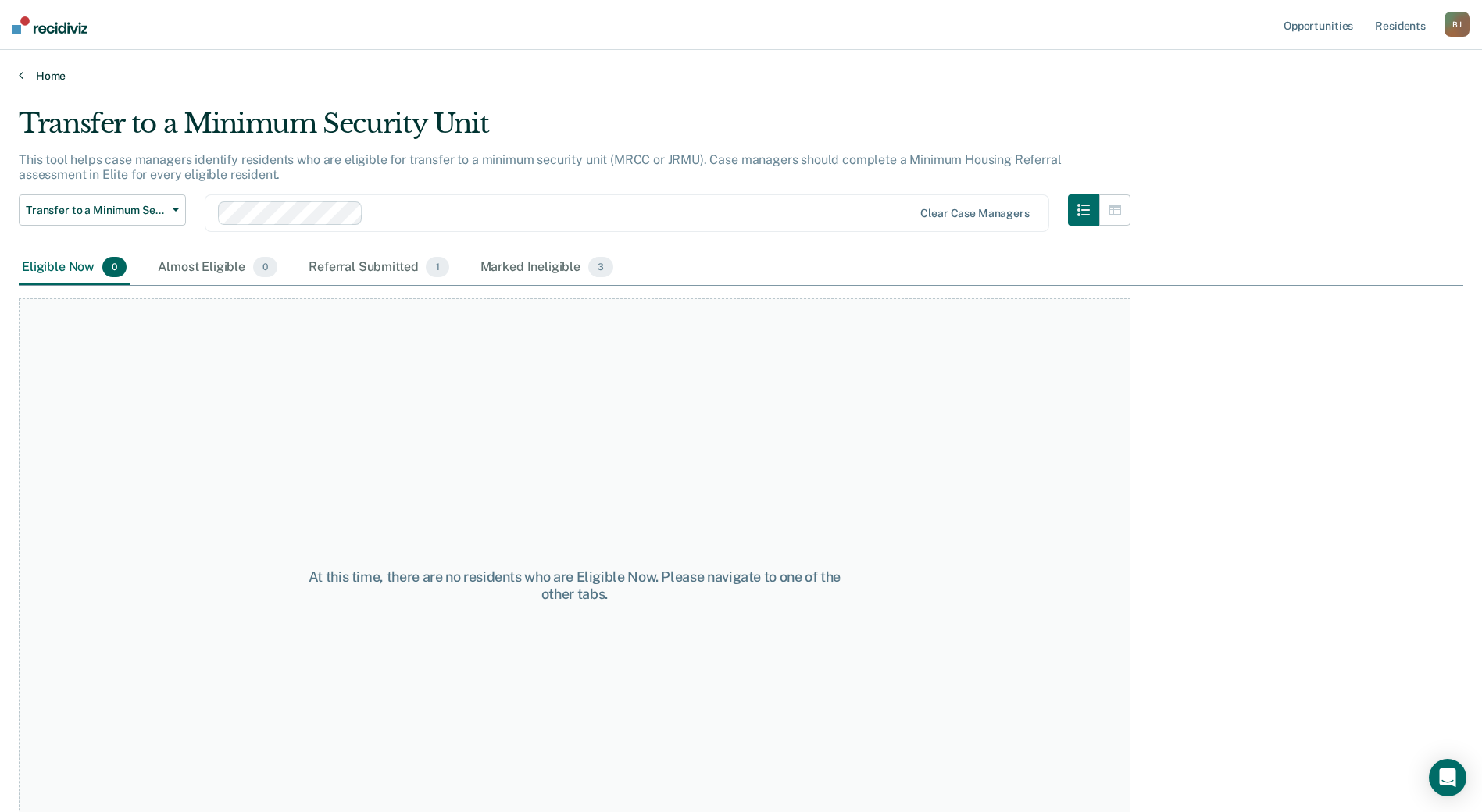 click on "Home" at bounding box center [741, 76] 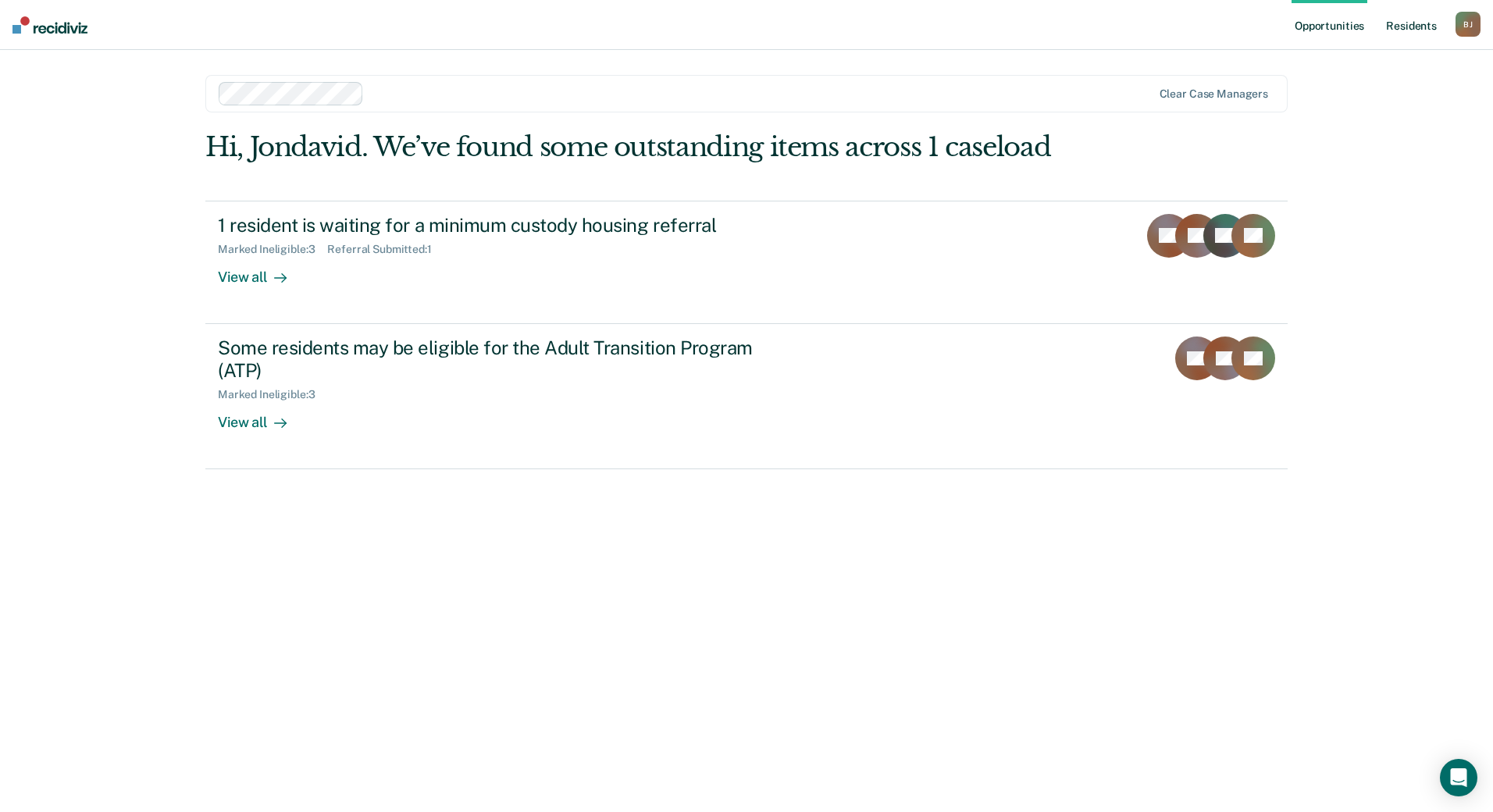 click on "Resident s" at bounding box center (1411, 25) 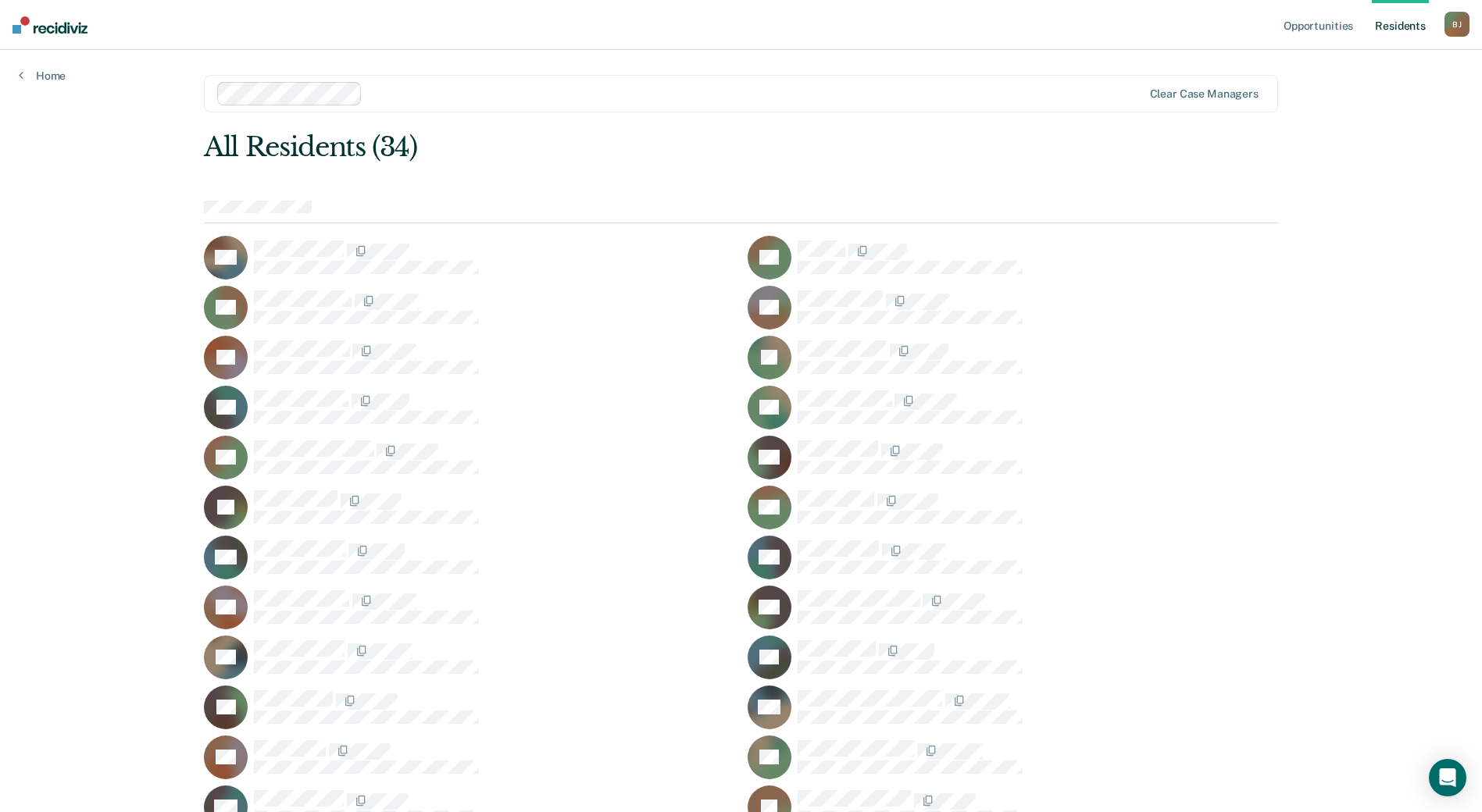 drag, startPoint x: 756, startPoint y: 602, endPoint x: 680, endPoint y: 587, distance: 77.466122 